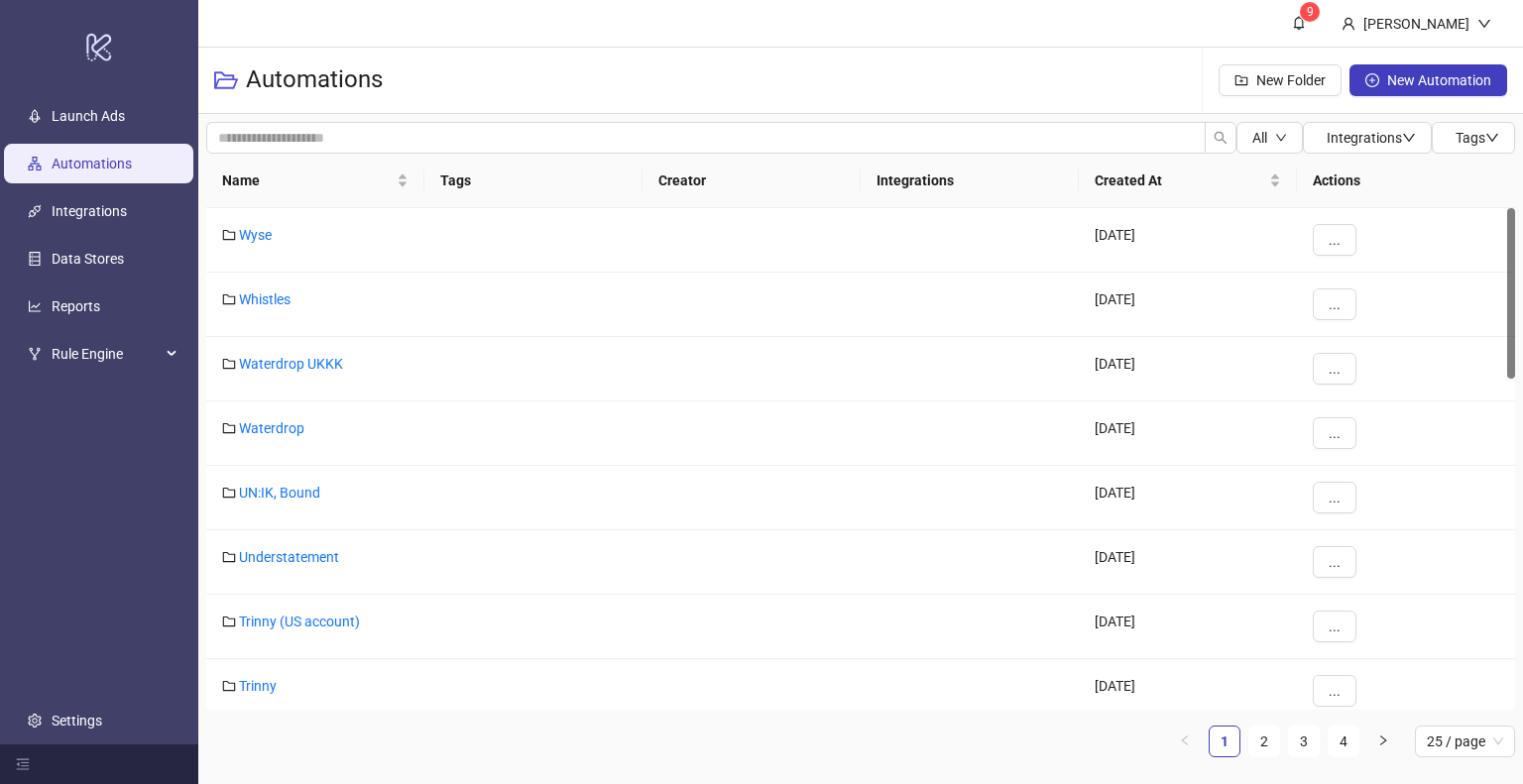 scroll, scrollTop: 0, scrollLeft: 0, axis: both 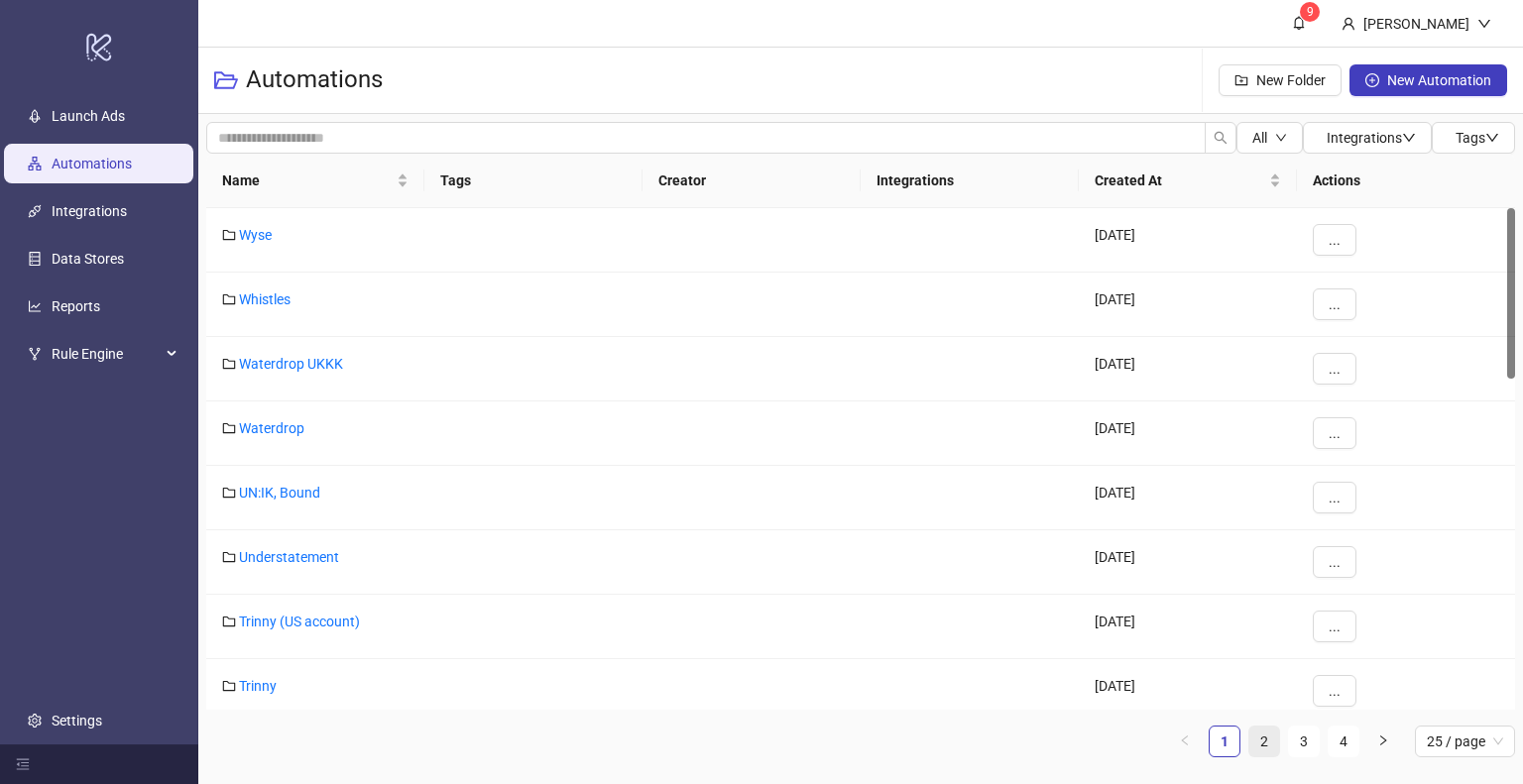 click on "2" at bounding box center [1264, 741] 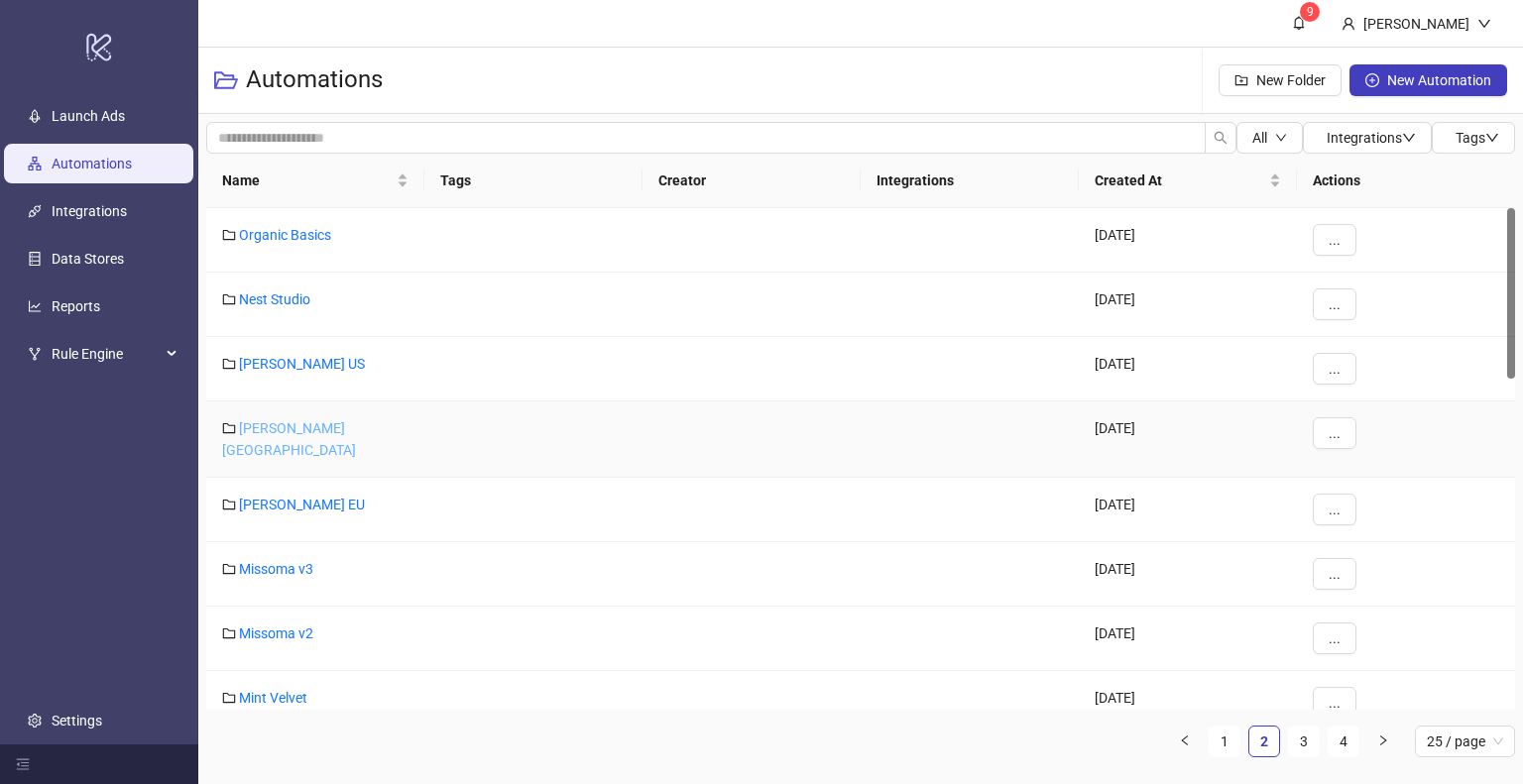 click on "[PERSON_NAME] [GEOGRAPHIC_DATA]" at bounding box center (289, 439) 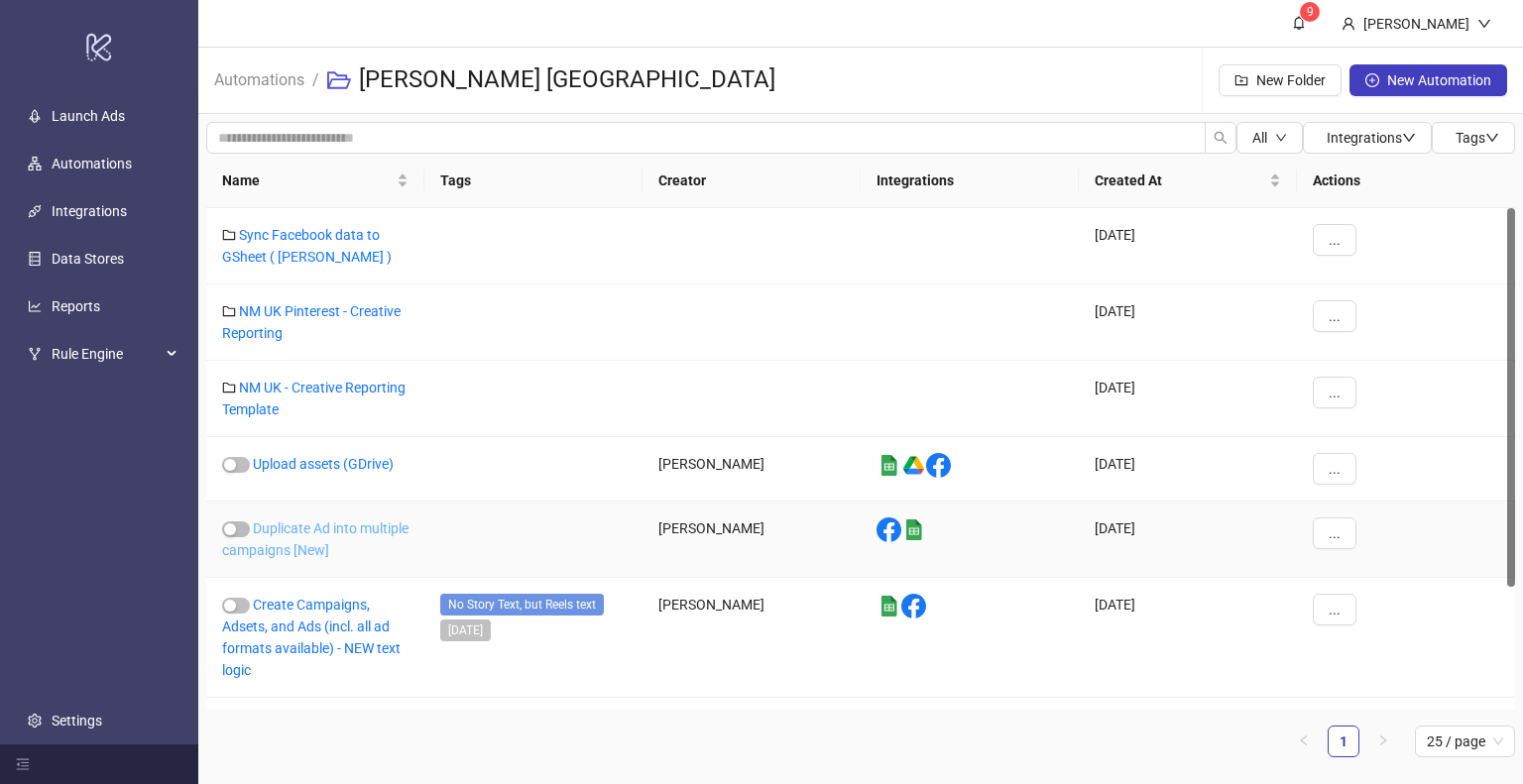 click on "Duplicate Ad into multiple campaigns [New]" at bounding box center (315, 539) 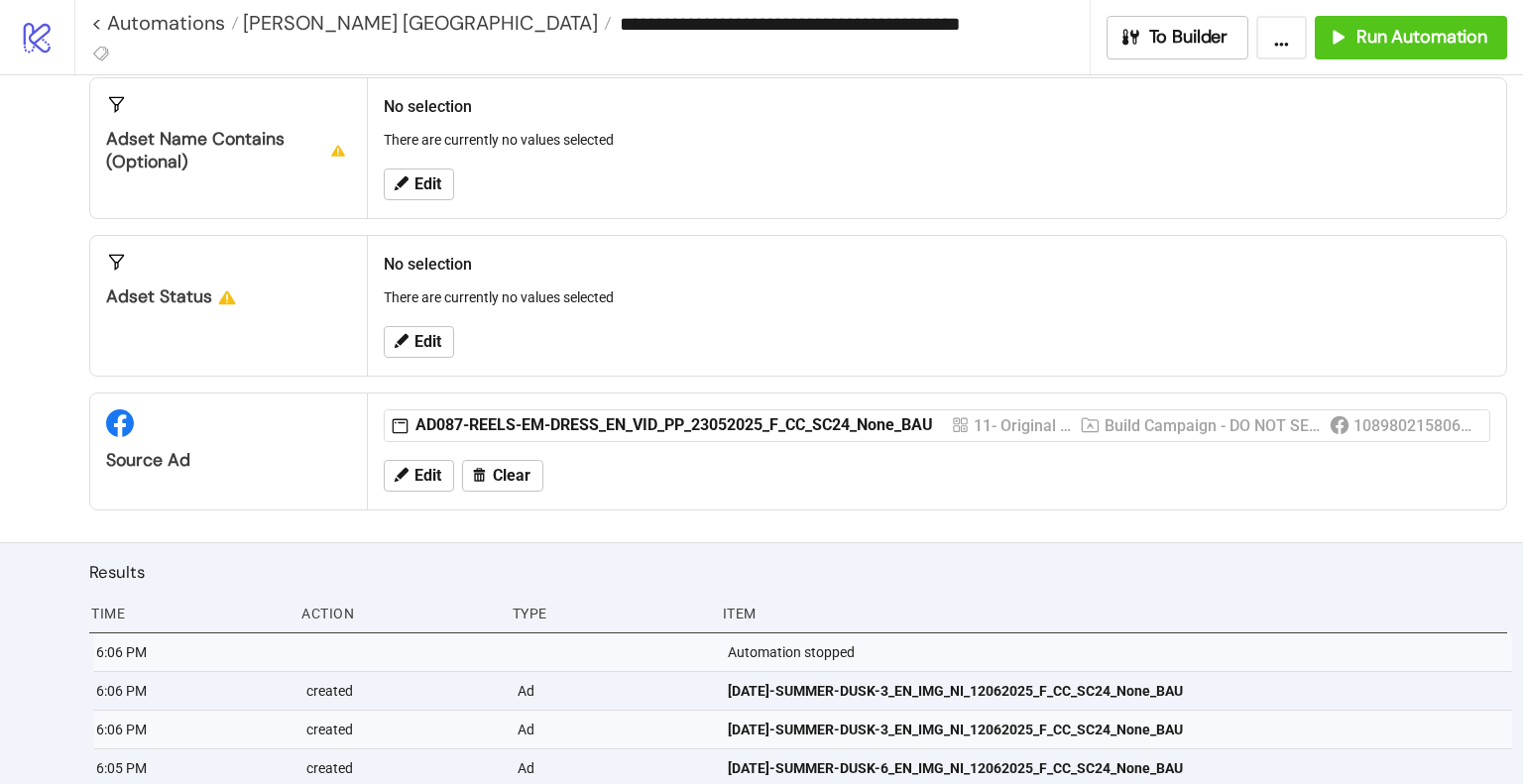 scroll, scrollTop: 396, scrollLeft: 0, axis: vertical 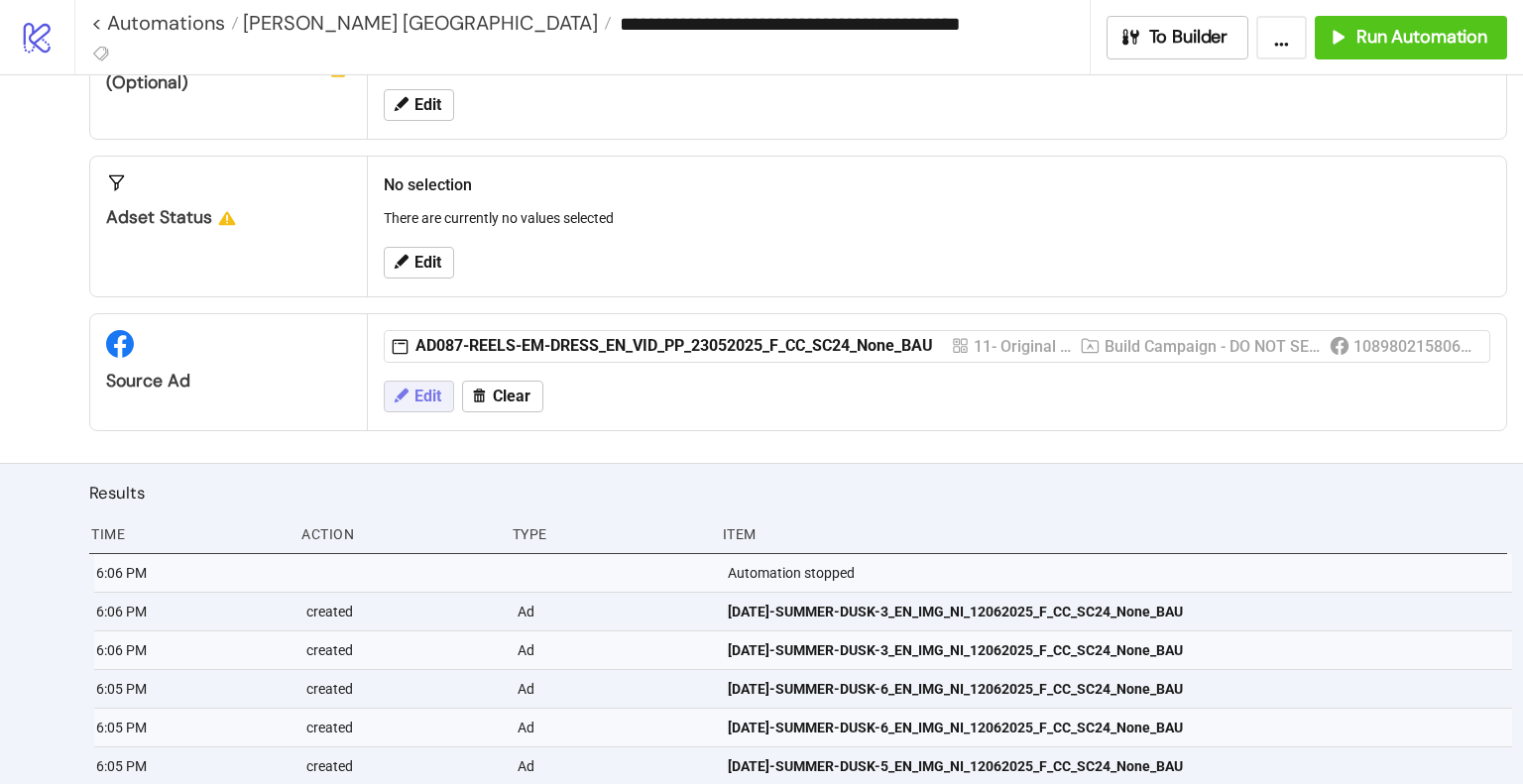 click on "Edit" at bounding box center (427, 396) 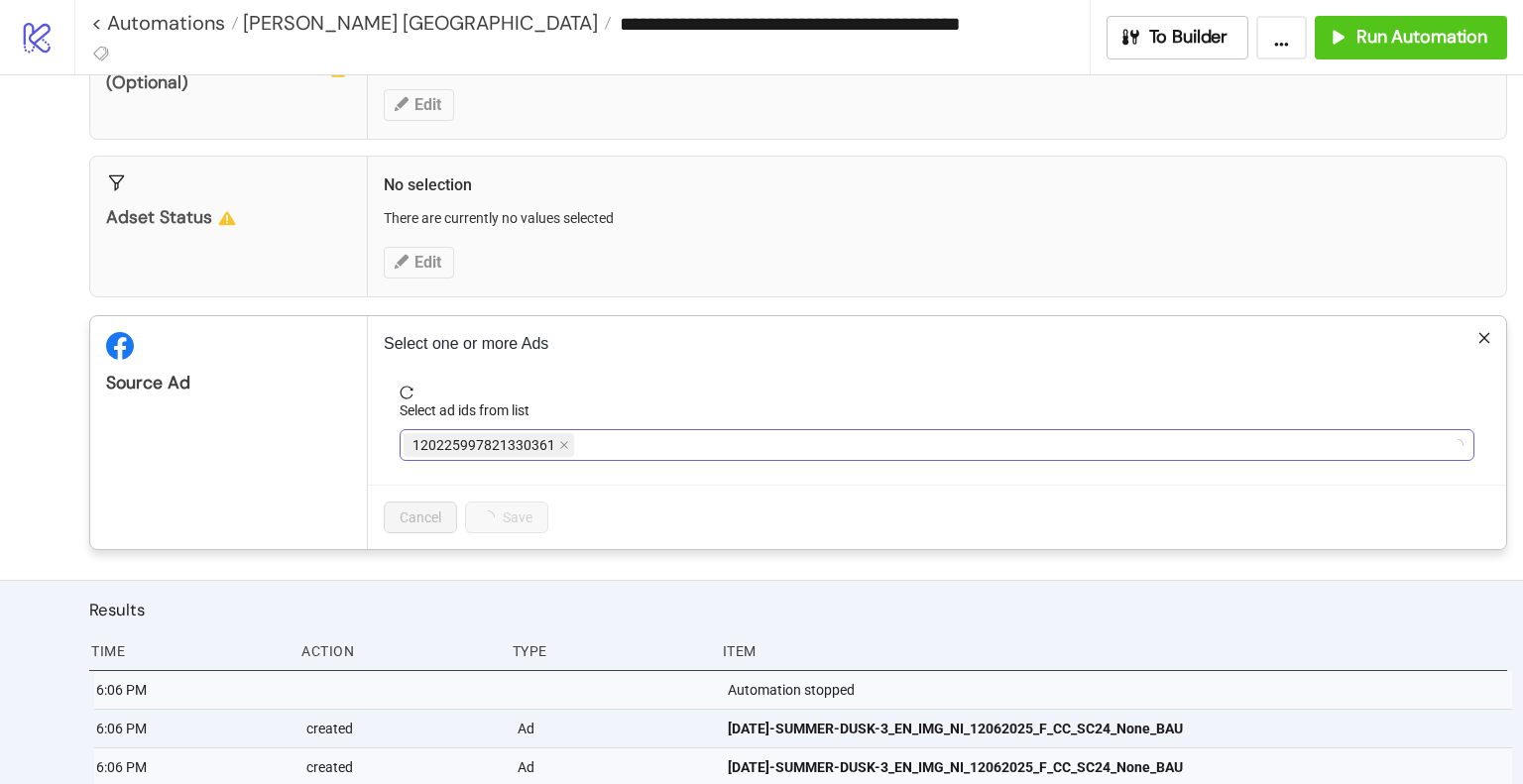 click on "120225997821330361" at bounding box center [926, 445] 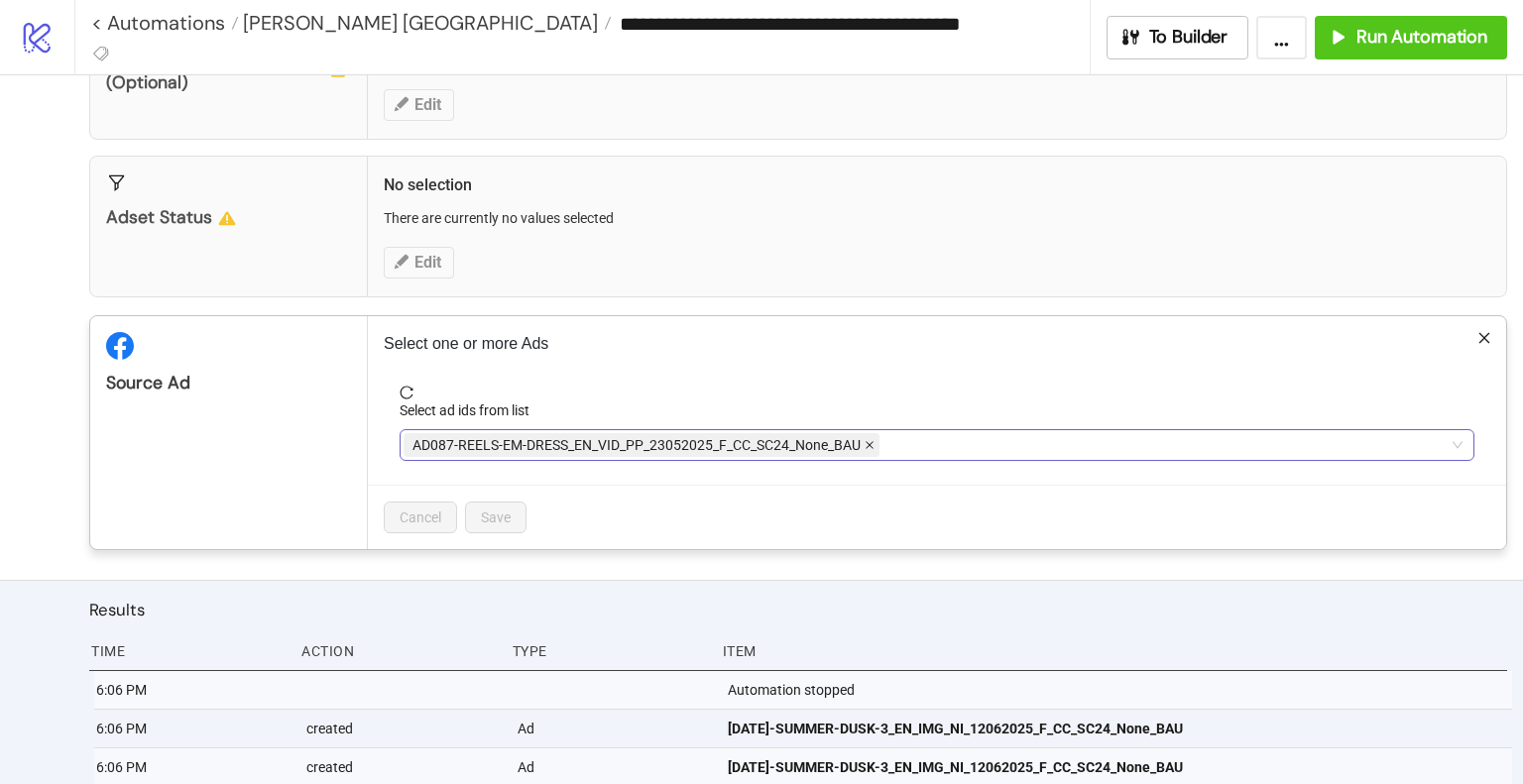 click 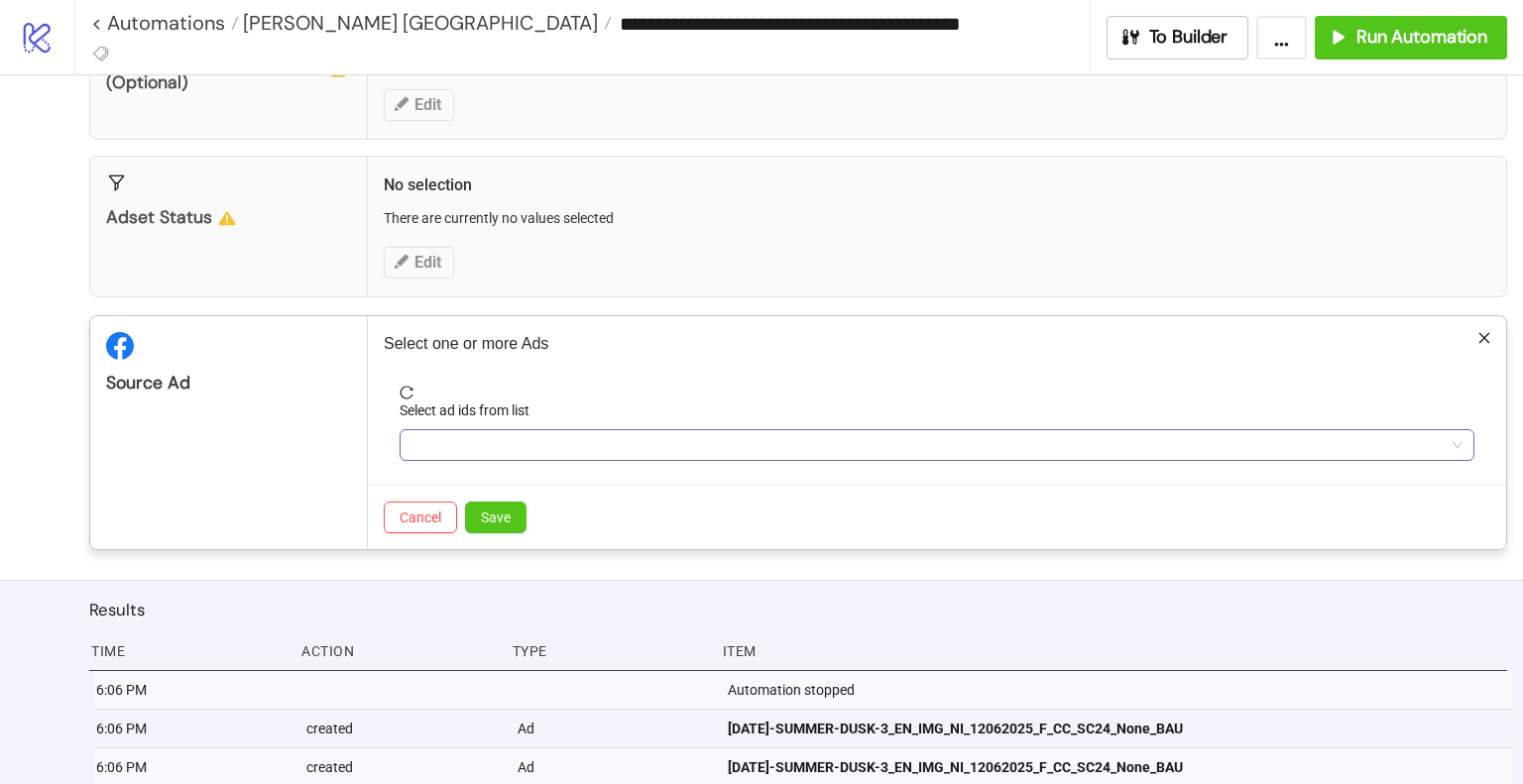 click at bounding box center (926, 445) 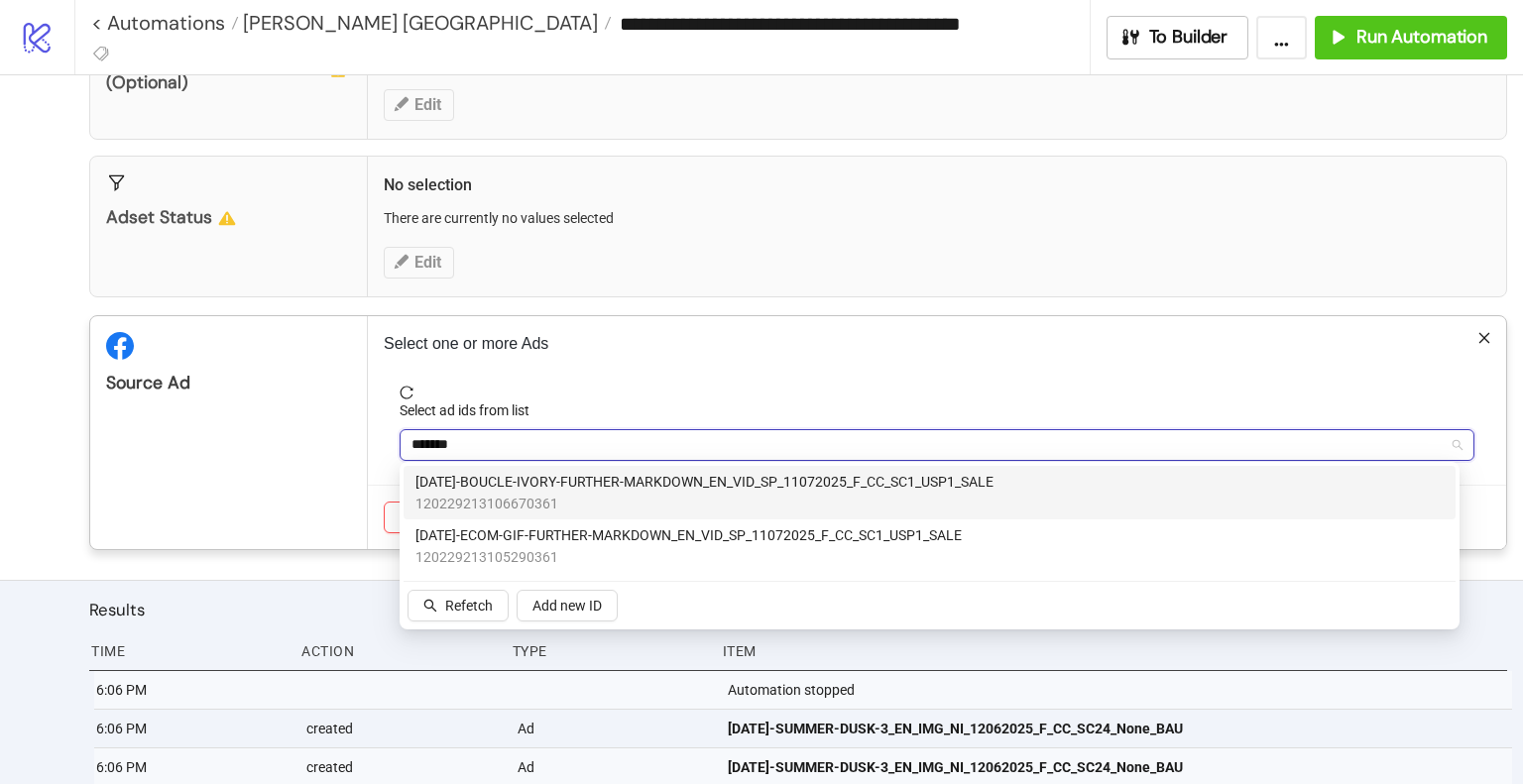 click on "120229213106670361" at bounding box center [704, 504] 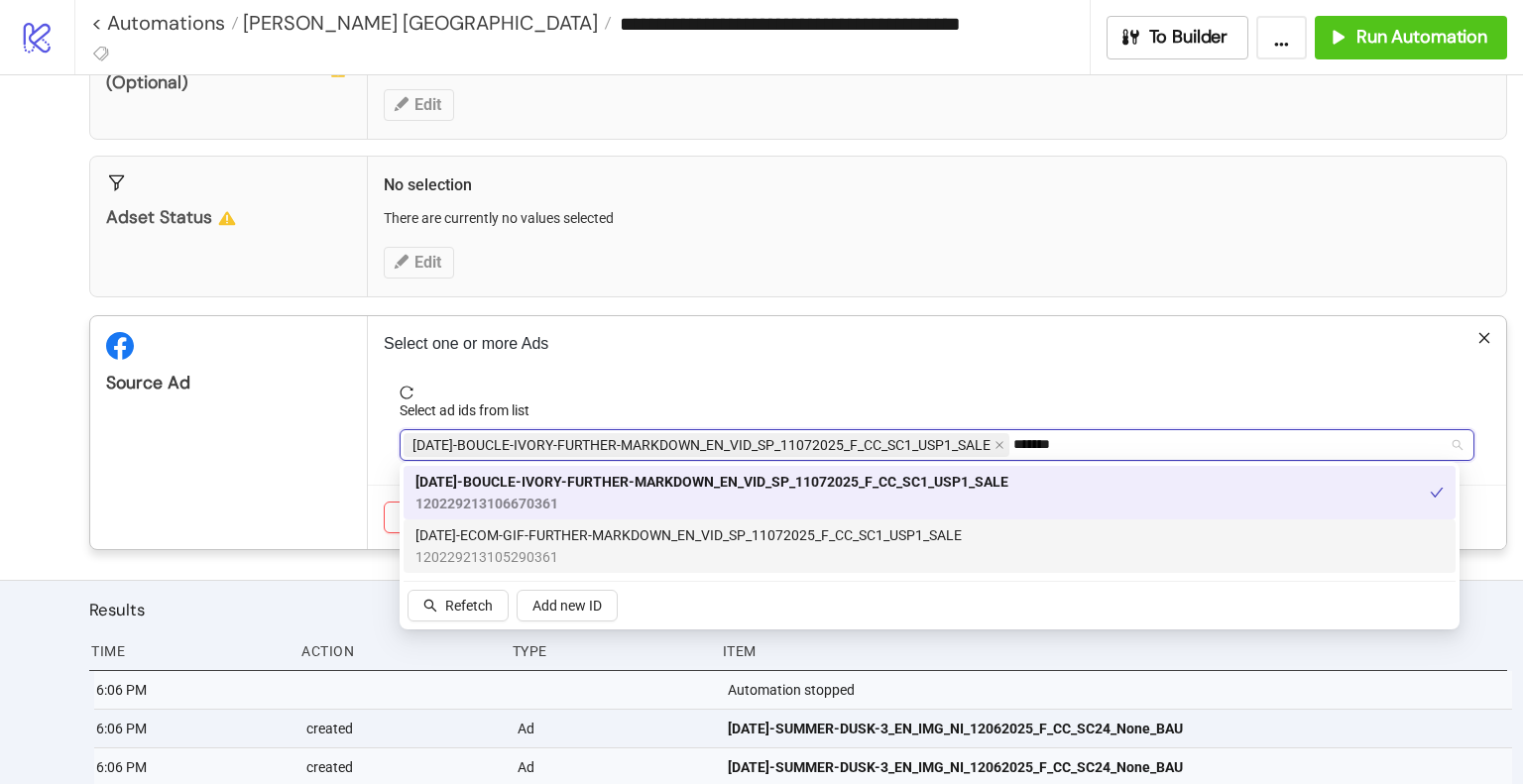 click on "[DATE]-ECOM-GIF-FURTHER-MARKDOWN_EN_VID_SP_11072025_F_CC_SC1_USP1_SALE" at bounding box center (688, 535) 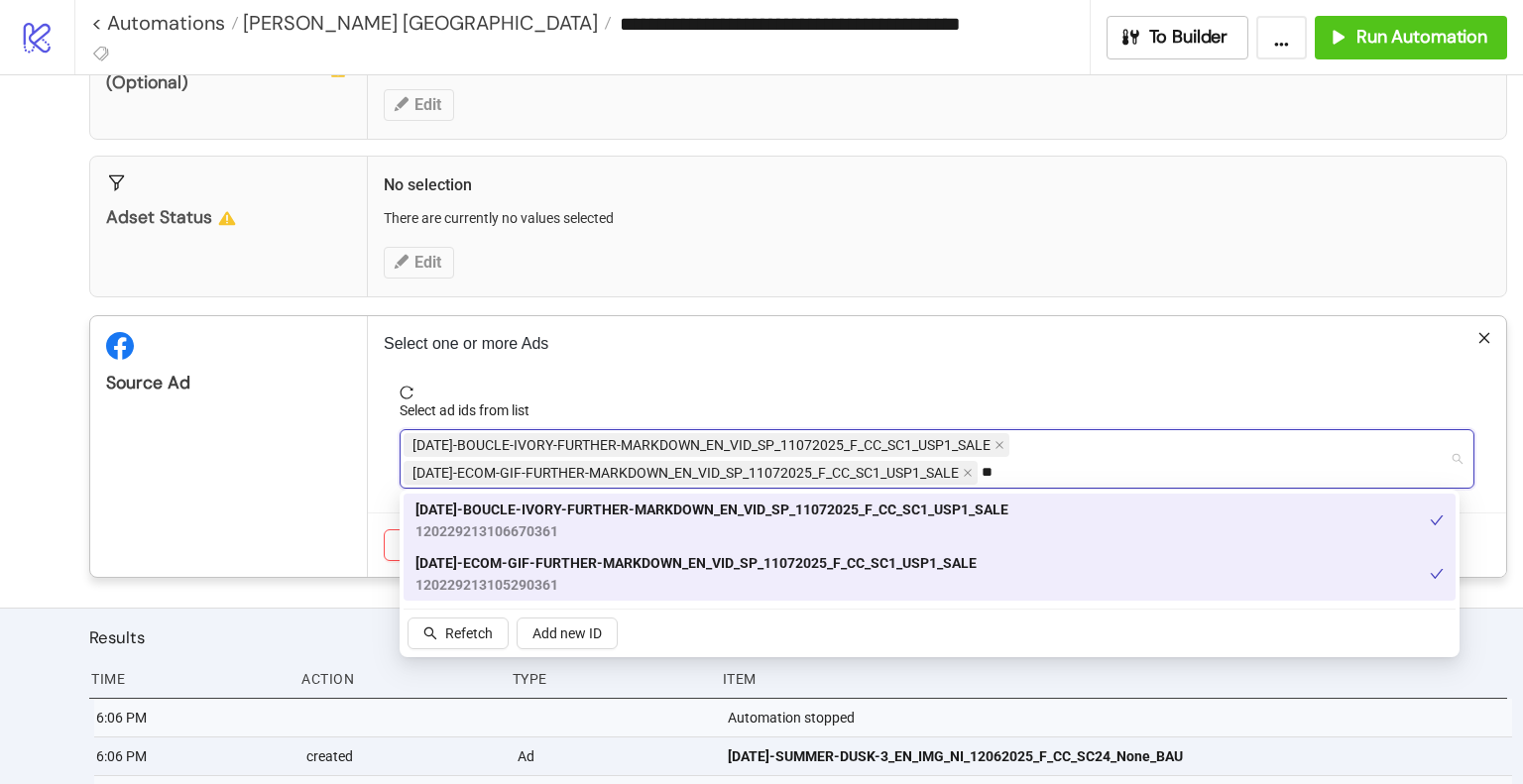 type on "*" 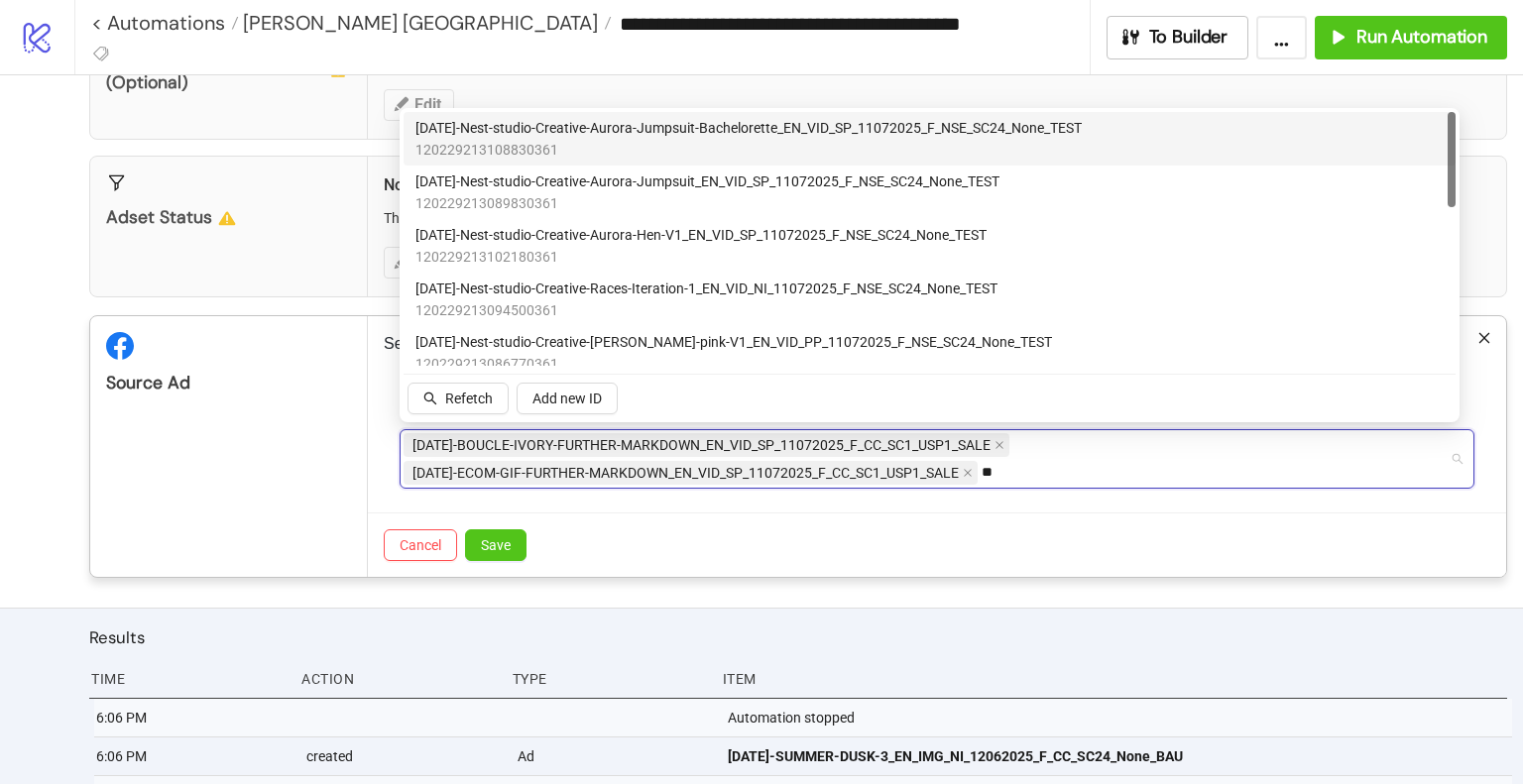 type on "***" 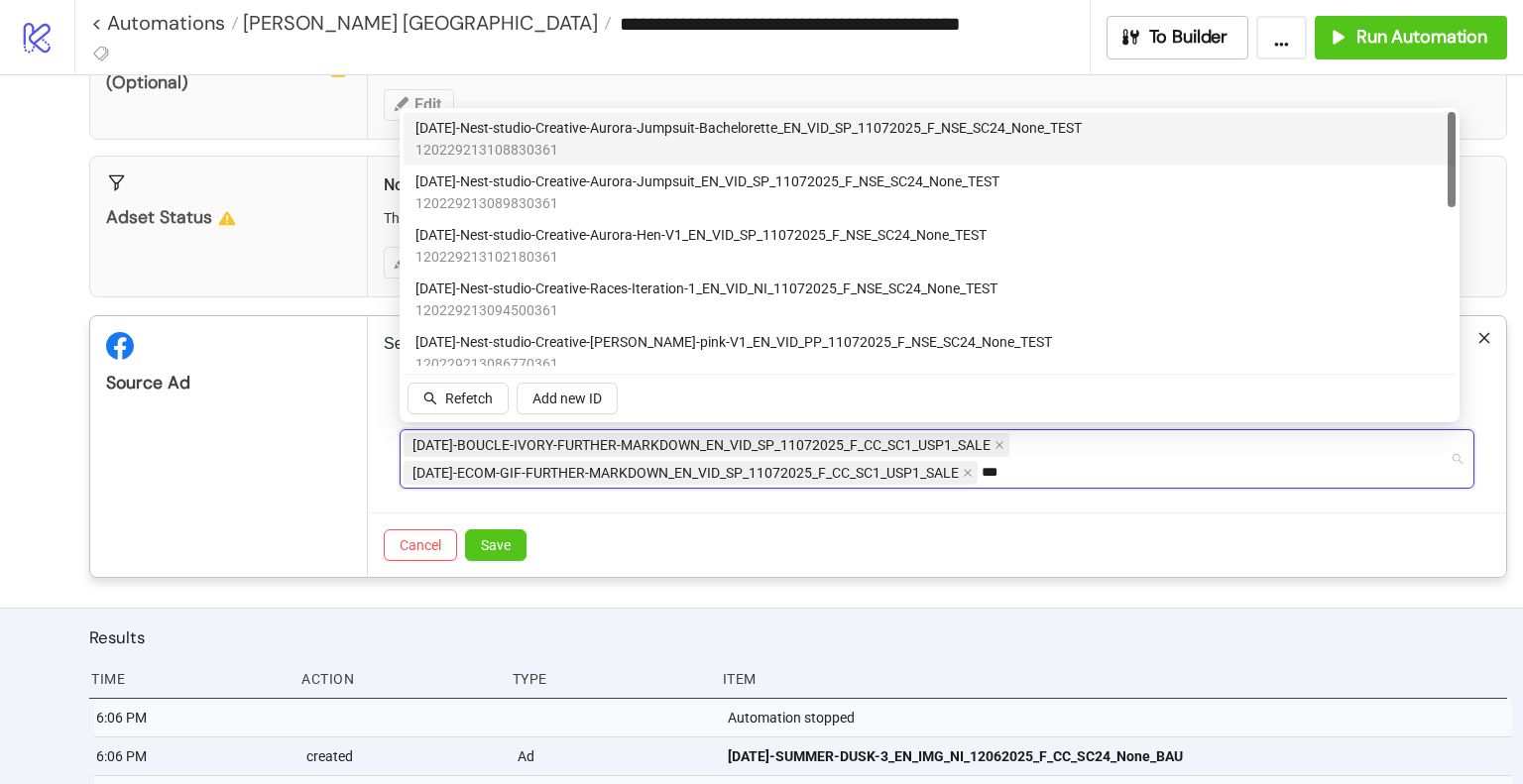 click on "120229213108830361" at bounding box center [749, 150] 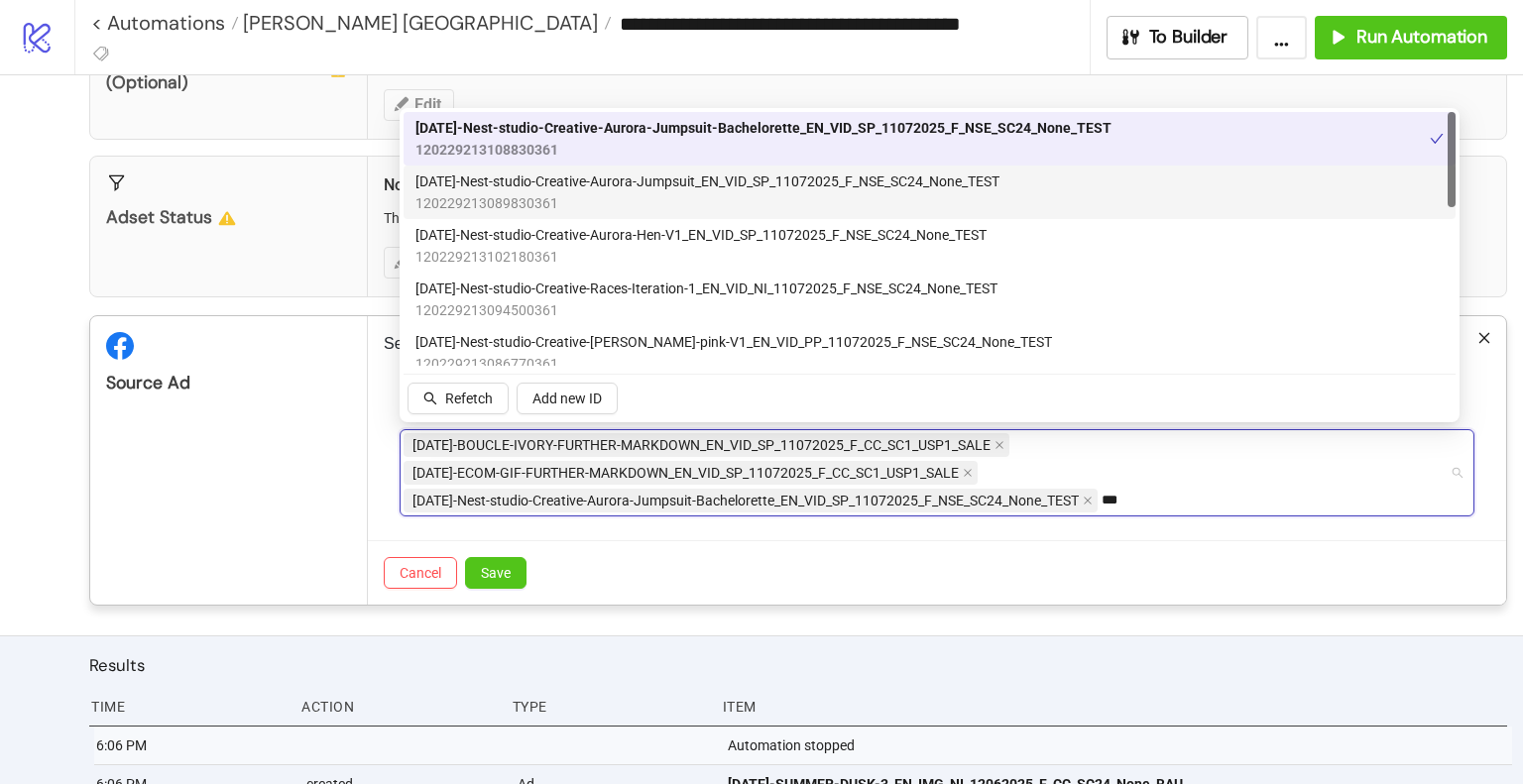 click on "[DATE]-Nest-studio-Creative-Aurora-Jumpsuit_EN_VID_SP_11072025_F_NSE_SC24_None_TEST" at bounding box center [707, 181] 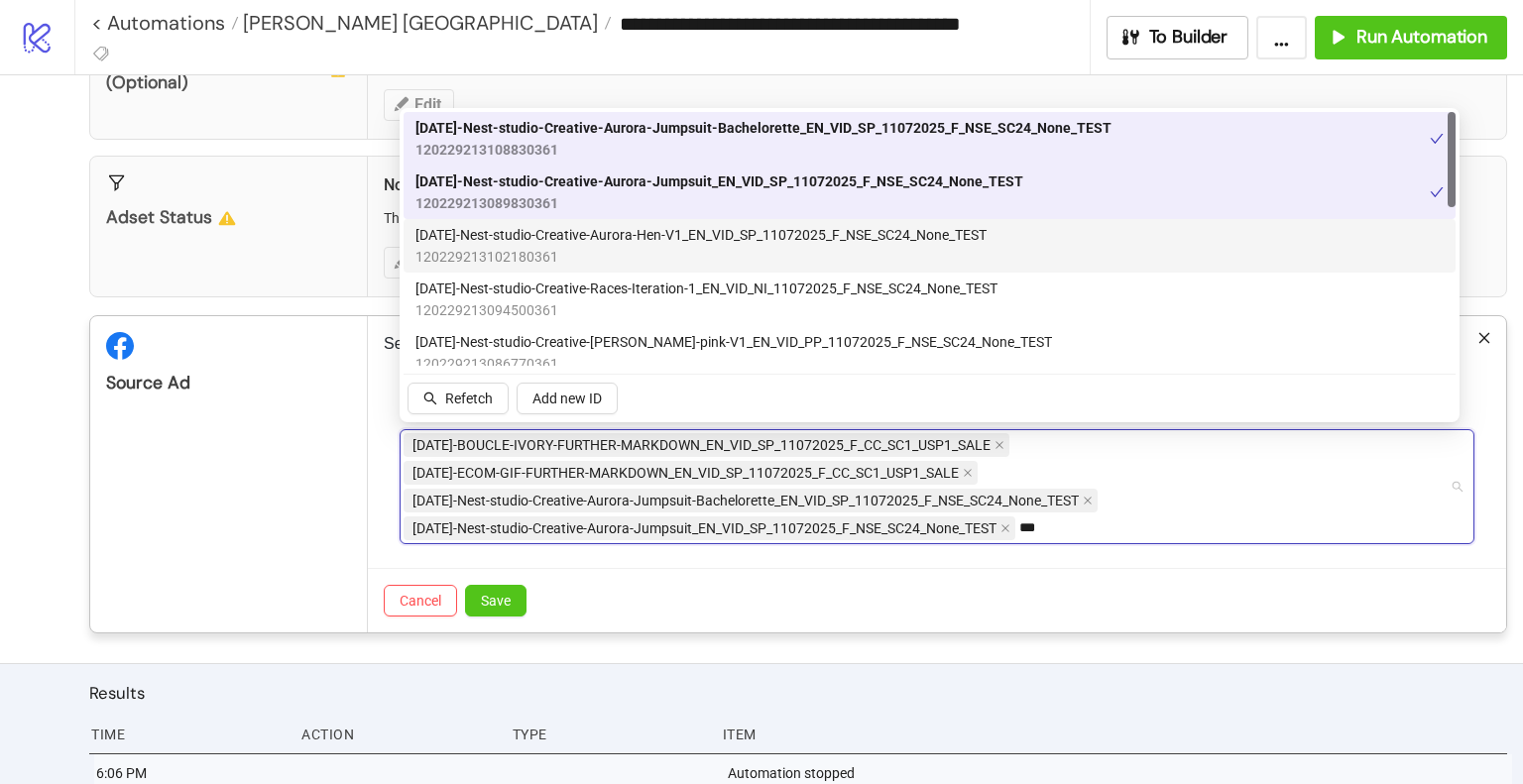 click on "[DATE]-Nest-studio-Creative-Aurora-Hen-V1_EN_VID_SP_11072025_F_NSE_SC24_None_TEST" at bounding box center [701, 235] 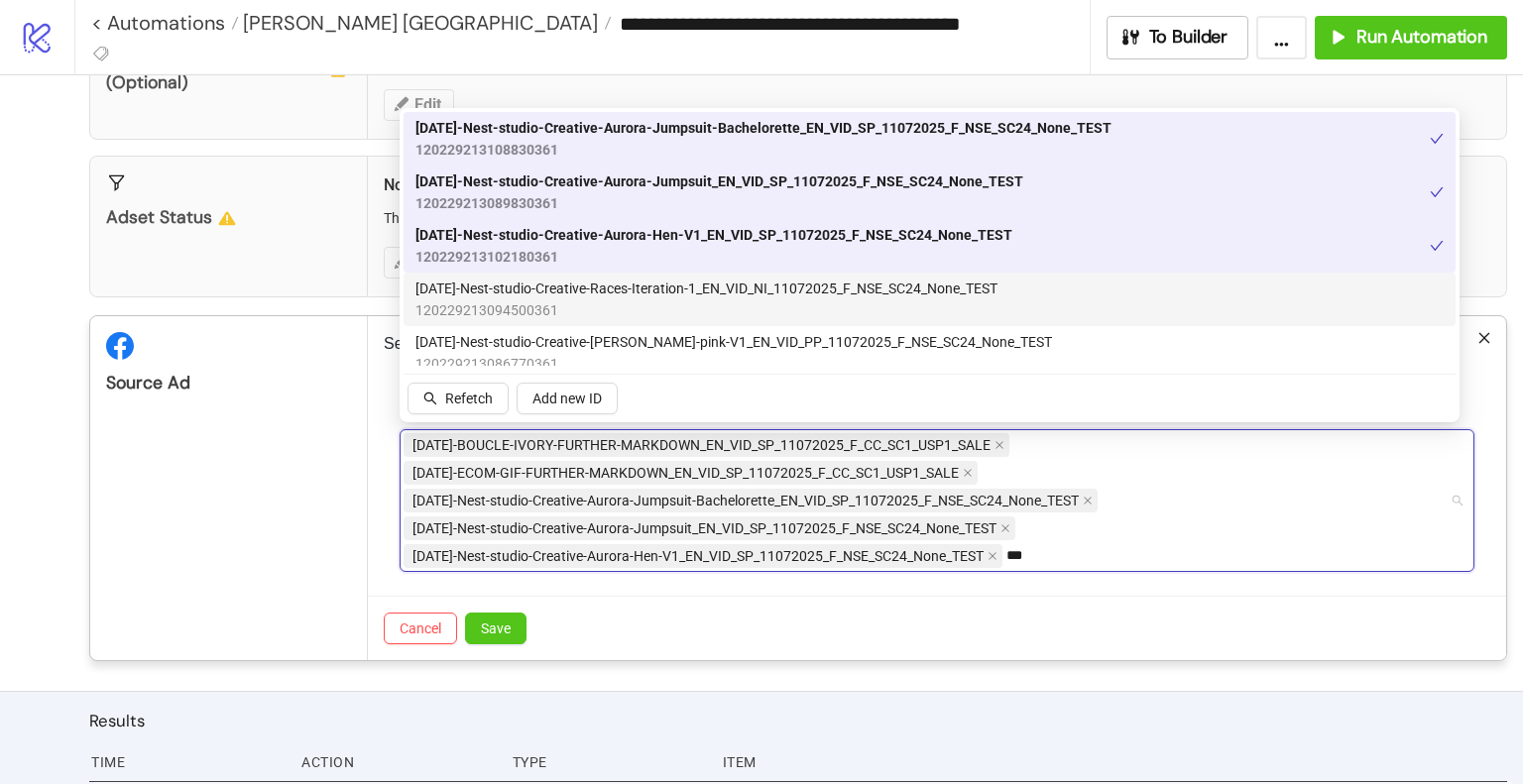 click on "[DATE]-Nest-studio-Creative-Races-Iteration-1_EN_VID_NI_11072025_F_NSE_SC24_None_TEST" at bounding box center [706, 288] 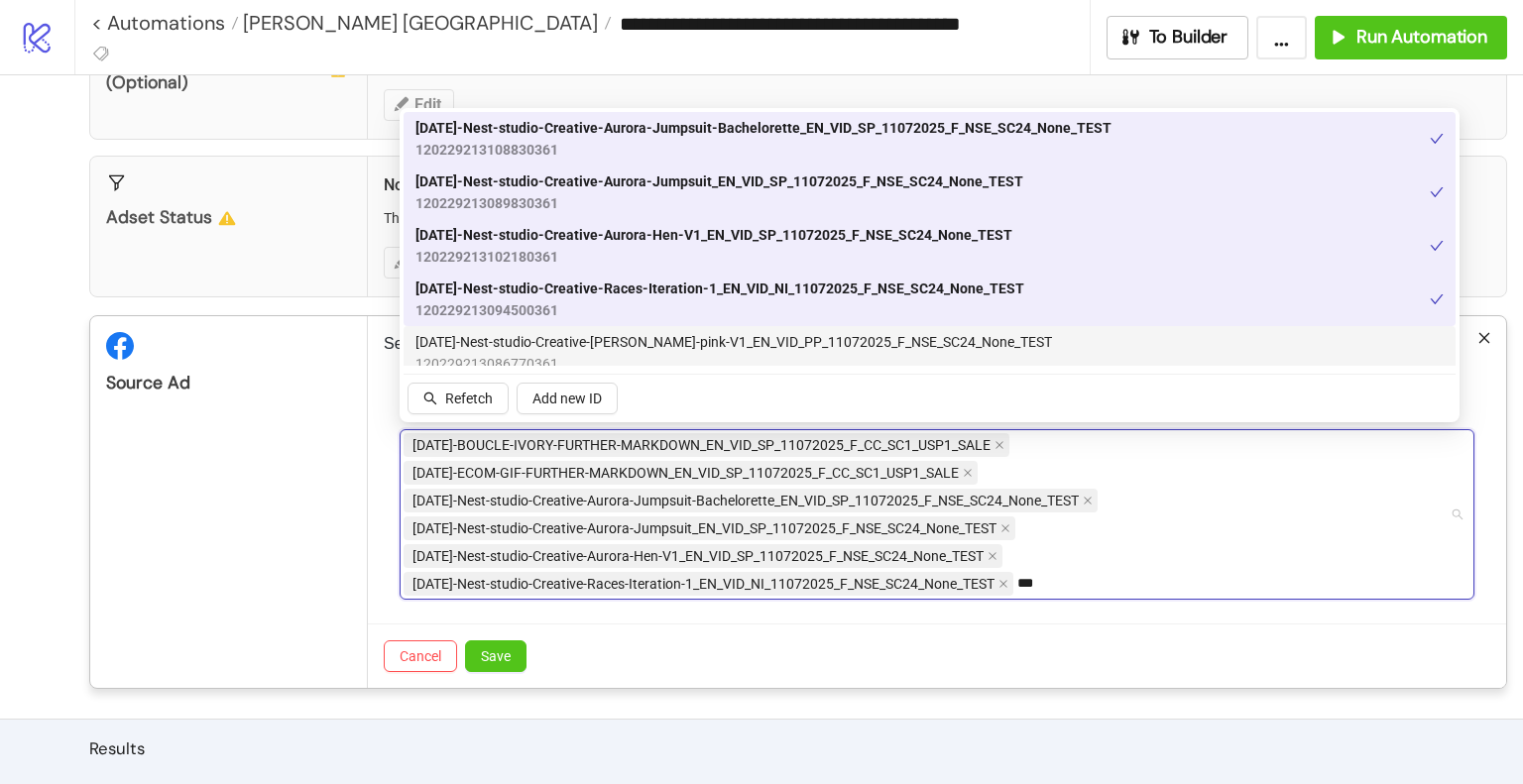 click on "[DATE]-Nest-studio-Creative-[PERSON_NAME]-pink-V1_EN_VID_PP_11072025_F_NSE_SC24_None_TEST" at bounding box center [734, 342] 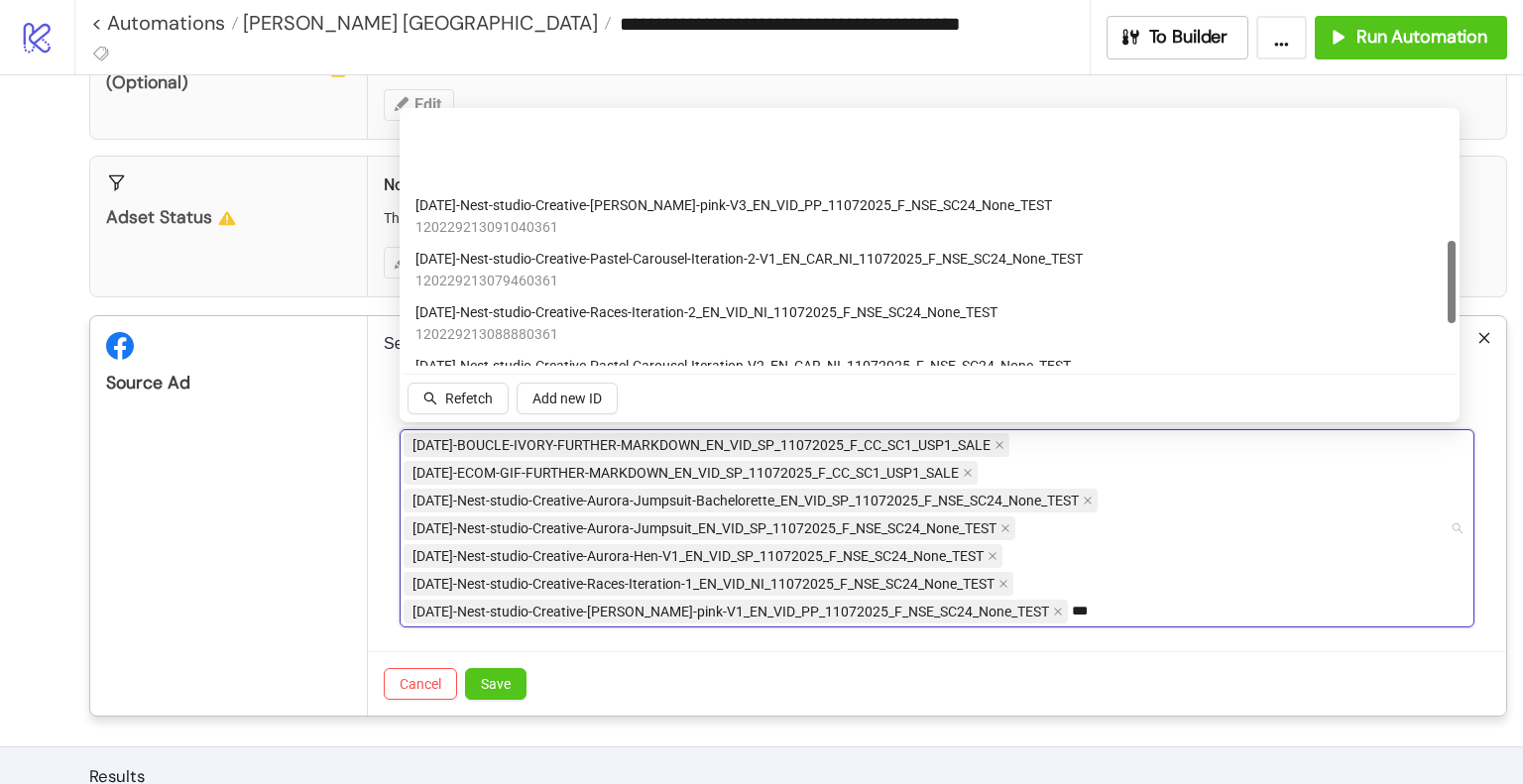 scroll, scrollTop: 396, scrollLeft: 0, axis: vertical 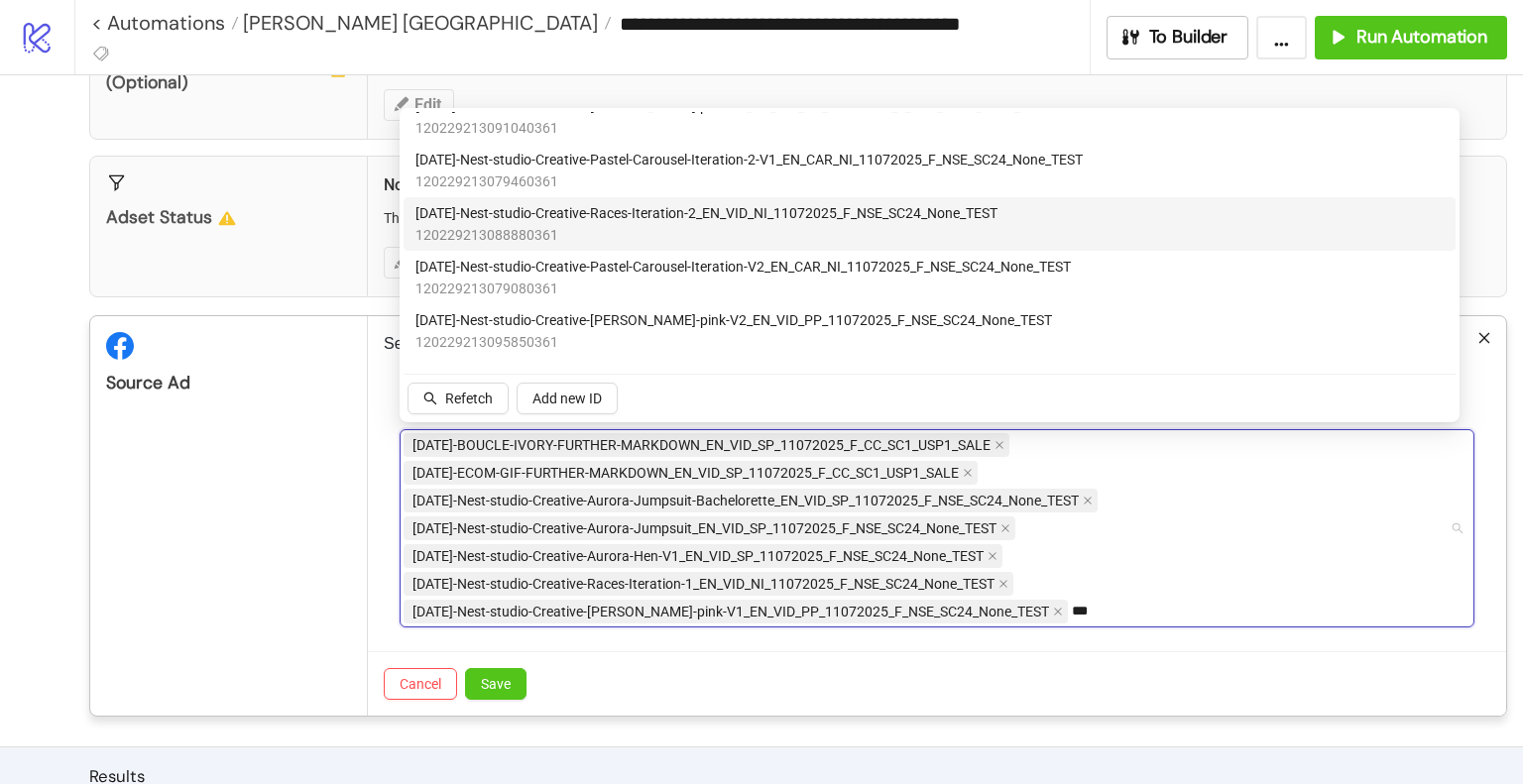 click on "[DATE]-Nest-studio-Creative-Races-Iteration-2_EN_VID_NI_11072025_F_NSE_SC24_None_TEST" at bounding box center [706, 213] 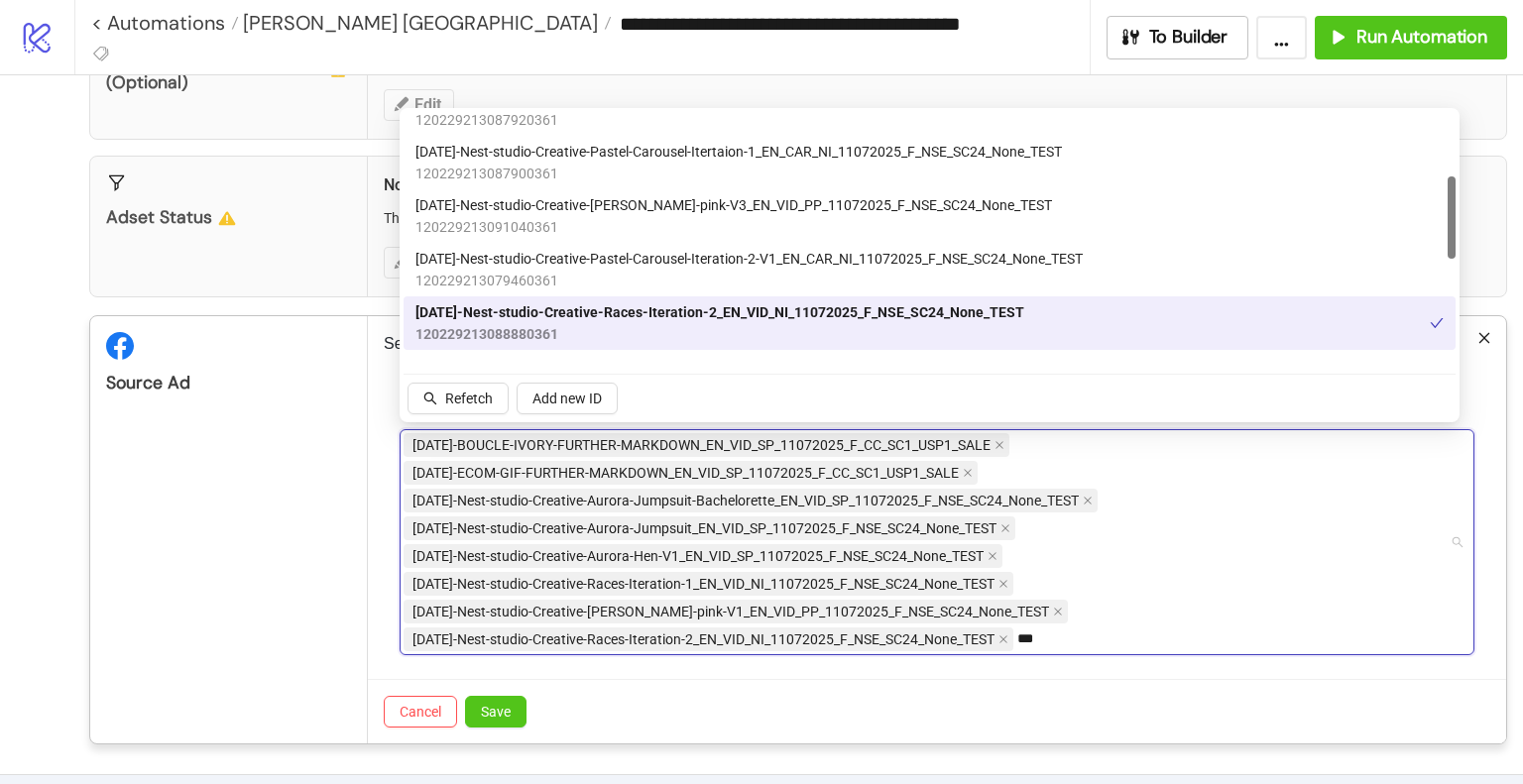 scroll, scrollTop: 198, scrollLeft: 0, axis: vertical 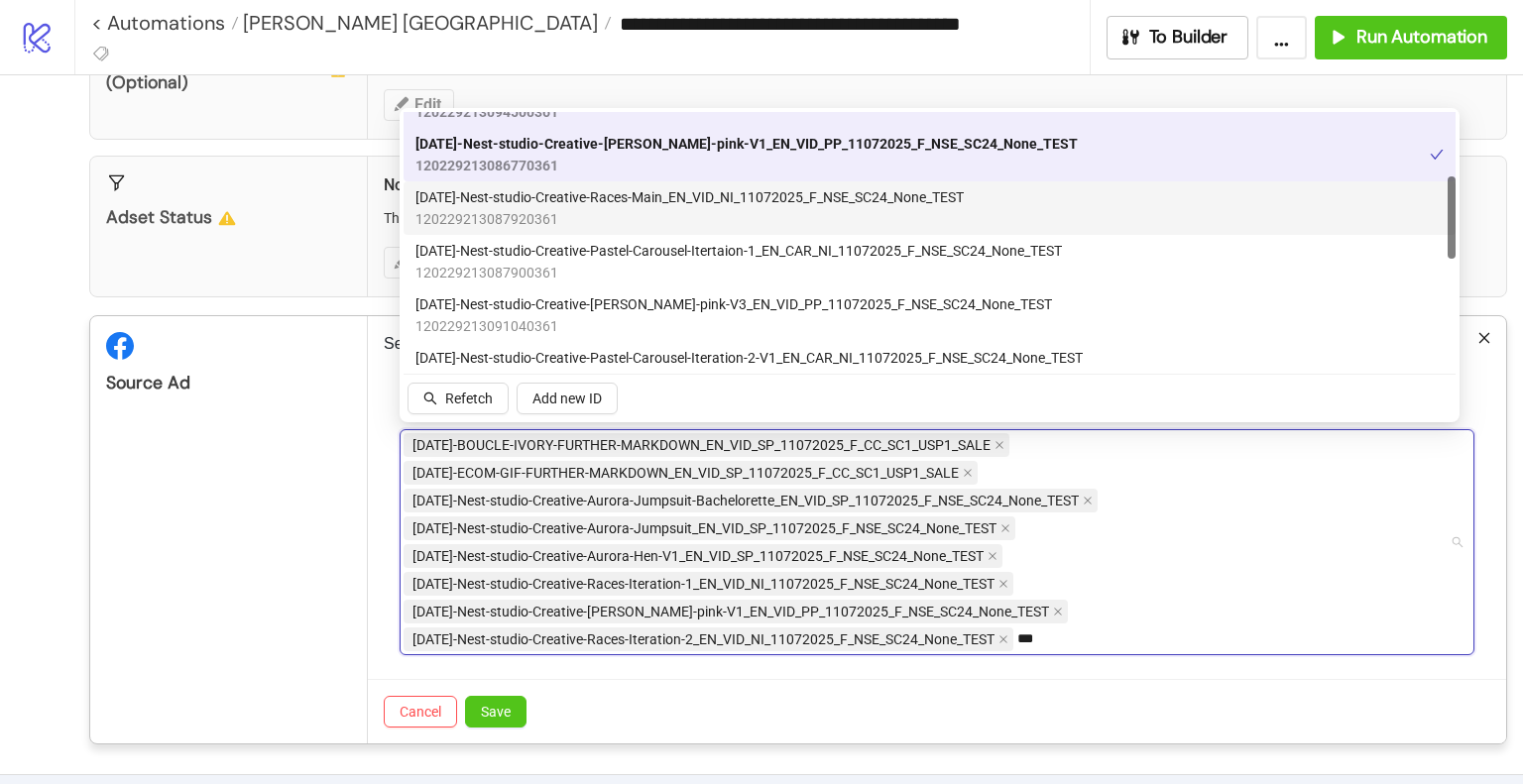 click on "120229213087920361" at bounding box center [689, 219] 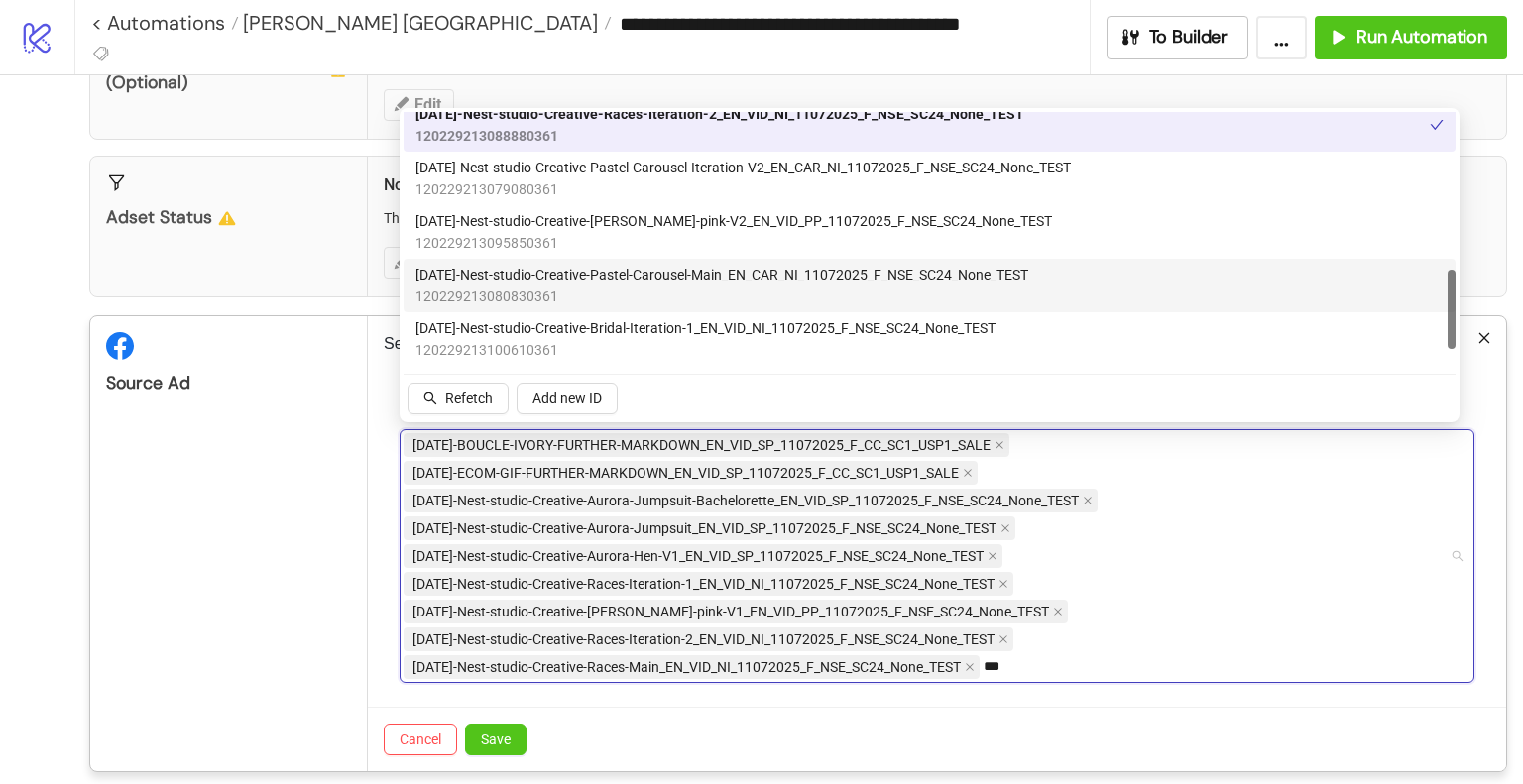 scroll, scrollTop: 549, scrollLeft: 0, axis: vertical 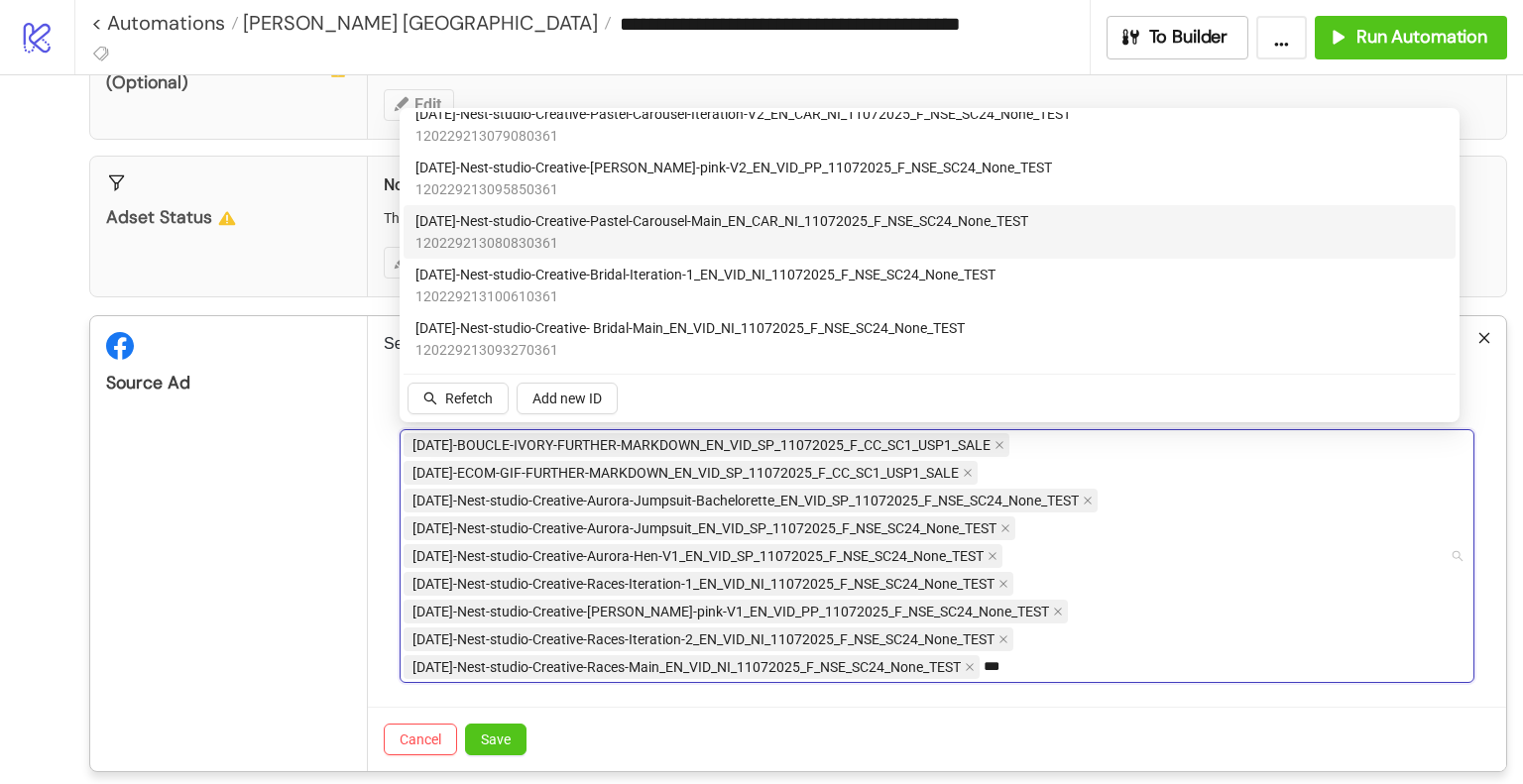 click on "[DATE]-Nest-studio-Creative-Bridal-Iteration-1_EN_VID_NI_11072025_F_NSE_SC24_None_TEST" at bounding box center (705, 275) 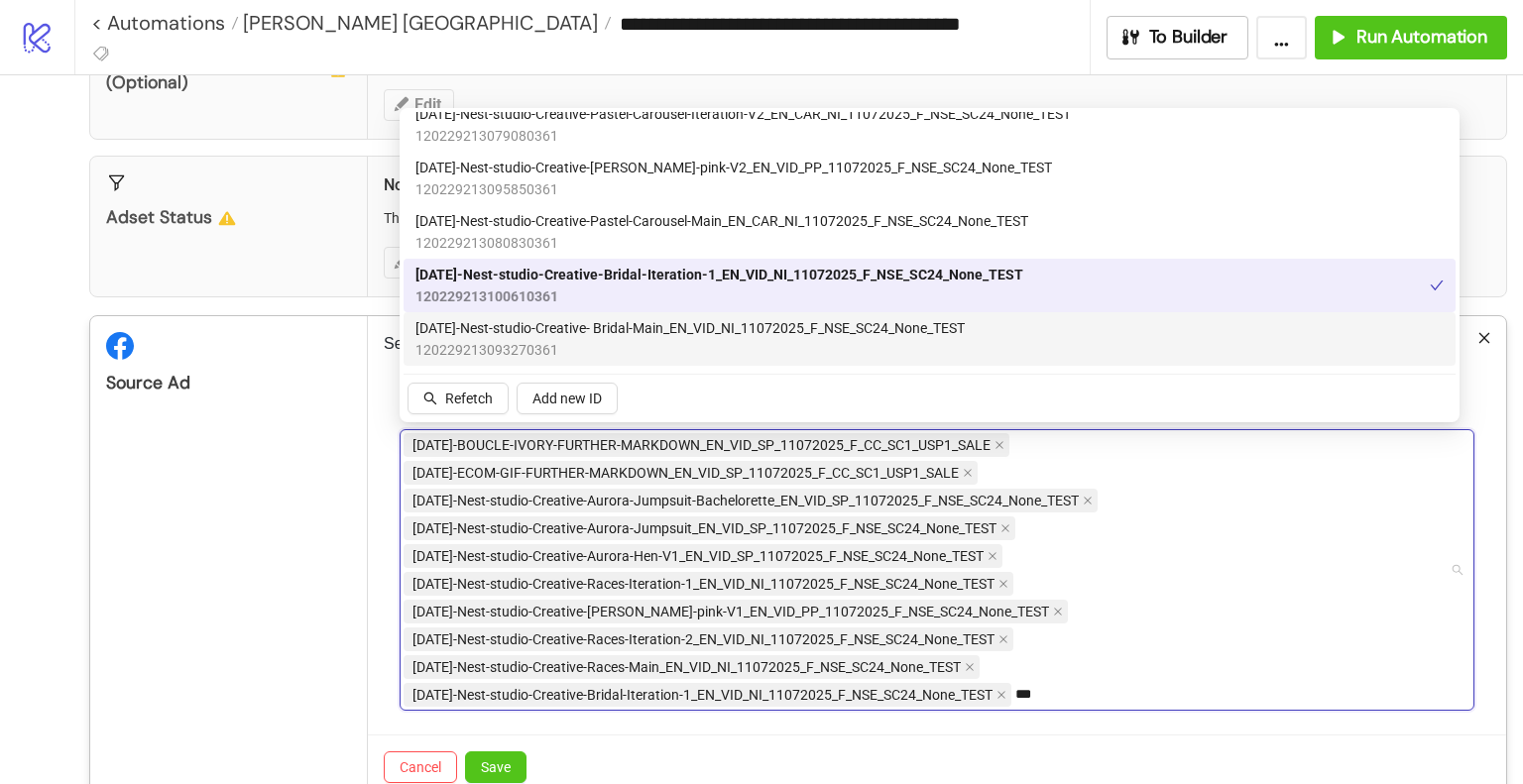 click on "[DATE]-Nest-studio-Creative- Bridal-Main_EN_VID_NI_11072025_F_NSE_SC24_None_TEST" at bounding box center [690, 328] 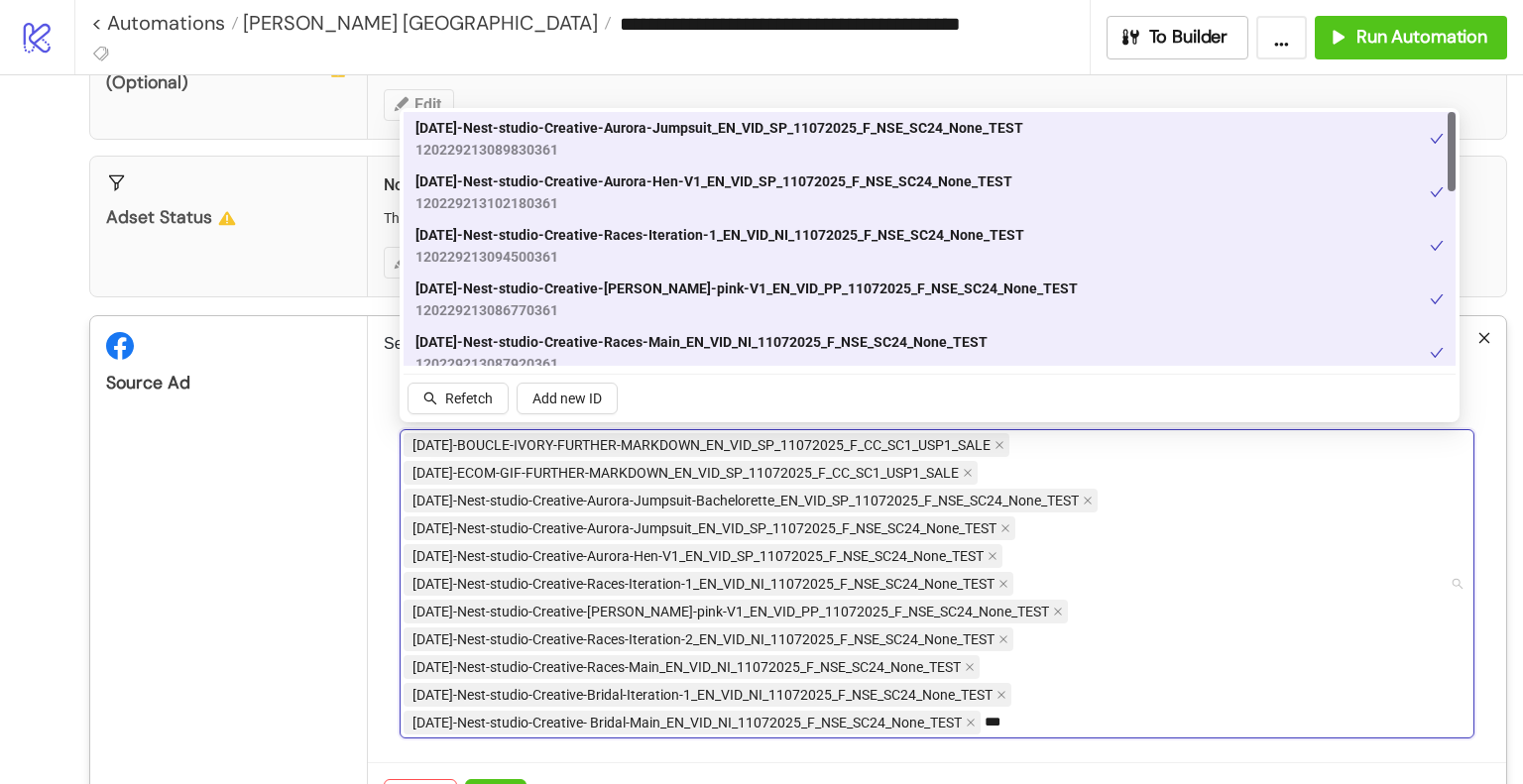 scroll, scrollTop: 0, scrollLeft: 0, axis: both 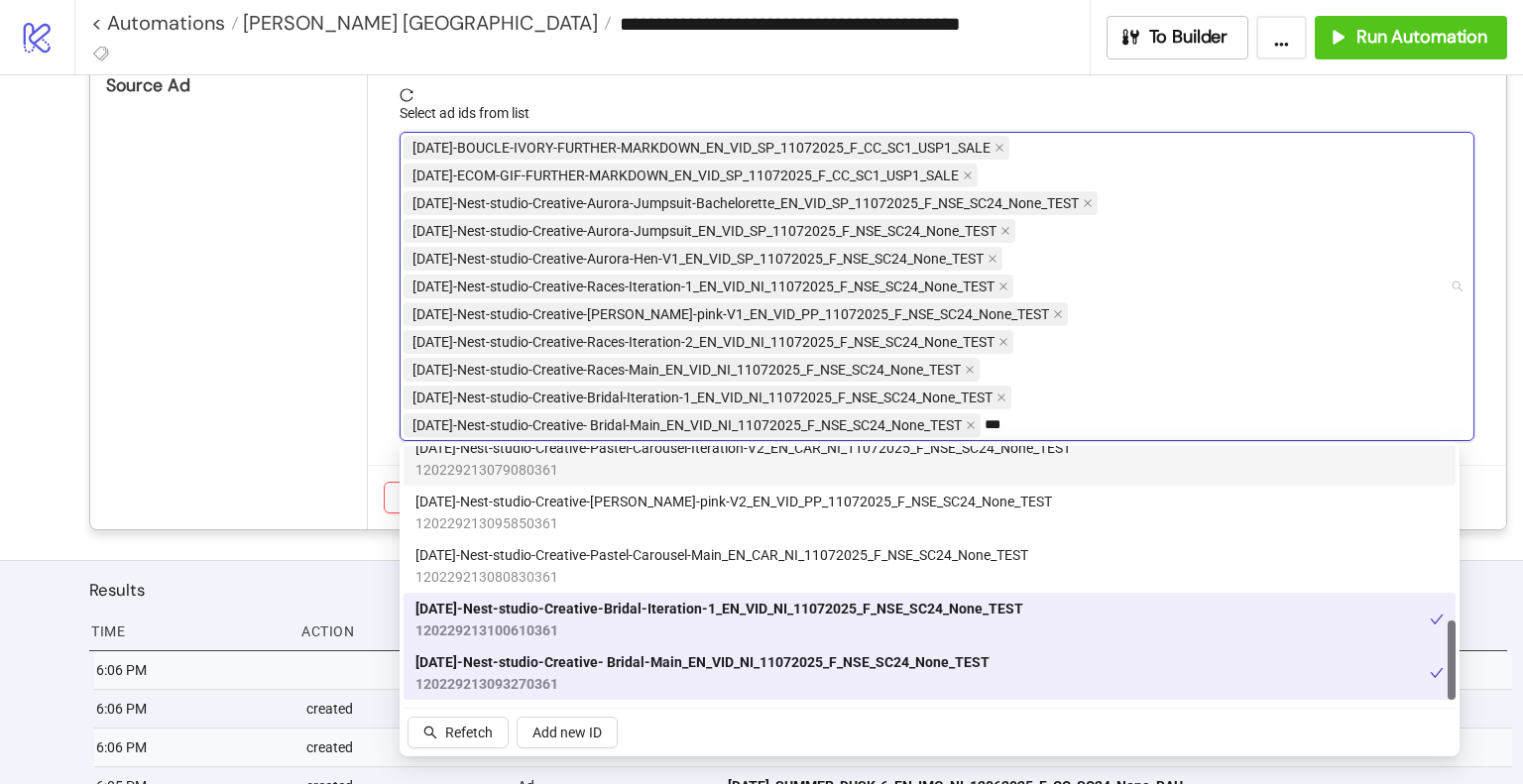 type 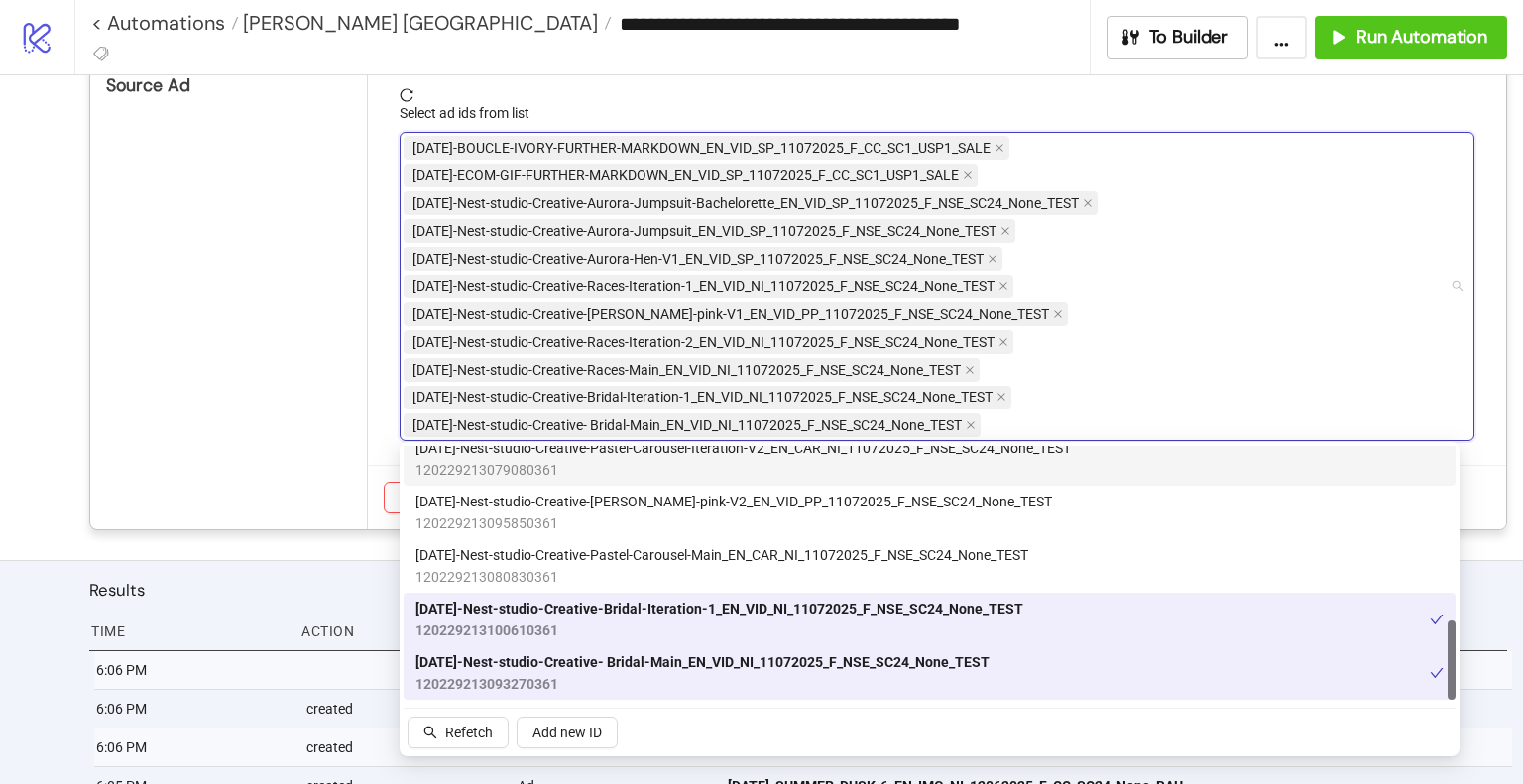 click on "Select one or more Ads Select ad ids from list [DATE]-BOUCLE-IVORY-FURTHER-MARKDOWN_EN_VID_SP_11072025_F_CC_SC1_USP1_SALE [DATE]-ECOM-GIF-FURTHER-MARKDOWN_EN_VID_SP_11072025_F_CC_SC1_USP1_SALE [DATE]-Nest-studio-Creative-Aurora-Jumpsuit-Bachelorette_EN_VID_SP_11072025_F_NSE_SC24_None_TEST [DATE]-Nest-studio-Creative-Aurora-Jumpsuit_EN_VID_SP_11072025_F_NSE_SC24_None_TEST [DATE]-Nest-studio-Creative-Aurora-Hen-V1_EN_VID_SP_11072025_F_NSE_SC24_None_TEST [DATE]-Nest-studio-Creative-Races-Iteration-1_EN_VID_NI_11072025_F_NSE_SC24_None_TEST [DATE]-Nest-studio-Creative-[PERSON_NAME]-pink-V1_EN_VID_PP_11072025_F_NSE_SC24_None_TEST [DATE]-Nest-studio-Creative-Races-Iteration-2_EN_VID_NI_11072025_F_NSE_SC24_None_TEST [DATE]-Nest-studio-Creative-Races-Main_EN_VID_NI_11072025_F_NSE_SC24_None_TEST [DATE]-Nest-studio-Creative-Bridal-Iteration-1_EN_VID_NI_11072025_F_NSE_SC24_None_TEST [DATE]-Nest-studio-Creative- Bridal-Main_EN_VID_NI_11072025_F_NSE_SC24_None_TEST nse   Cancel Save" at bounding box center [937, 274] 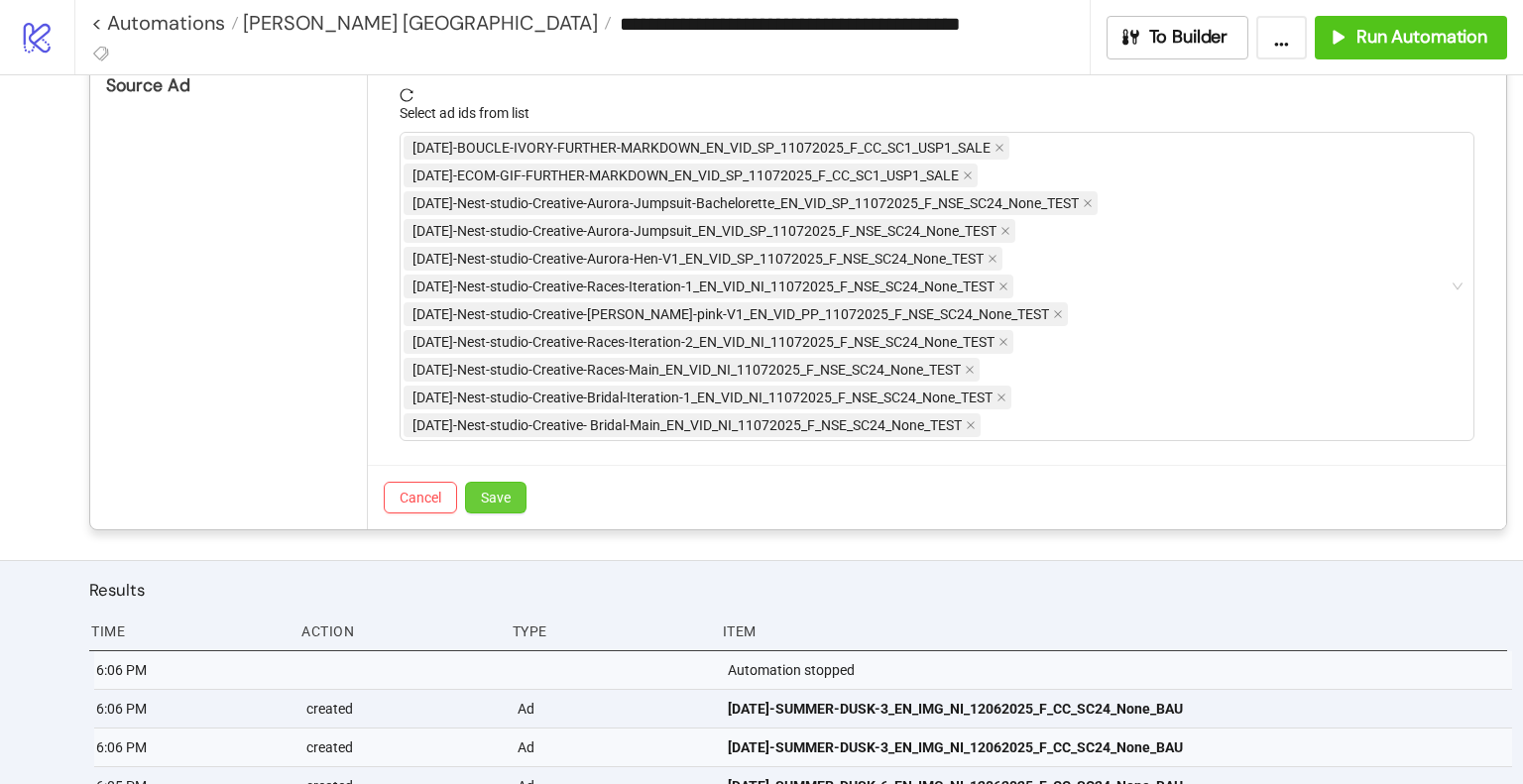 click on "Save" at bounding box center [496, 498] 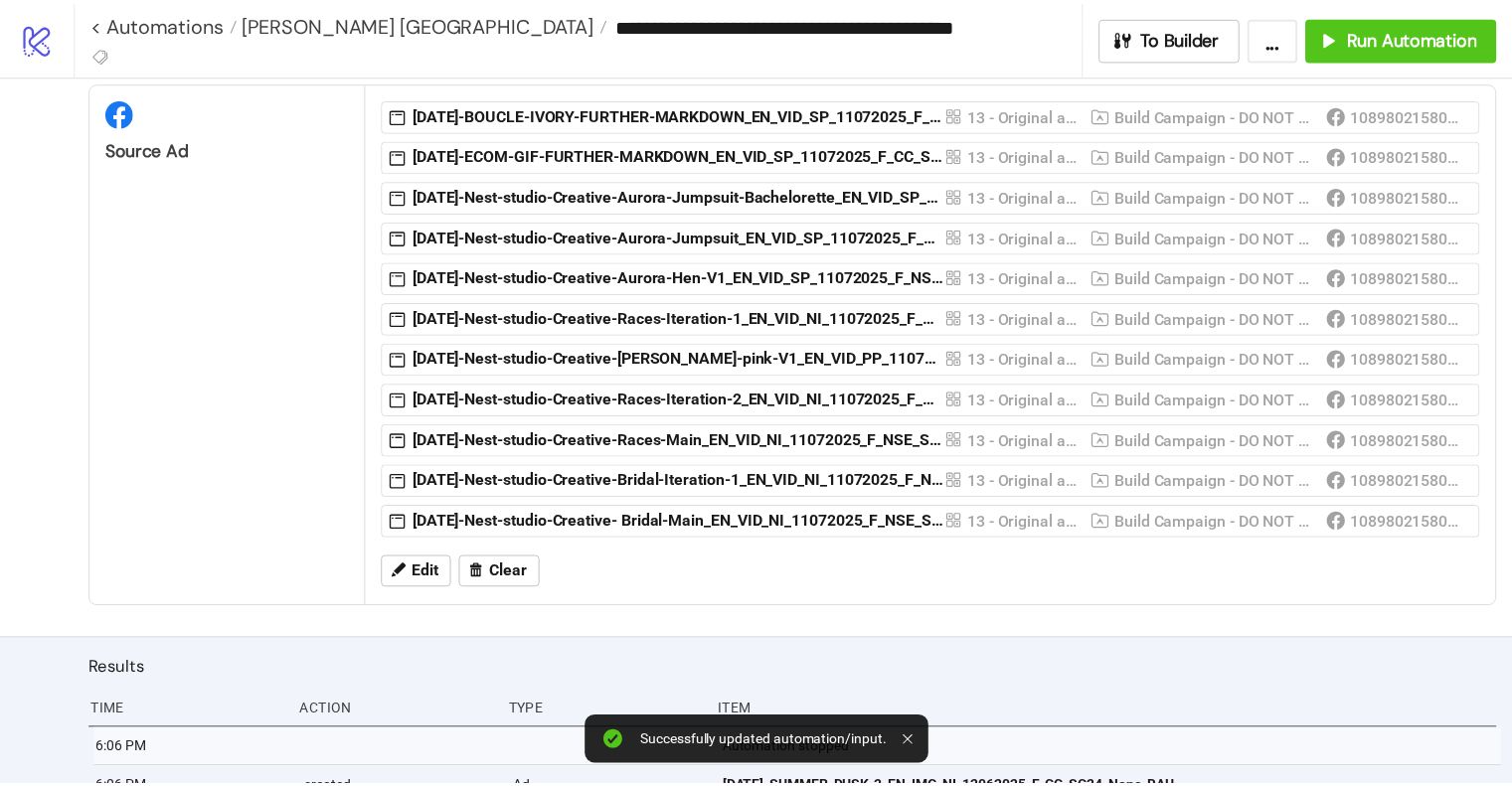 scroll, scrollTop: 596, scrollLeft: 0, axis: vertical 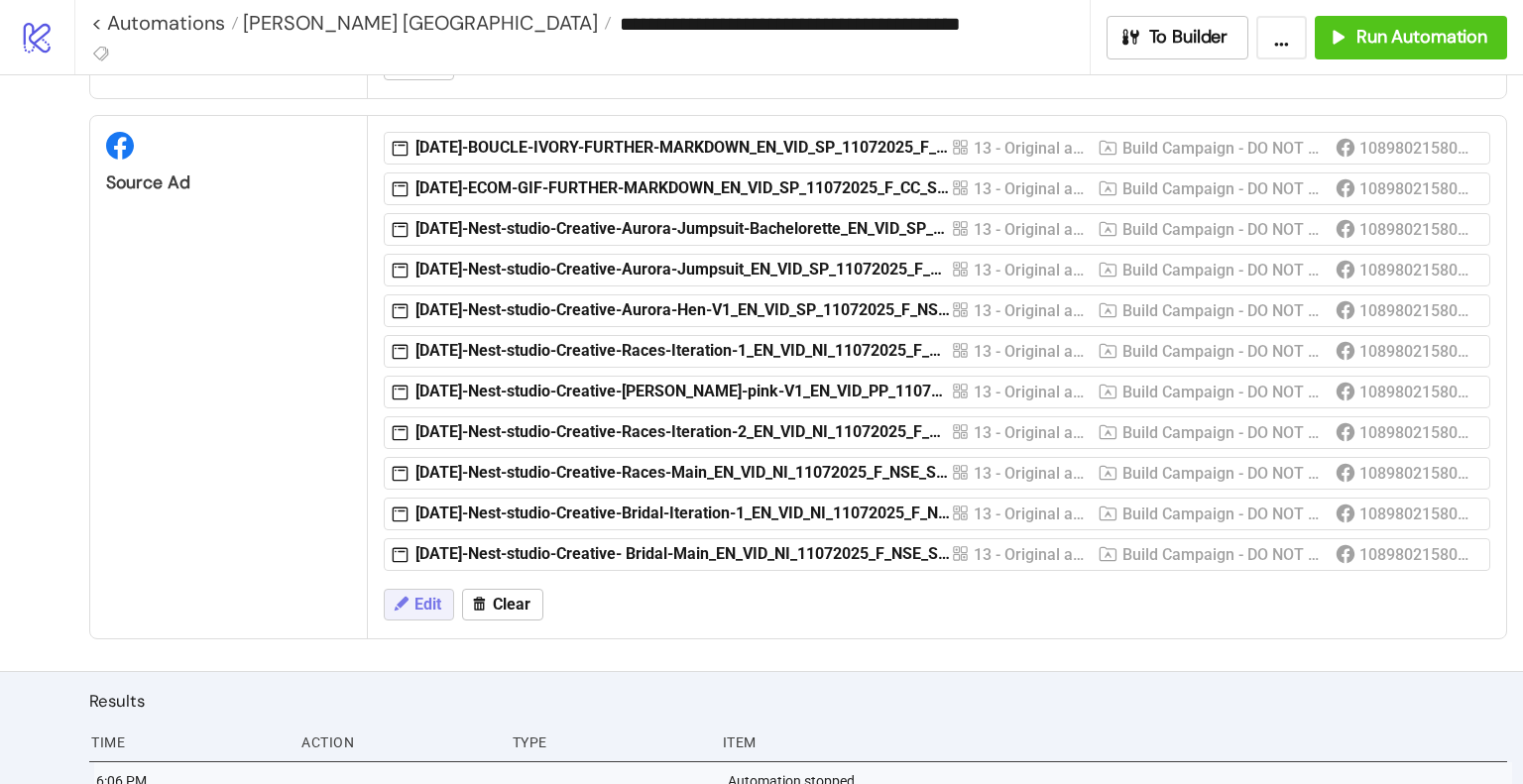 click 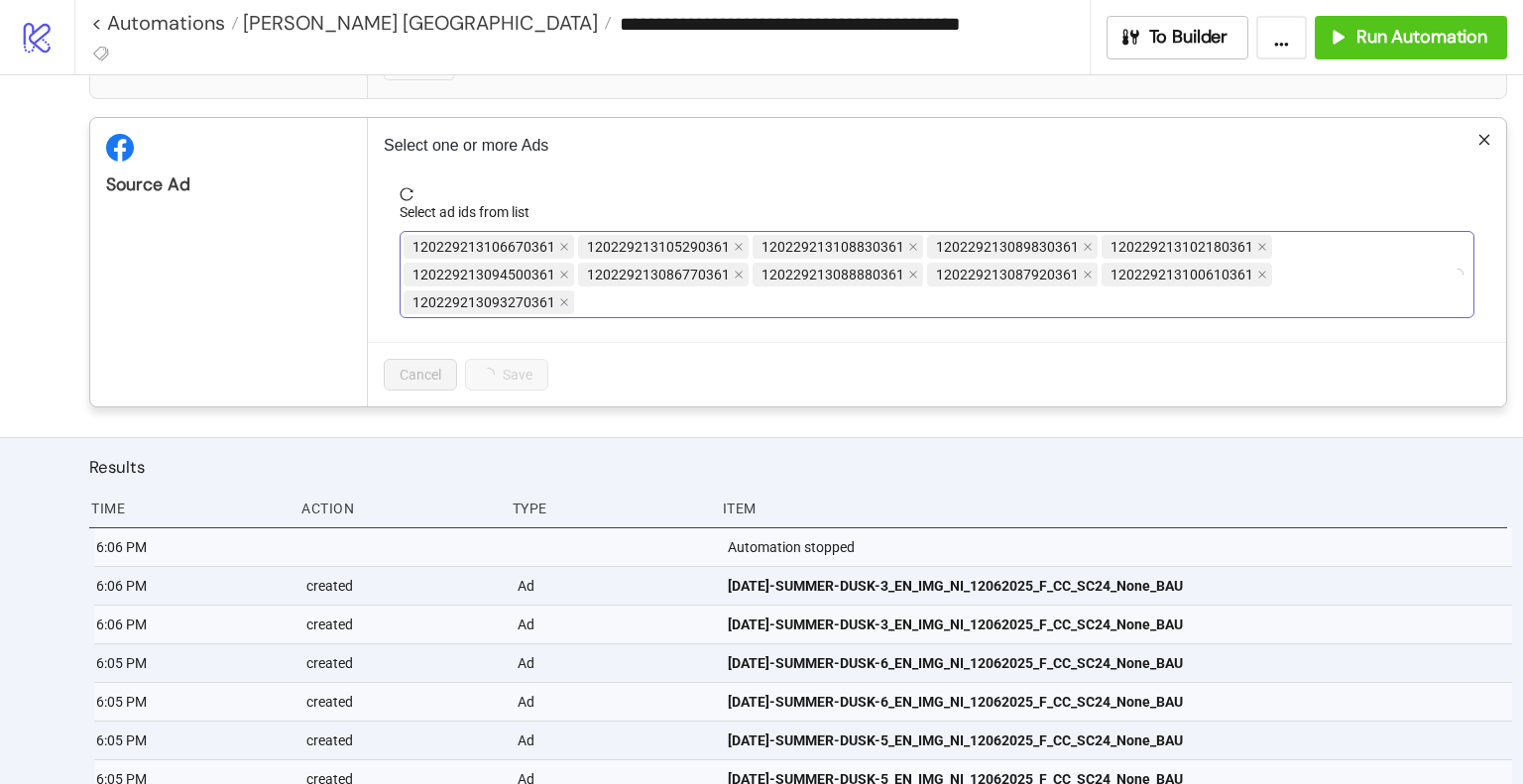 click on "120229213106670361 120229213105290361 120229213108830361 120229213089830361 120229213102180361 120229213094500361 120229213086770361 120229213088880361 120229213087920361 120229213100610361 120229213093270361" at bounding box center (926, 275) 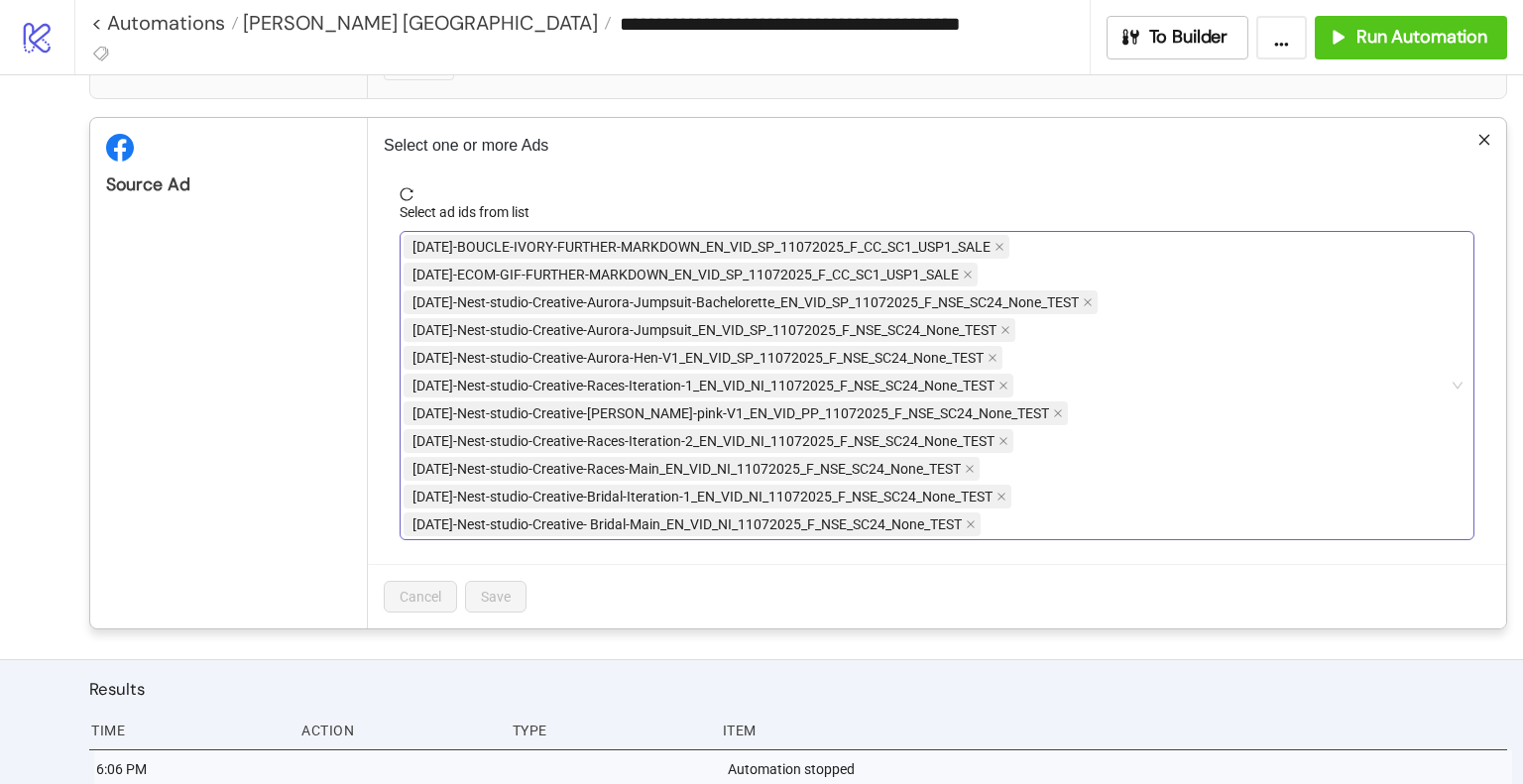 click on "[DATE]-BOUCLE-IVORY-FURTHER-MARKDOWN_EN_VID_SP_11072025_F_CC_SC1_USP1_SALE [DATE]-ECOM-GIF-FURTHER-MARKDOWN_EN_VID_SP_11072025_F_CC_SC1_USP1_SALE [DATE]-Nest-studio-Creative-Aurora-Jumpsuit-Bachelorette_EN_VID_SP_11072025_F_NSE_SC24_None_TEST [DATE]-Nest-studio-Creative-Aurora-Jumpsuit_EN_VID_SP_11072025_F_NSE_SC24_None_TEST [DATE]-Nest-studio-Creative-Aurora-Hen-V1_EN_VID_SP_11072025_F_NSE_SC24_None_TEST [DATE]-Nest-studio-Creative-Races-Iteration-1_EN_VID_NI_11072025_F_NSE_SC24_None_TEST [DATE]-Nest-studio-Creative-[PERSON_NAME]-pink-V1_EN_VID_PP_11072025_F_NSE_SC24_None_TEST [DATE]-Nest-studio-Creative-Races-Iteration-2_EN_VID_NI_11072025_F_NSE_SC24_None_TEST [DATE]-Nest-studio-Creative-Races-Main_EN_VID_NI_11072025_F_NSE_SC24_None_TEST [DATE]-Nest-studio-Creative-Bridal-Iteration-1_EN_VID_NI_11072025_F_NSE_SC24_None_TEST [DATE]-Nest-studio-Creative- Bridal-Main_EN_VID_NI_11072025_F_NSE_SC24_None_TEST" at bounding box center [926, 386] 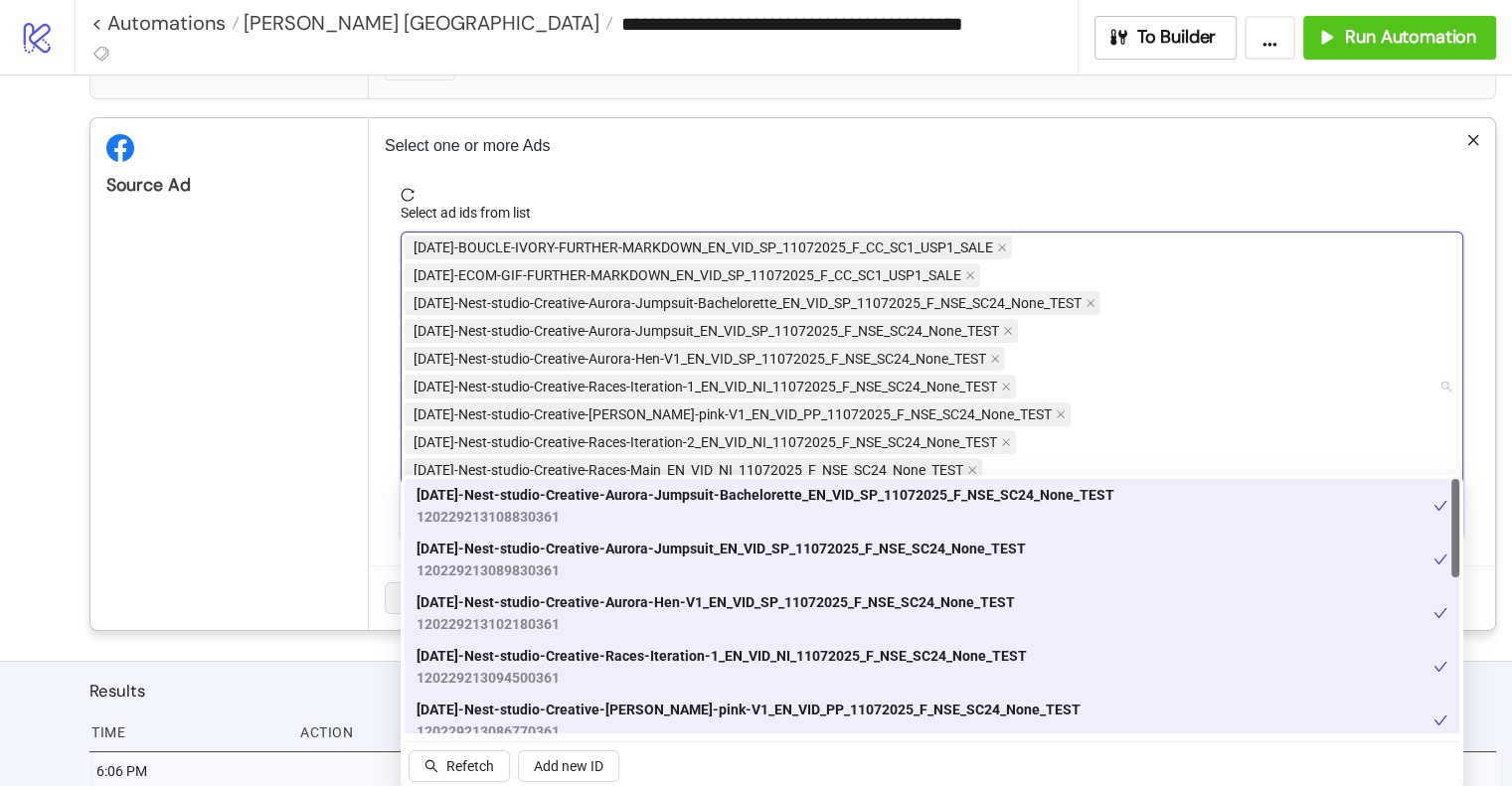 type on "***" 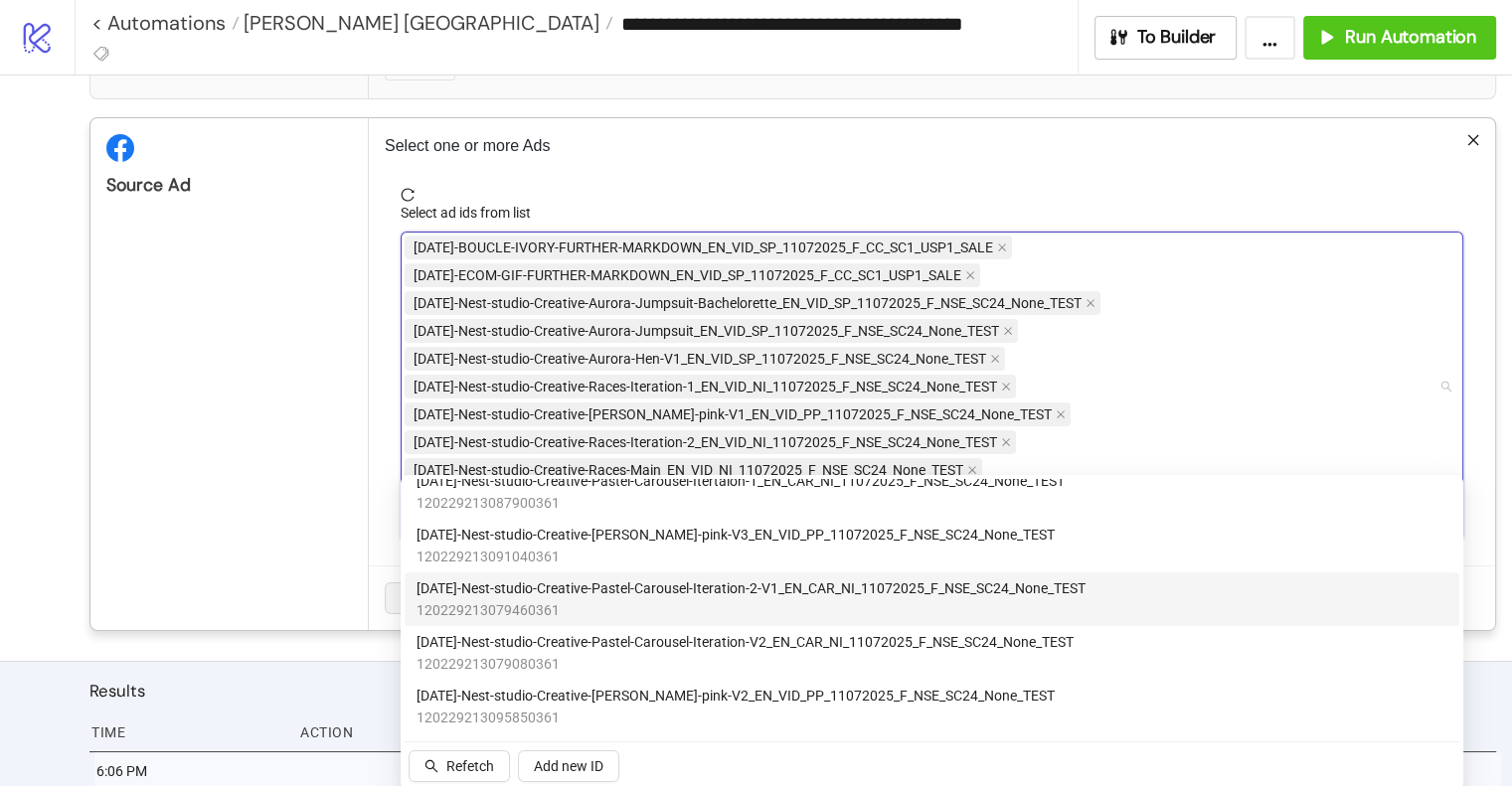 scroll, scrollTop: 550, scrollLeft: 0, axis: vertical 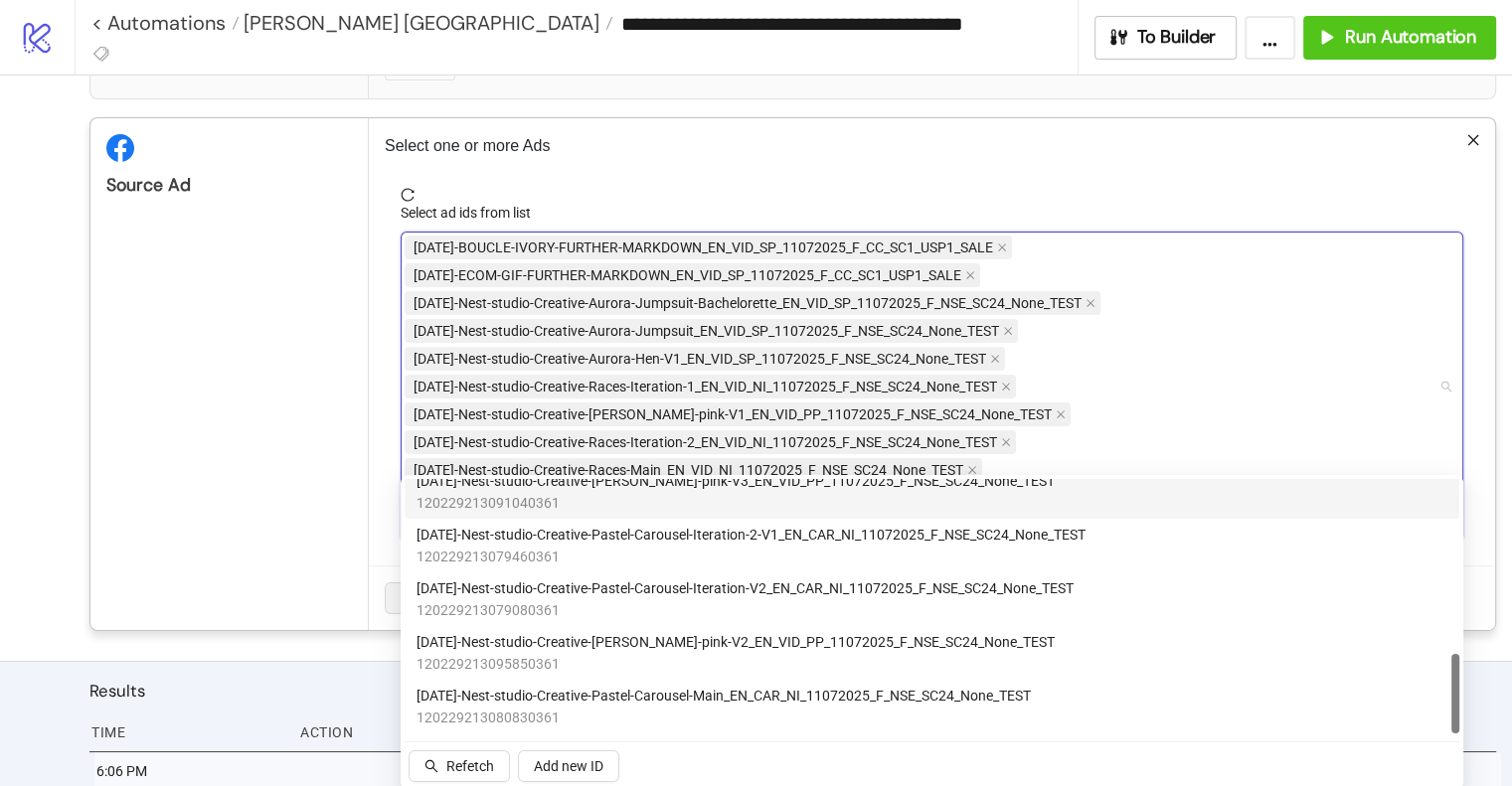 type 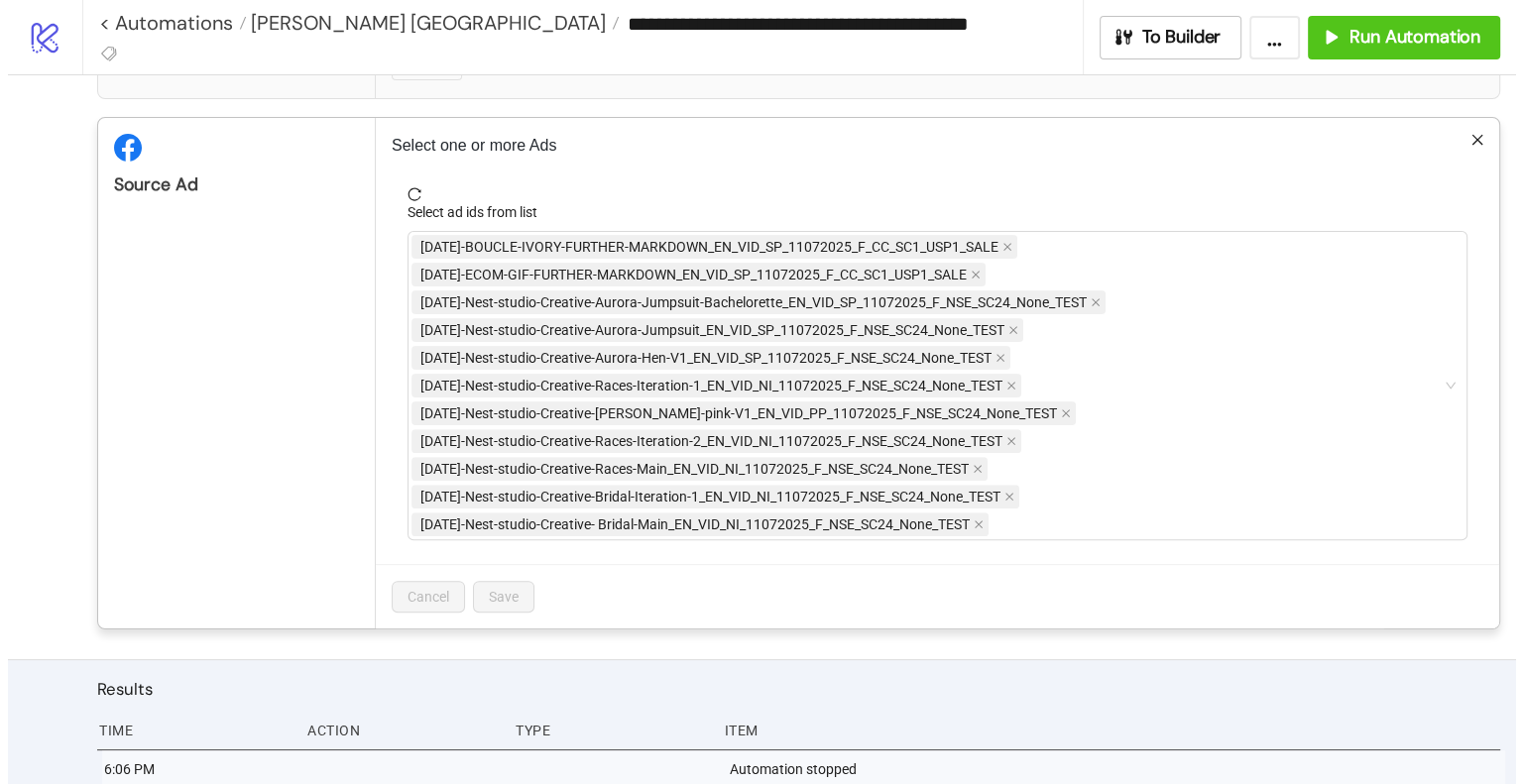 scroll, scrollTop: 0, scrollLeft: 0, axis: both 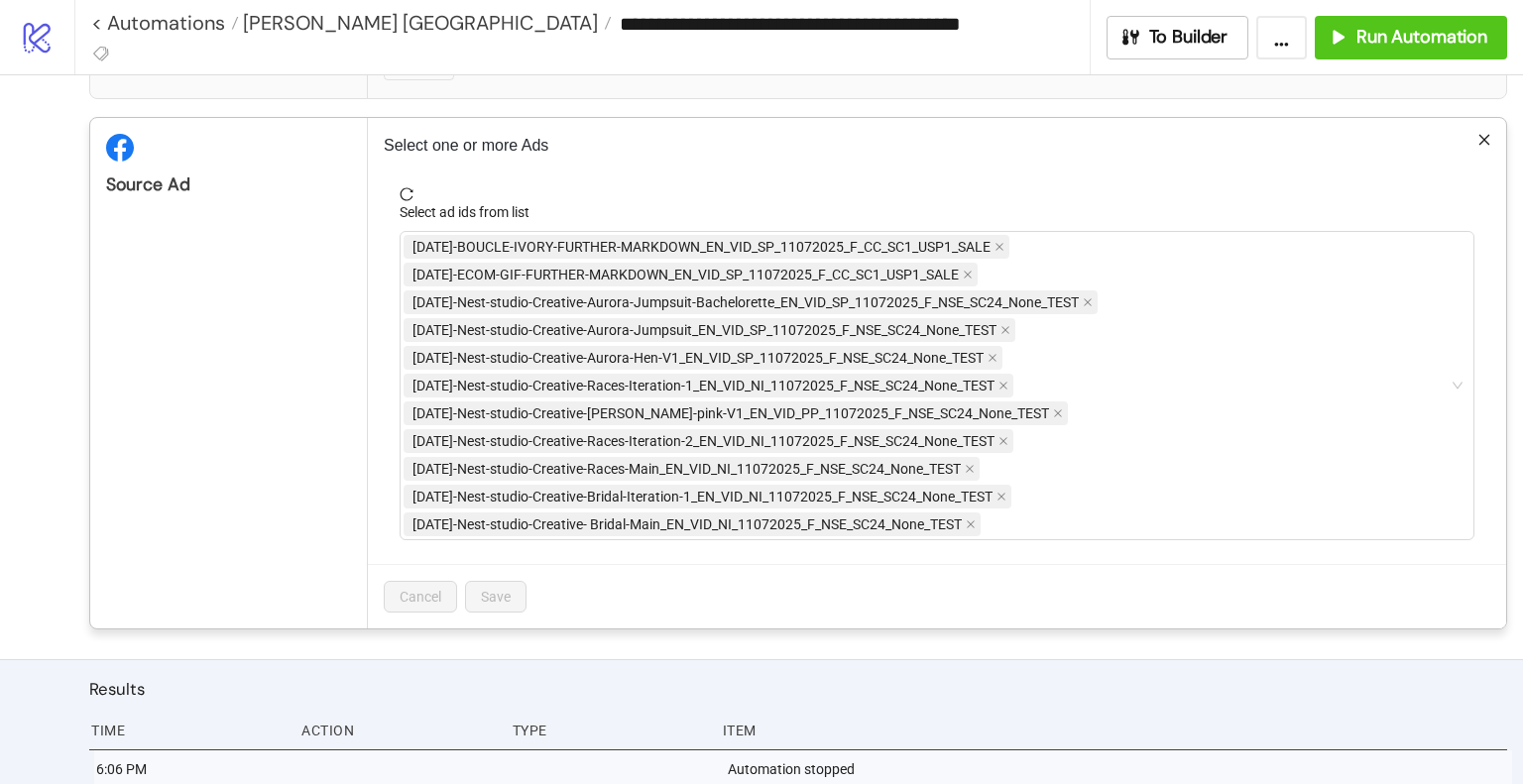 click 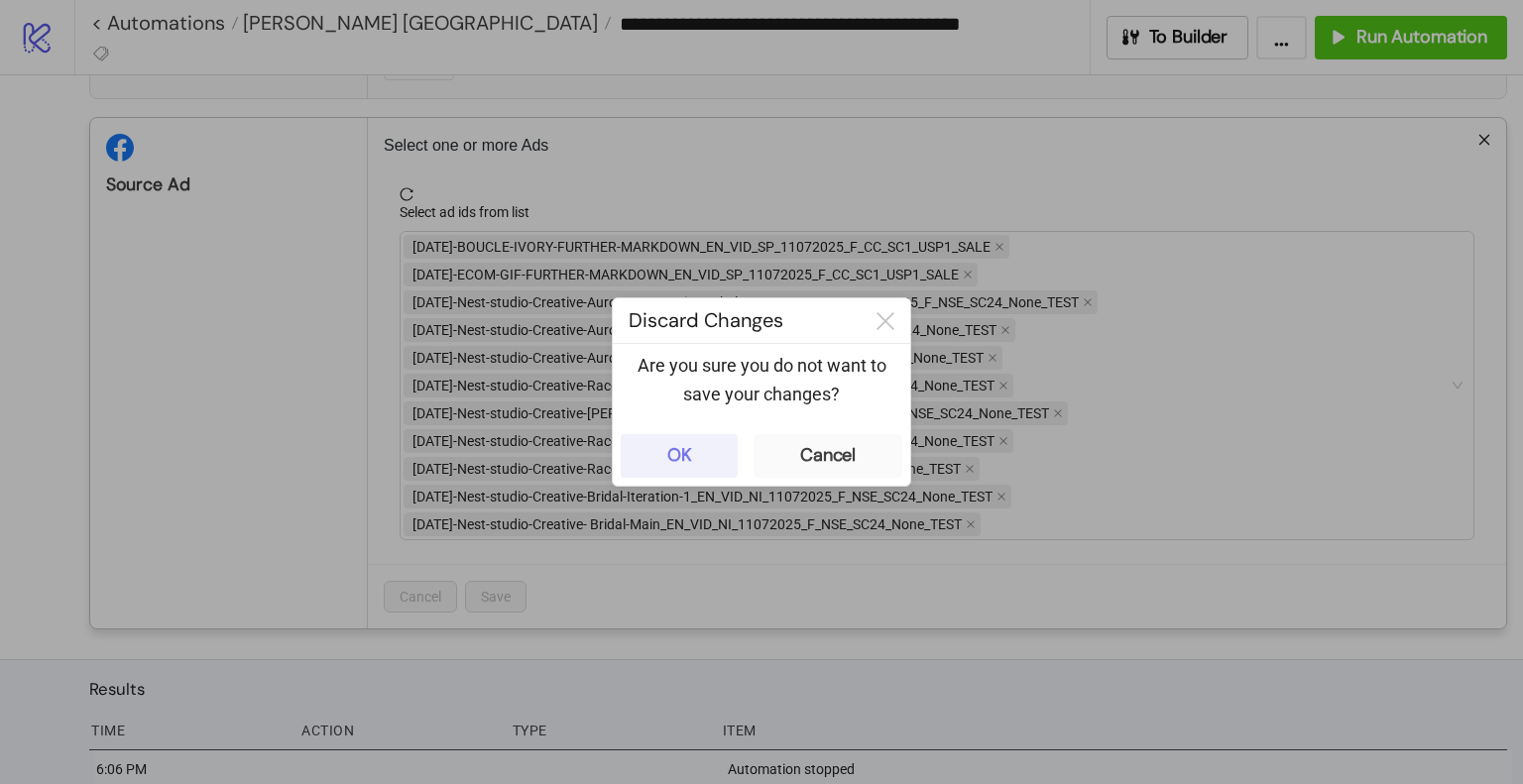 click on "OK" at bounding box center [679, 456] 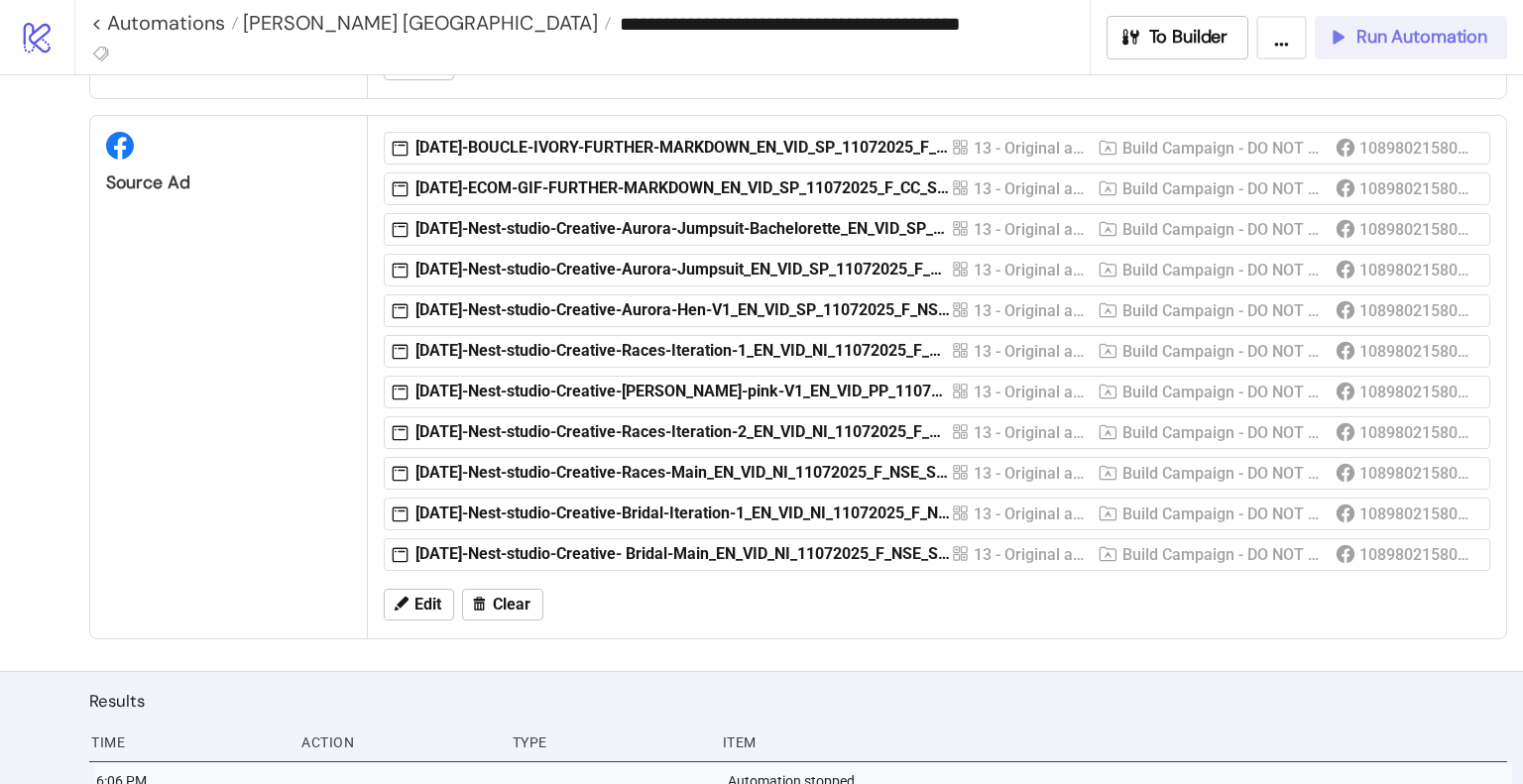 click on "Run Automation" at bounding box center [1422, 37] 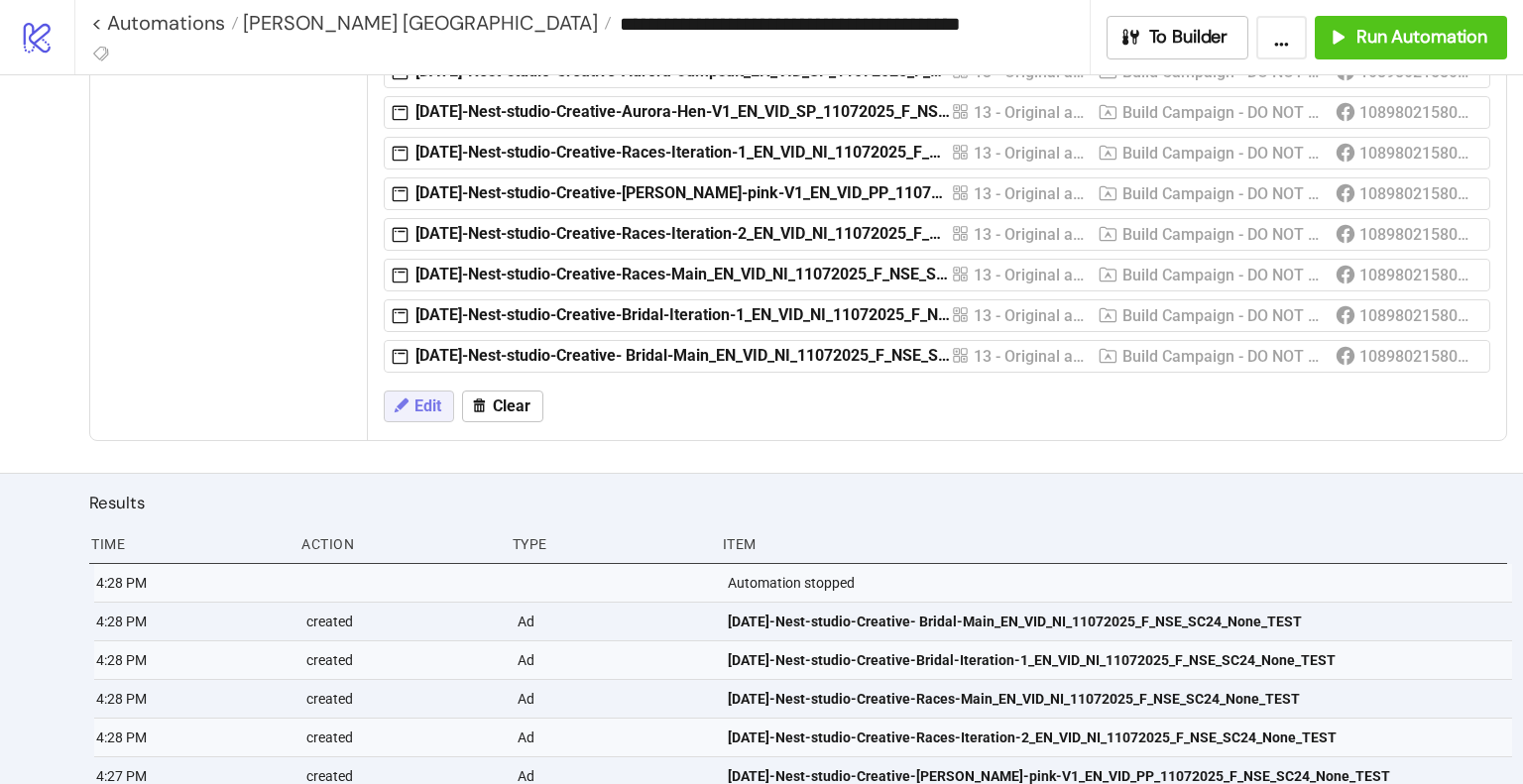 scroll, scrollTop: 690, scrollLeft: 0, axis: vertical 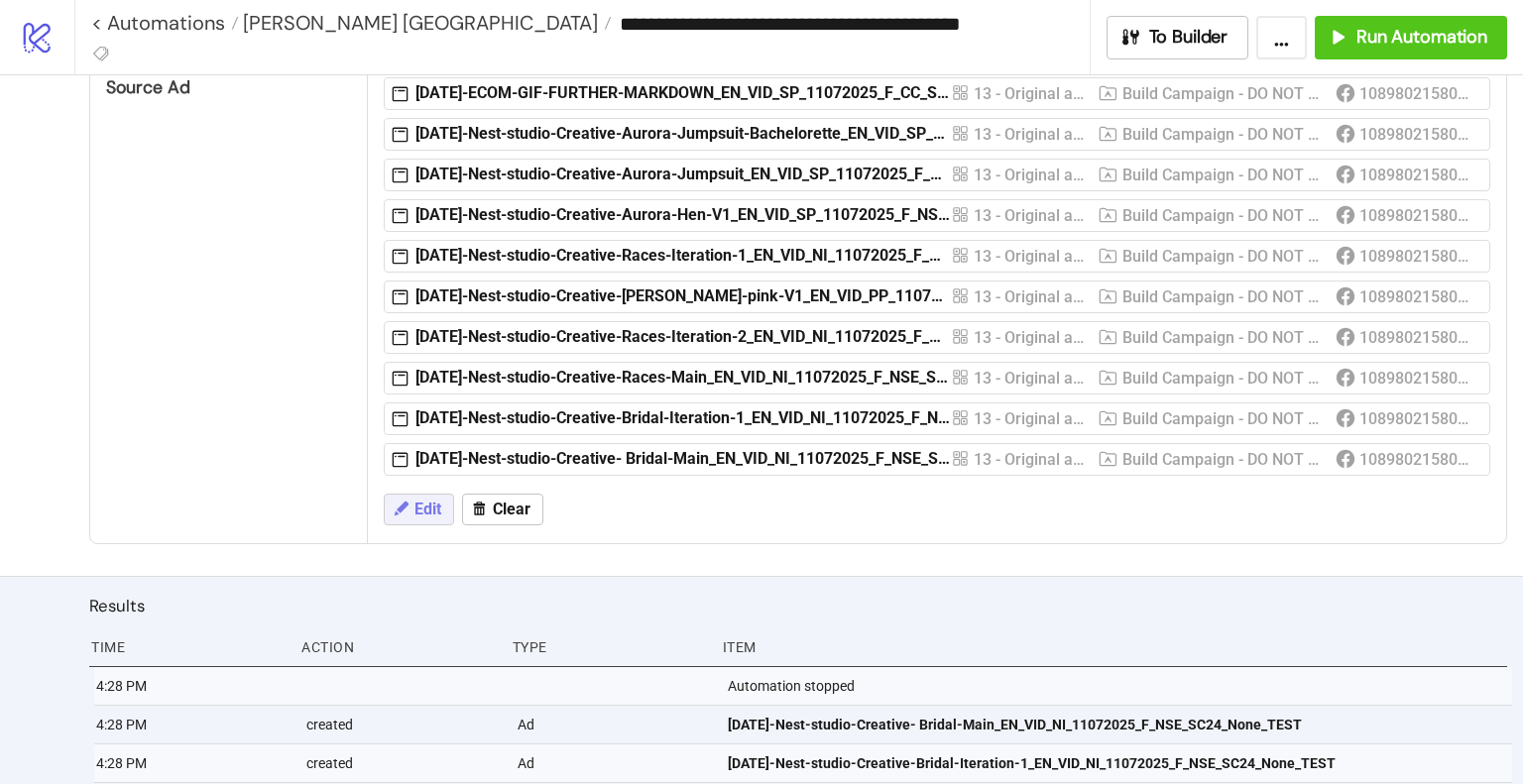click on "Edit" at bounding box center (427, 509) 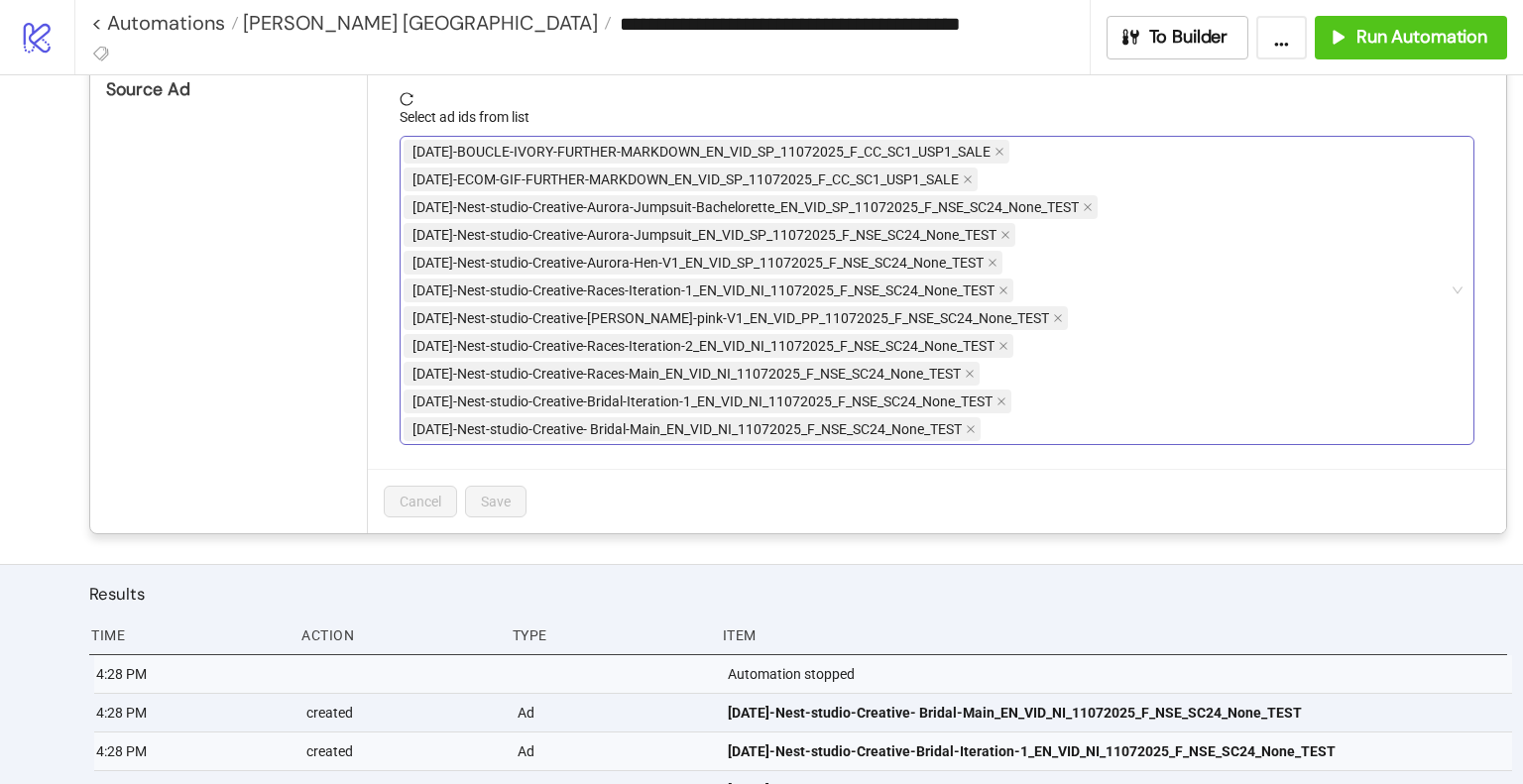 click on "[DATE]-BOUCLE-IVORY-FURTHER-MARKDOWN_EN_VID_SP_11072025_F_CC_SC1_USP1_SALE [DATE]-ECOM-GIF-FURTHER-MARKDOWN_EN_VID_SP_11072025_F_CC_SC1_USP1_SALE [DATE]-Nest-studio-Creative-Aurora-Jumpsuit-Bachelorette_EN_VID_SP_11072025_F_NSE_SC24_None_TEST [DATE]-Nest-studio-Creative-Aurora-Jumpsuit_EN_VID_SP_11072025_F_NSE_SC24_None_TEST [DATE]-Nest-studio-Creative-Aurora-Hen-V1_EN_VID_SP_11072025_F_NSE_SC24_None_TEST [DATE]-Nest-studio-Creative-Races-Iteration-1_EN_VID_NI_11072025_F_NSE_SC24_None_TEST [DATE]-Nest-studio-Creative-[PERSON_NAME]-pink-V1_EN_VID_PP_11072025_F_NSE_SC24_None_TEST [DATE]-Nest-studio-Creative-Races-Iteration-2_EN_VID_NI_11072025_F_NSE_SC24_None_TEST [DATE]-Nest-studio-Creative-Races-Main_EN_VID_NI_11072025_F_NSE_SC24_None_TEST [DATE]-Nest-studio-Creative-Bridal-Iteration-1_EN_VID_NI_11072025_F_NSE_SC24_None_TEST [DATE]-Nest-studio-Creative- Bridal-Main_EN_VID_NI_11072025_F_NSE_SC24_None_TEST" at bounding box center (926, 290) 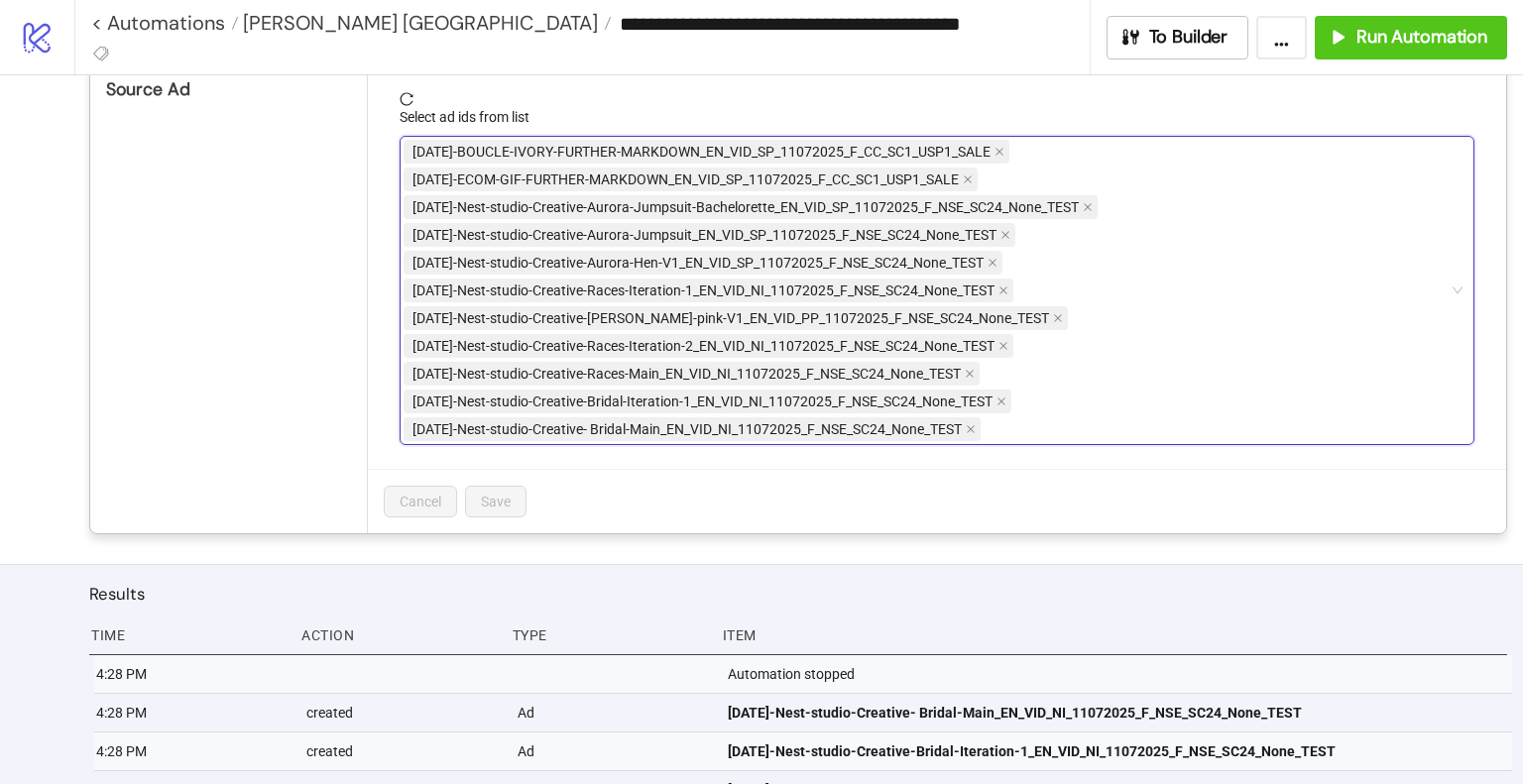 click on "[DATE]-Nest-studio-Creative-Aurora-Jumpsuit-Bachelorette_EN_VID_SP_11072025_F_NSE_SC24_None_TEST" at bounding box center [751, 207] 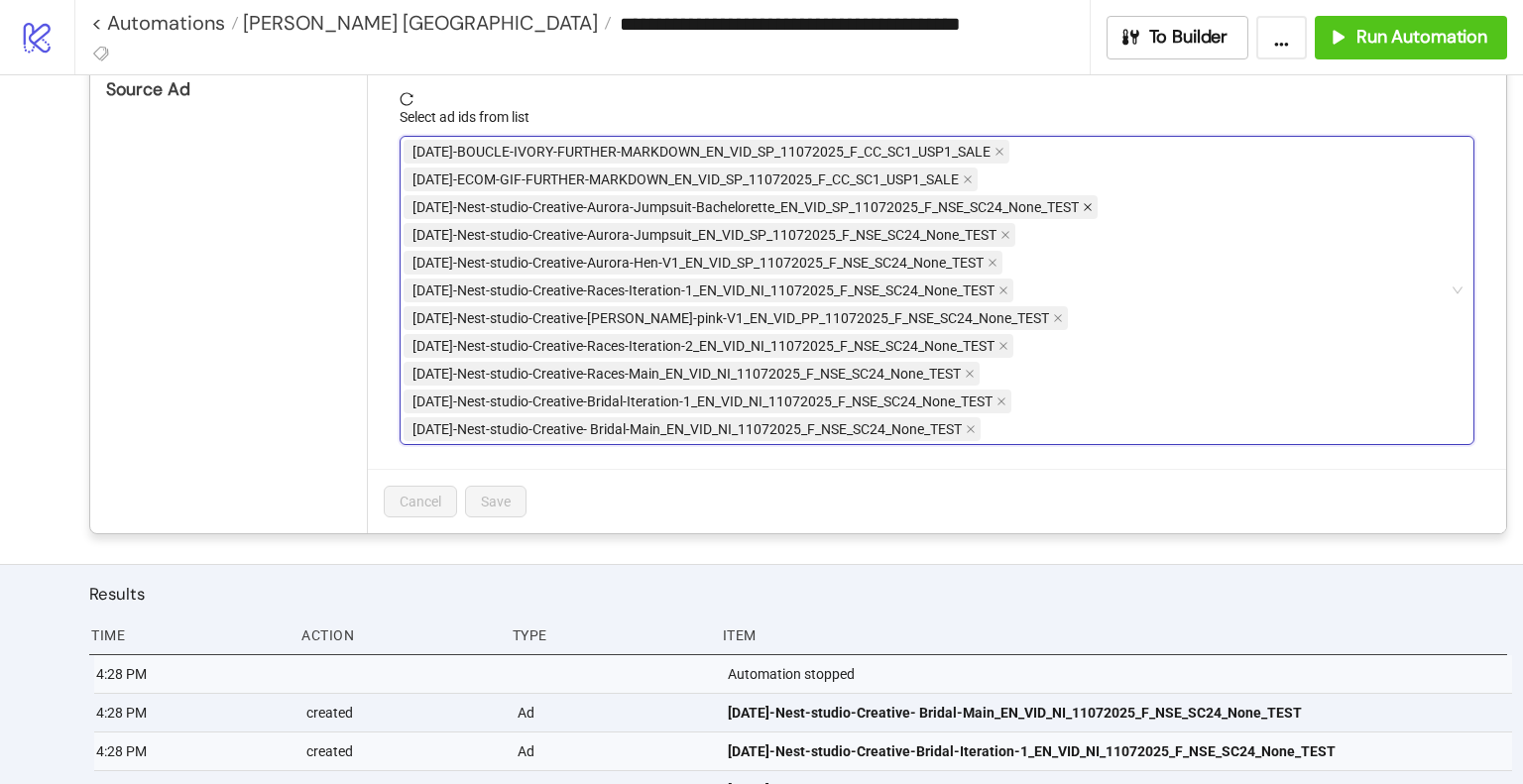 click 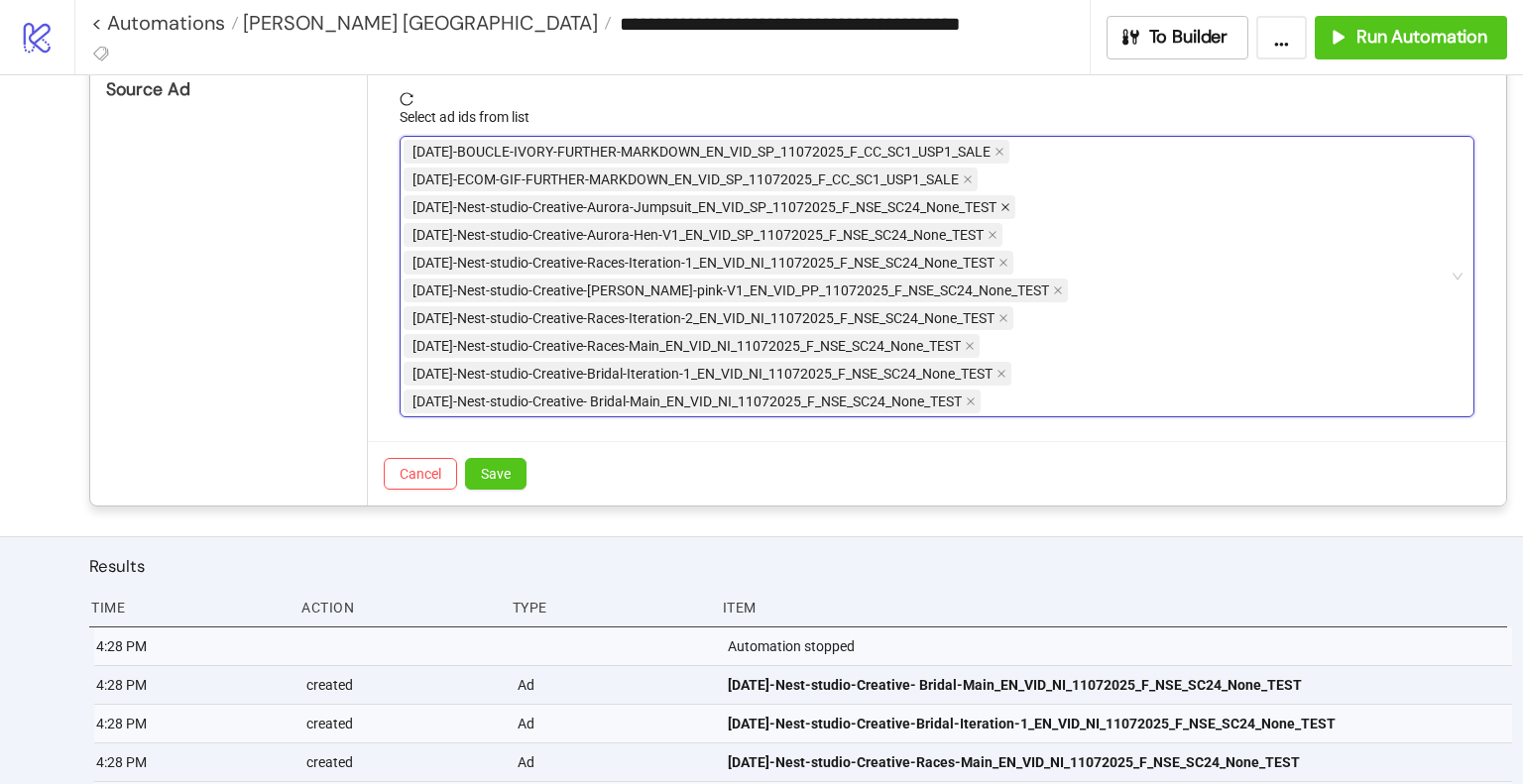 click 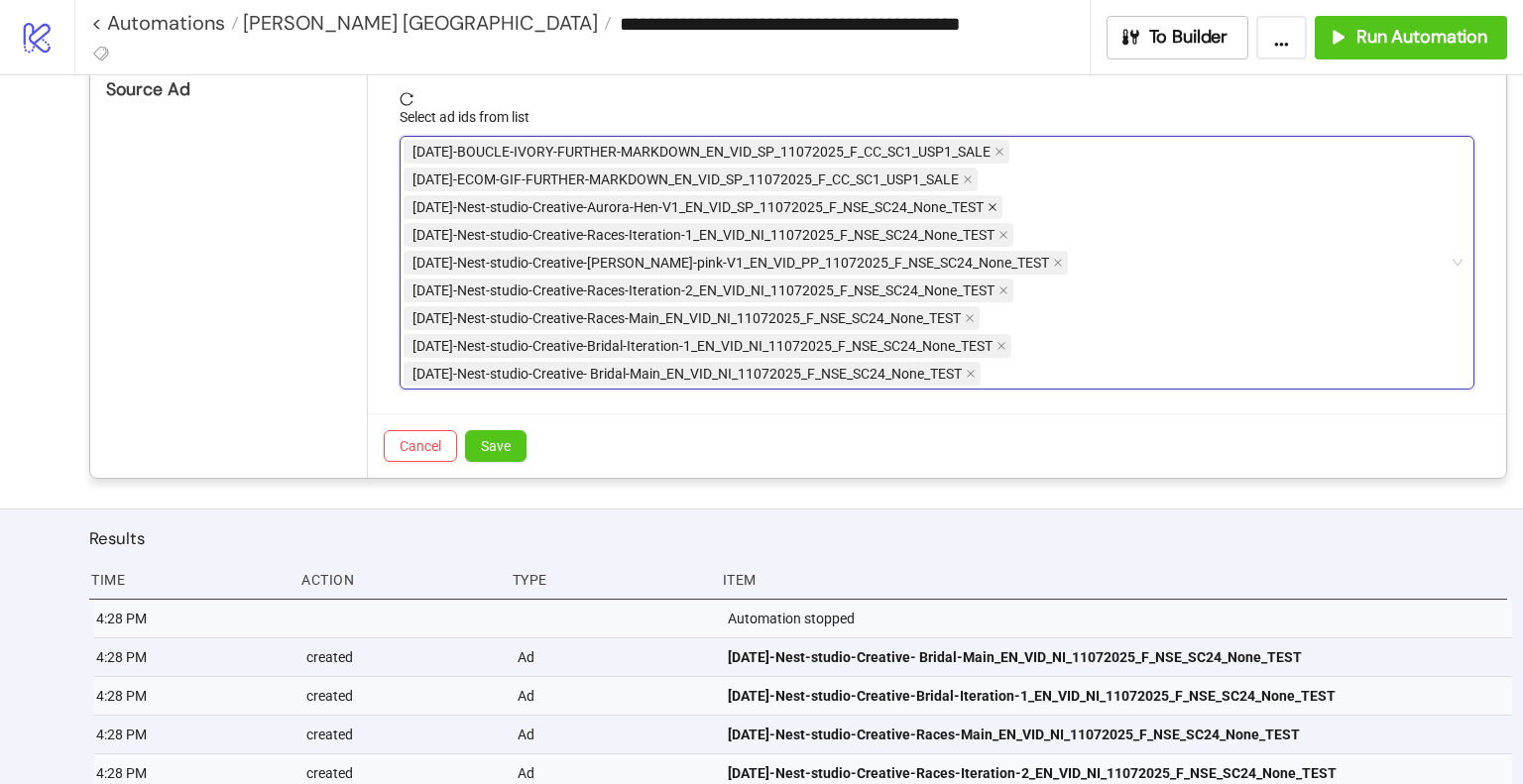 click 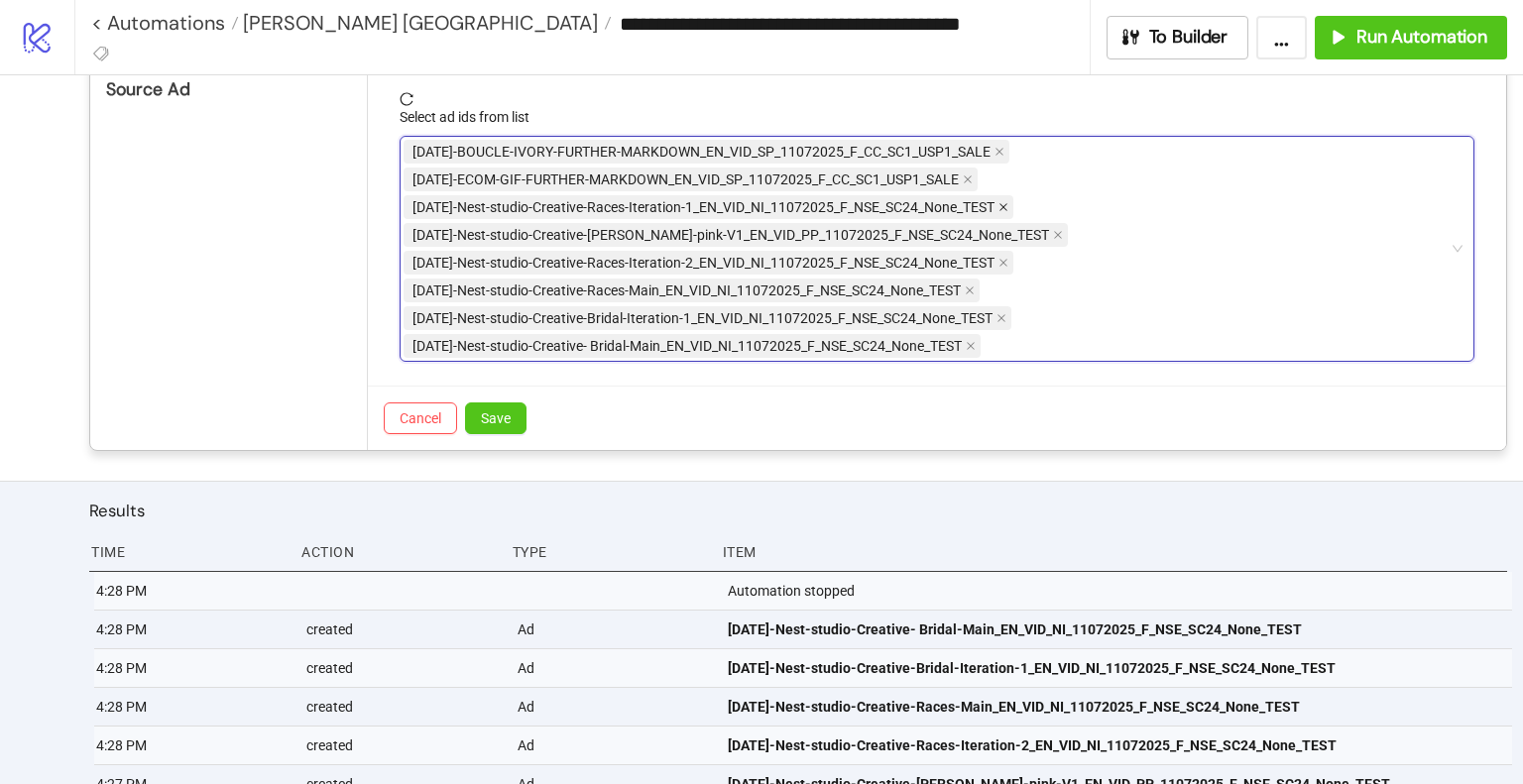 click 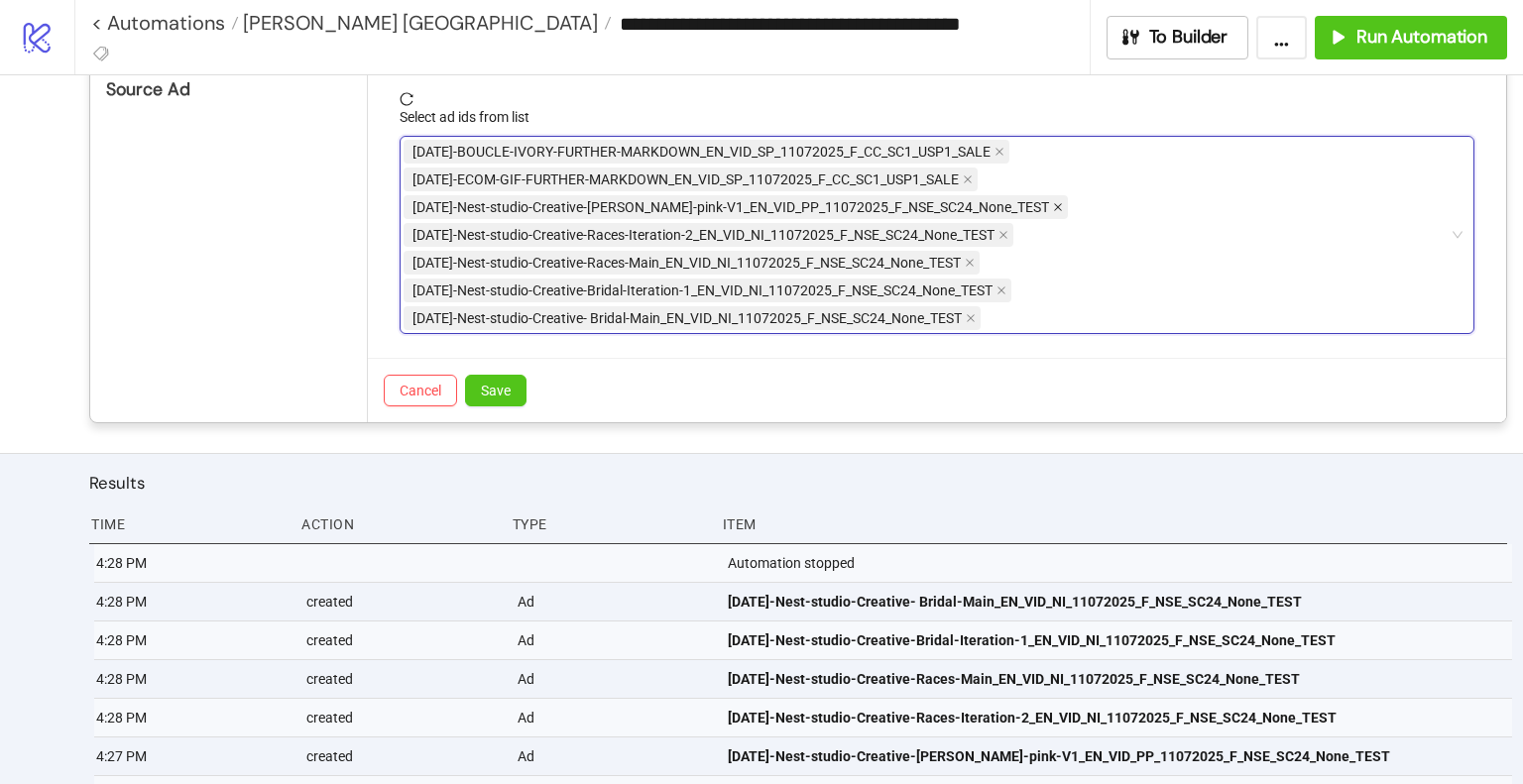 click 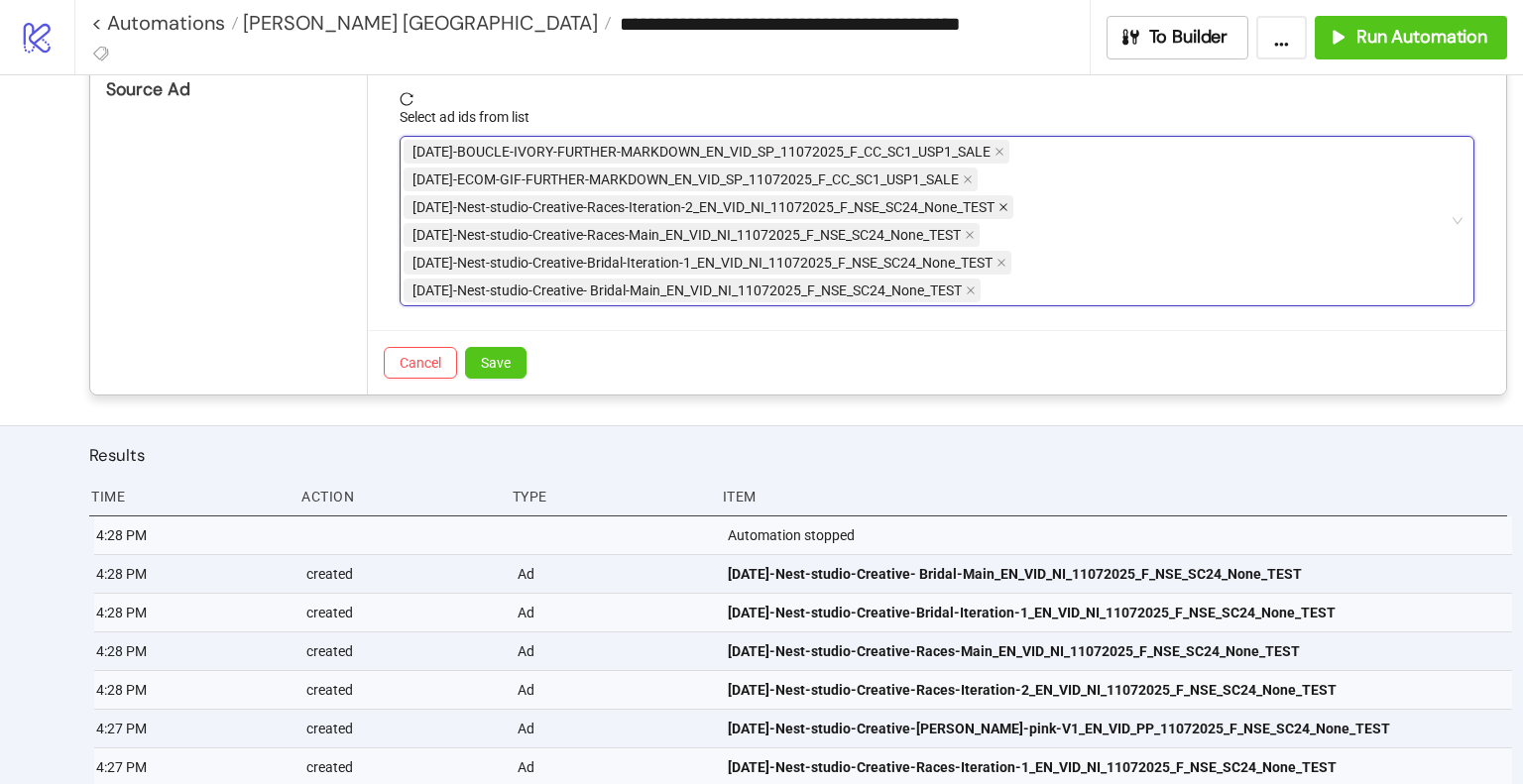 click 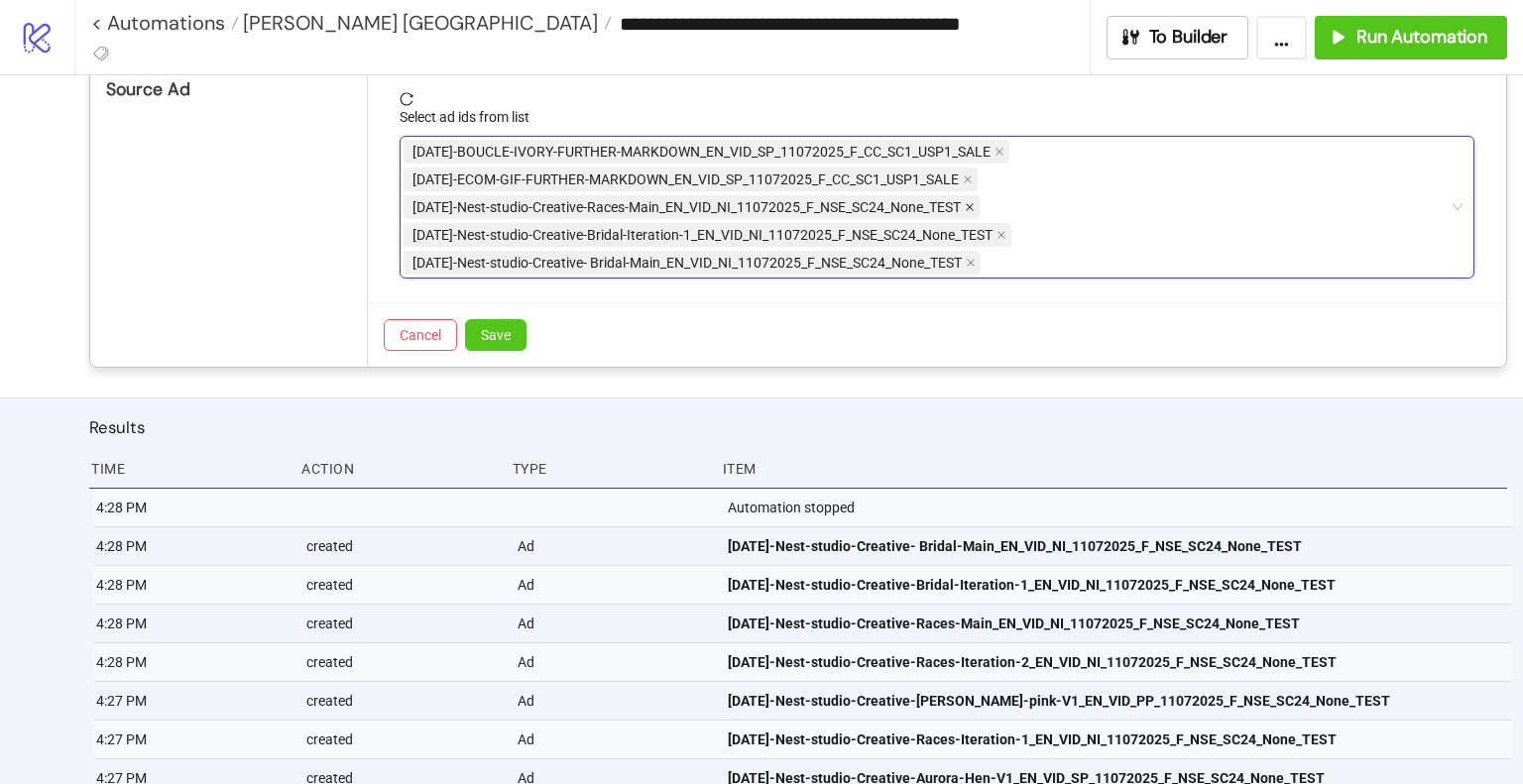 click 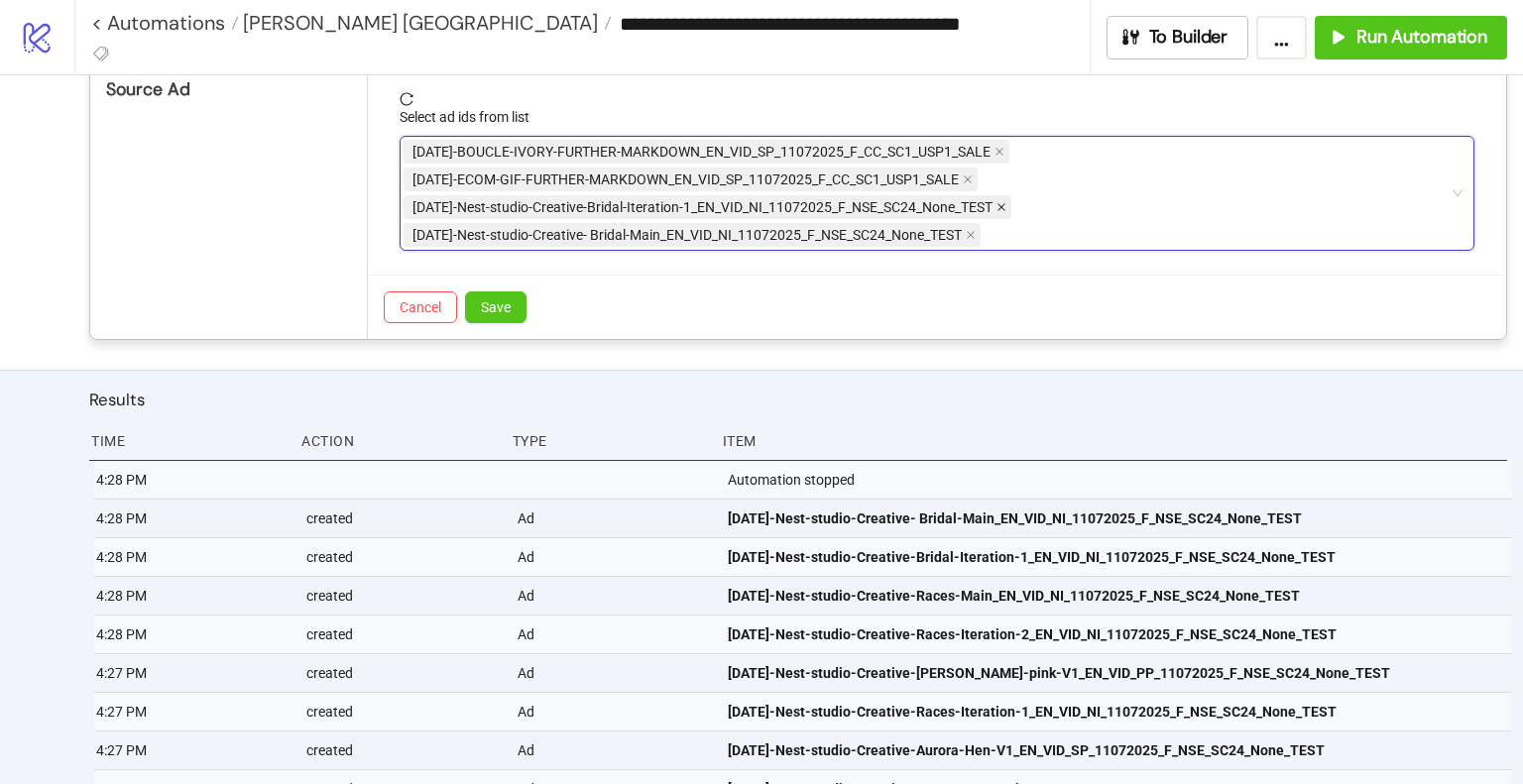 click 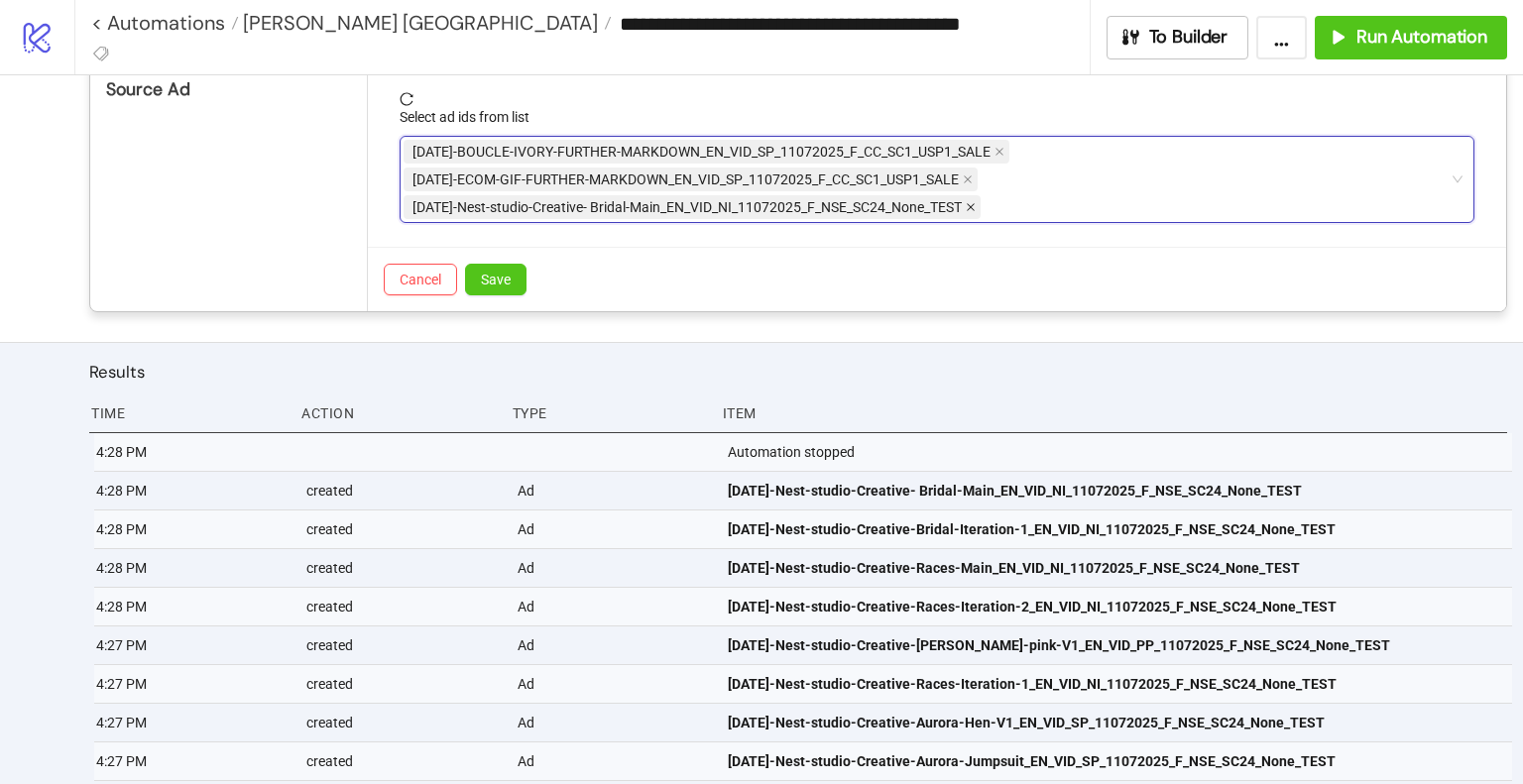 click 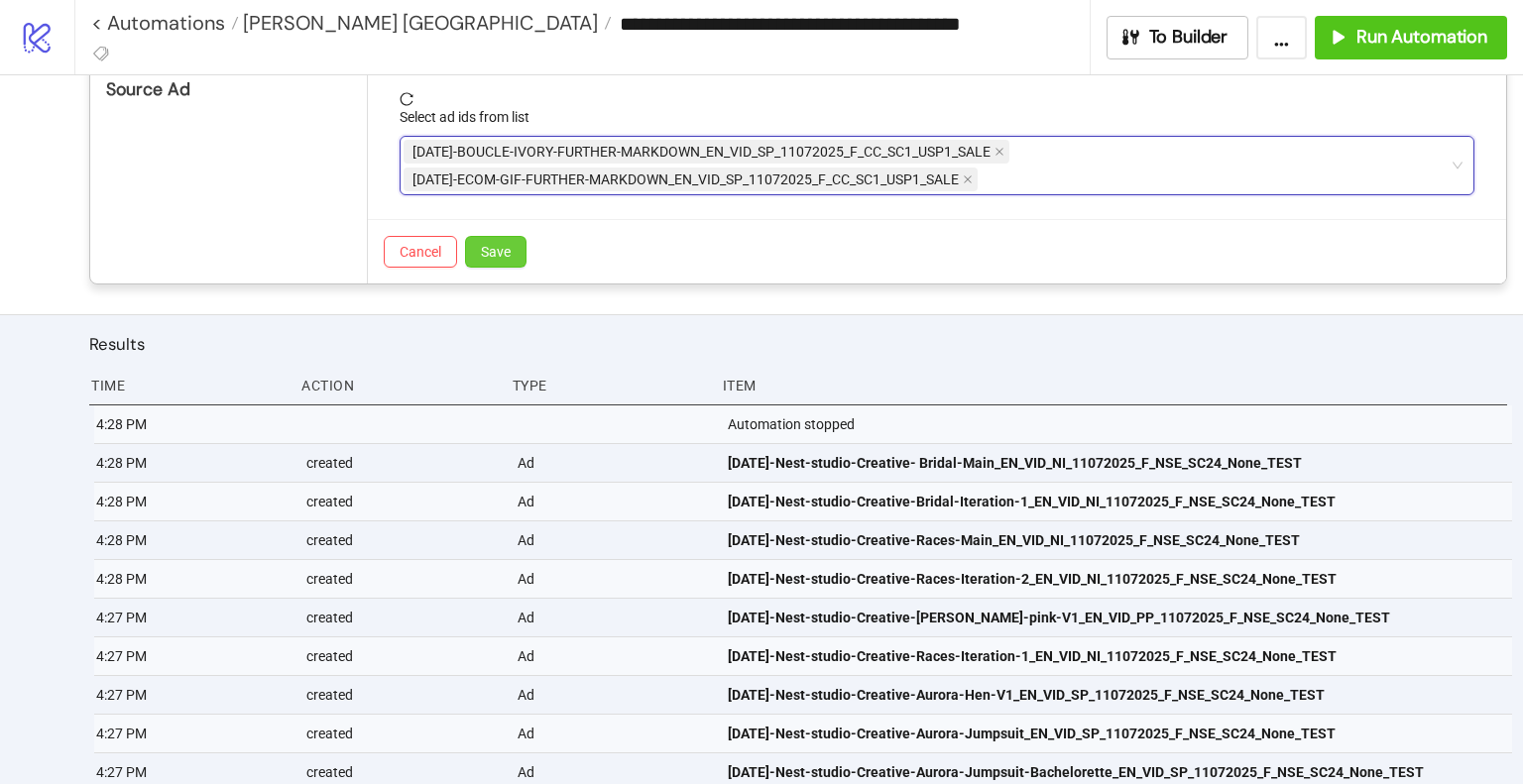 click on "Save" at bounding box center (496, 252) 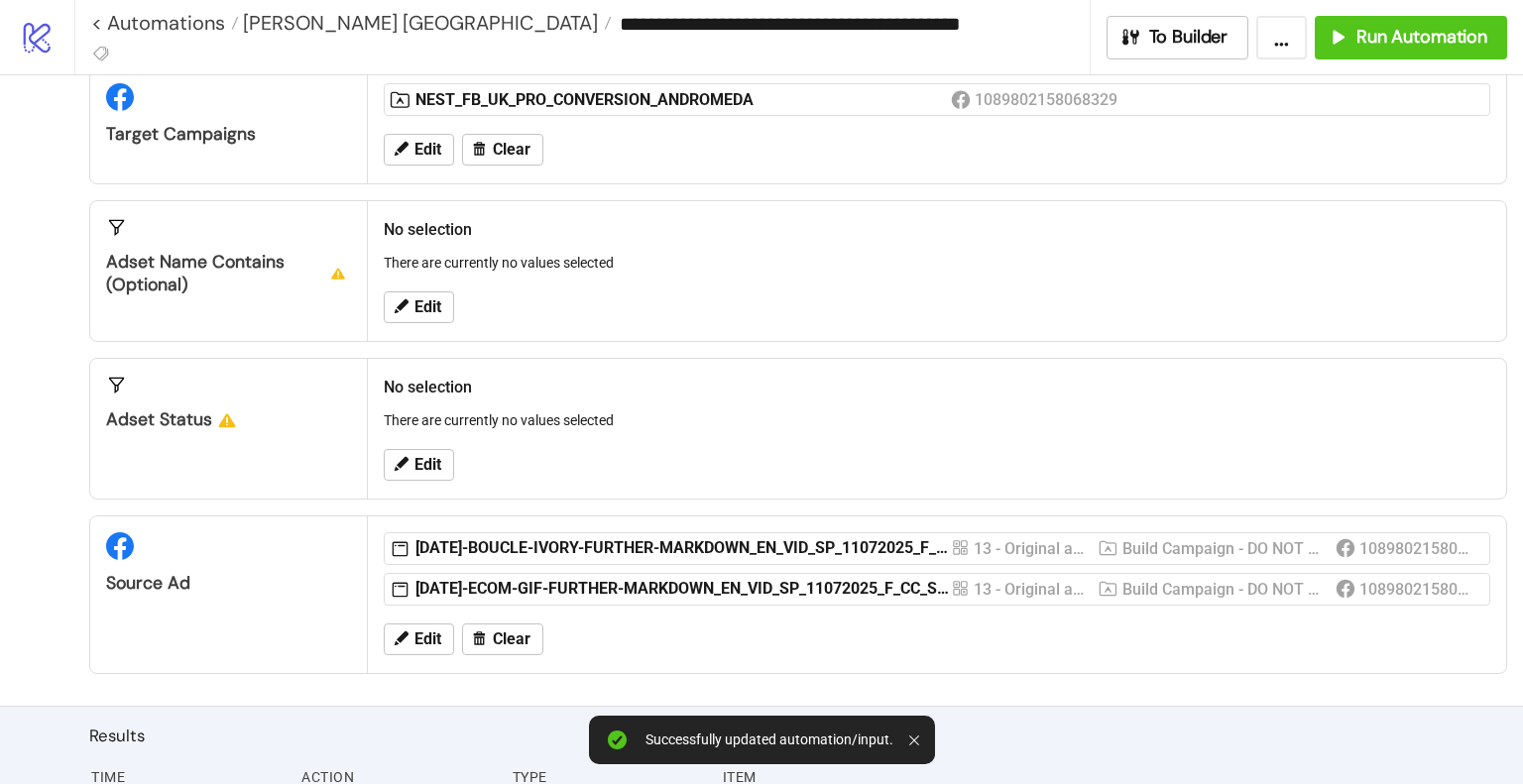 scroll, scrollTop: 0, scrollLeft: 0, axis: both 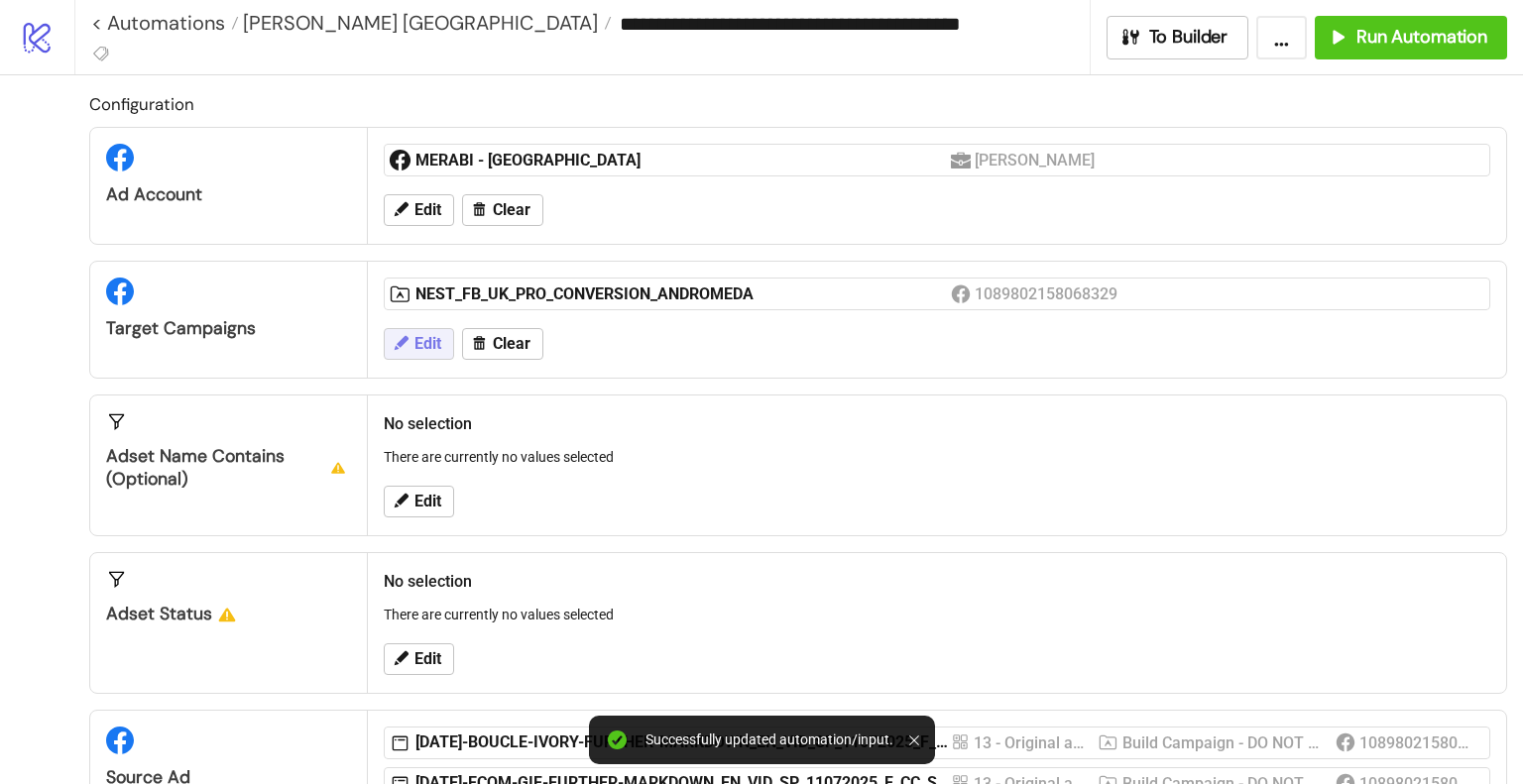 click on "Edit" at bounding box center [418, 344] 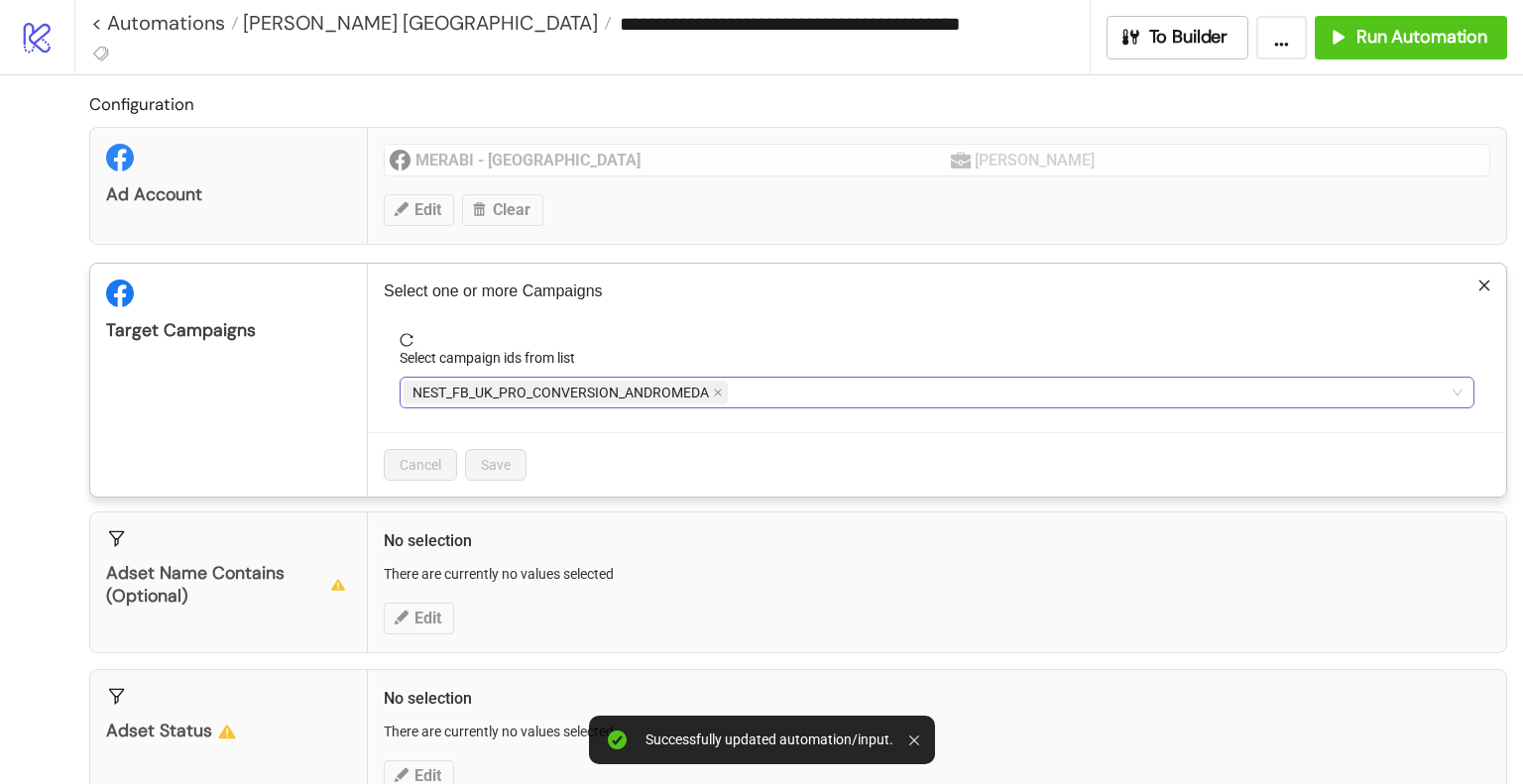 click on "NEST_FB_UK_PRO_CONVERSION_ANDROMEDA" at bounding box center (926, 392) 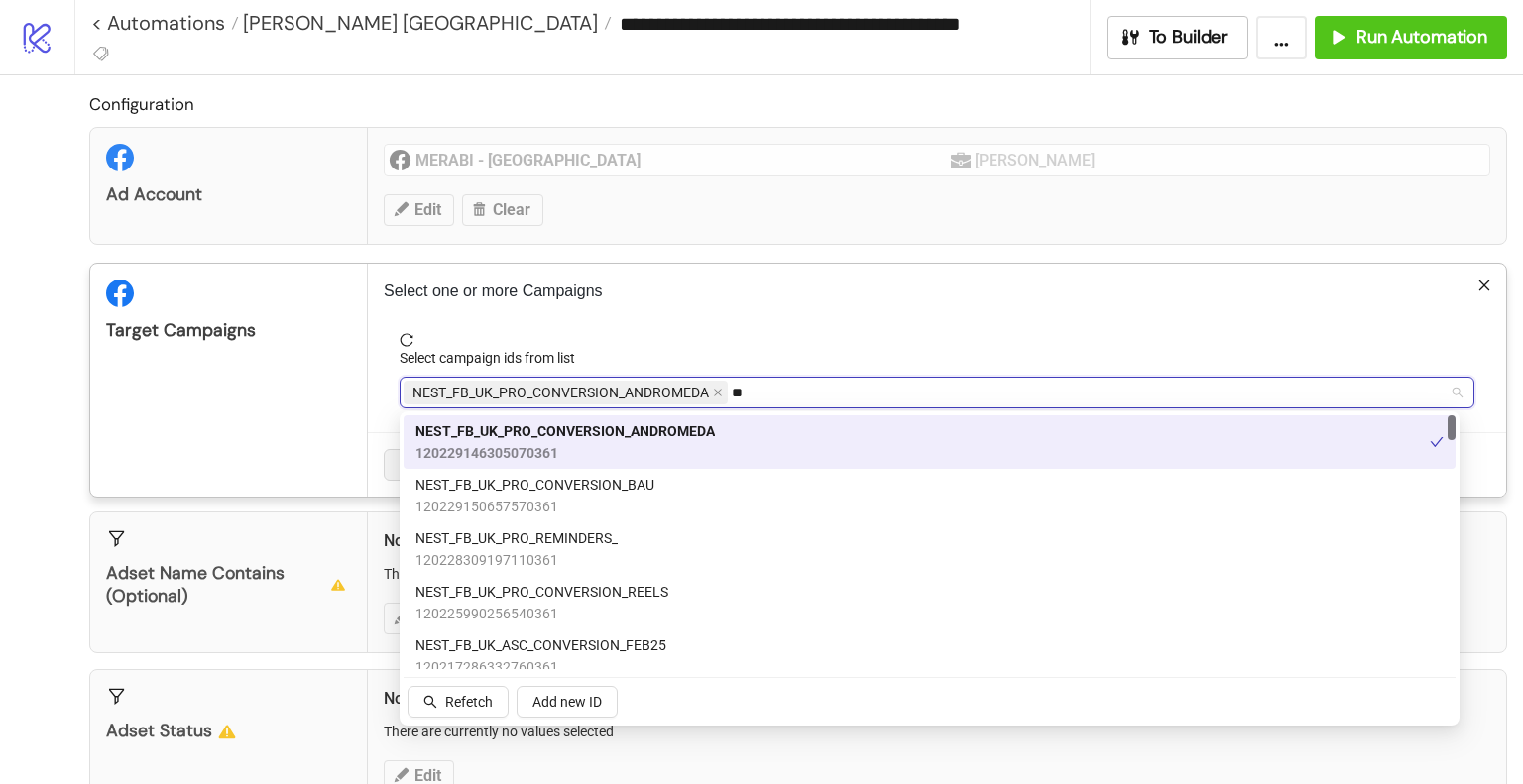 type on "***" 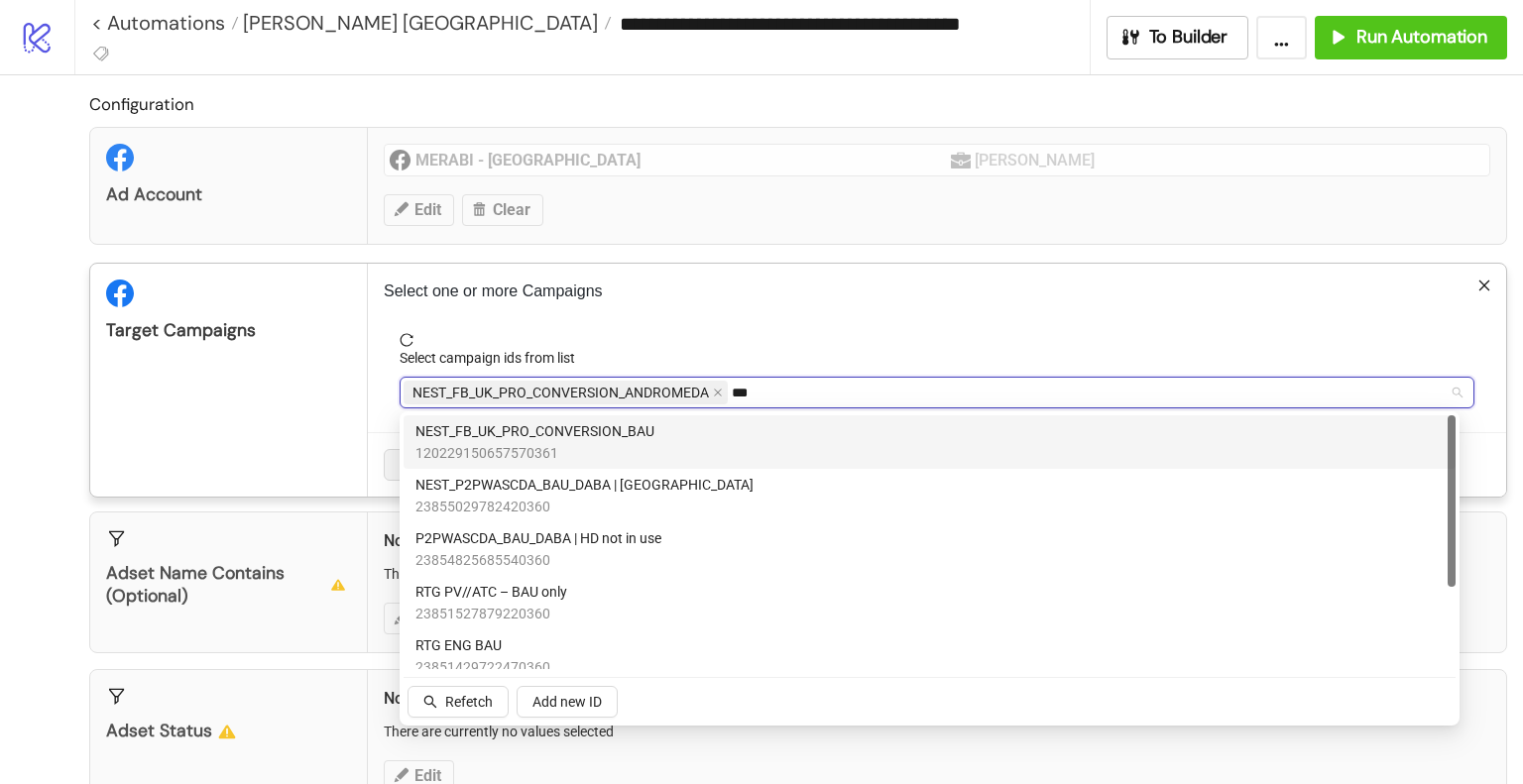 click on "NEST_FB_UK_PRO_CONVERSION_BAU 120229150657570361" at bounding box center [929, 442] 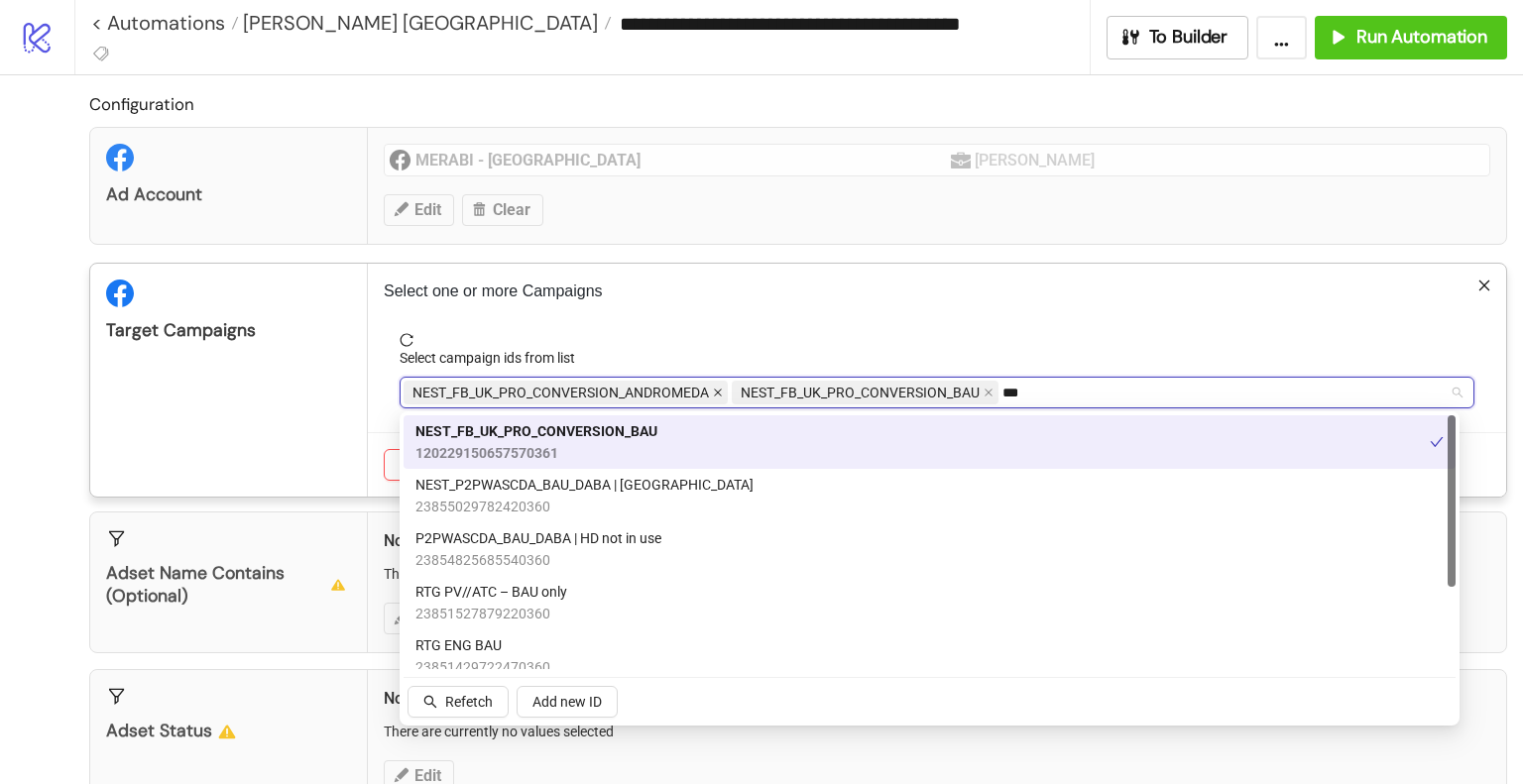 click 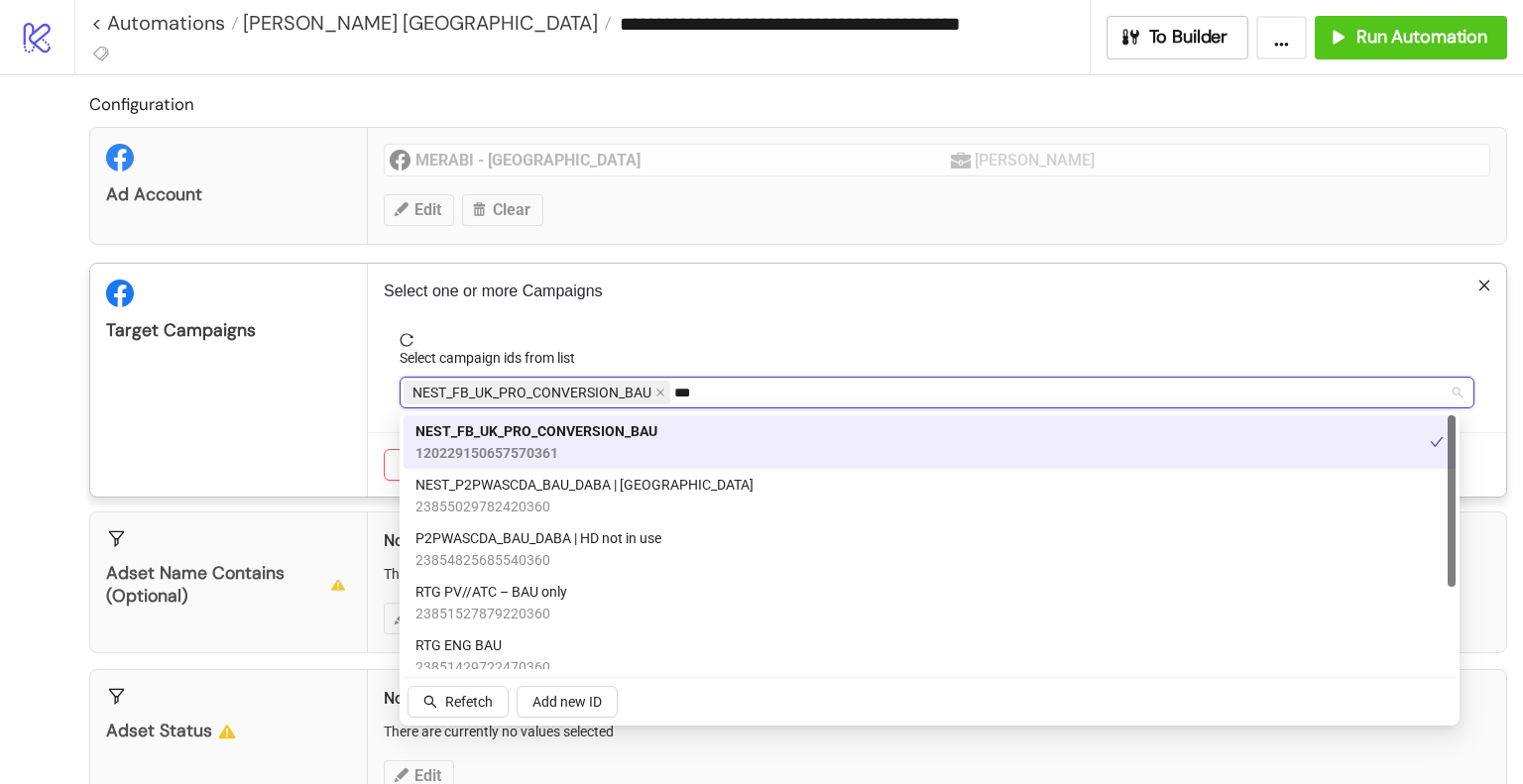 type 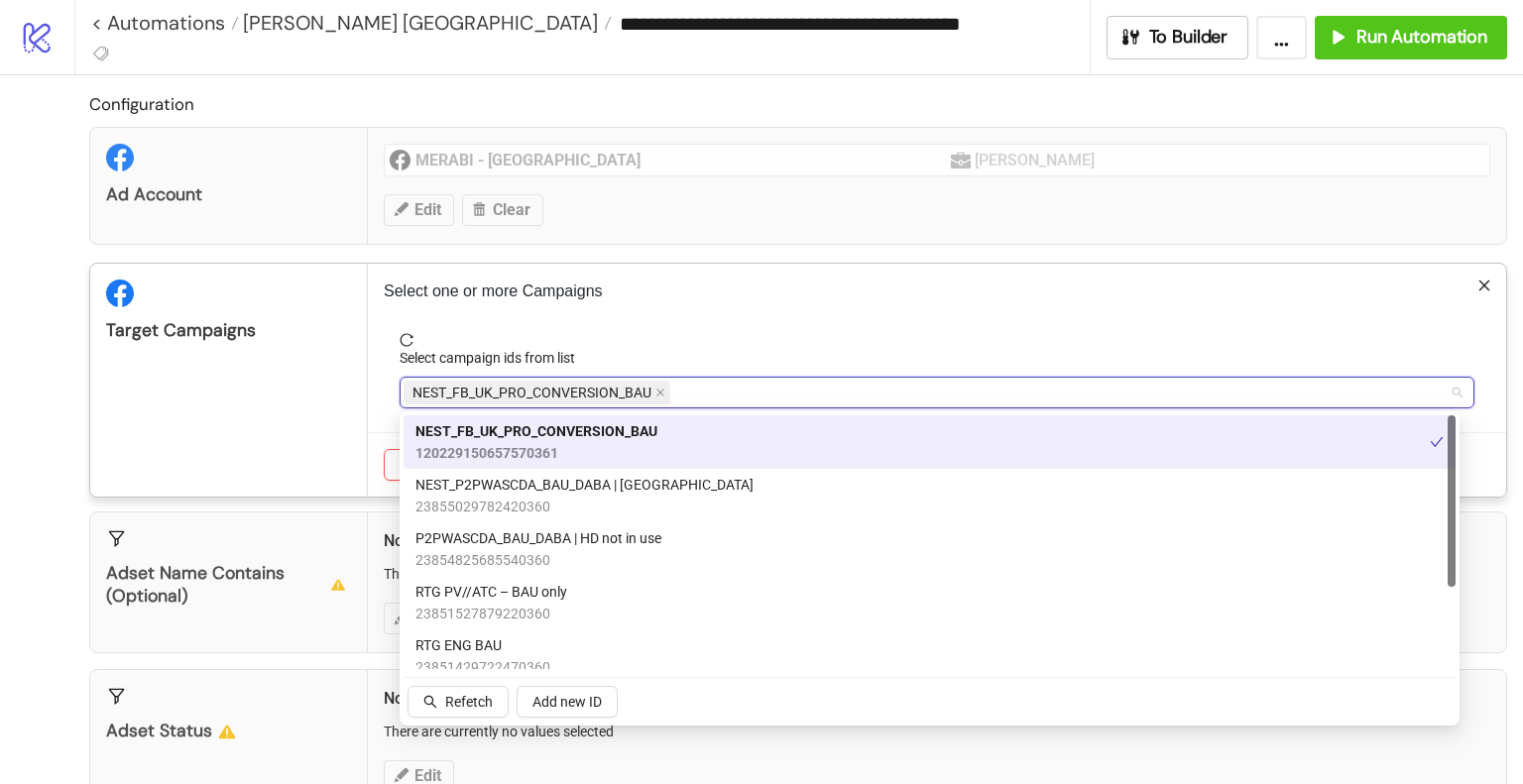 click on "Target Campaigns" at bounding box center (229, 380) 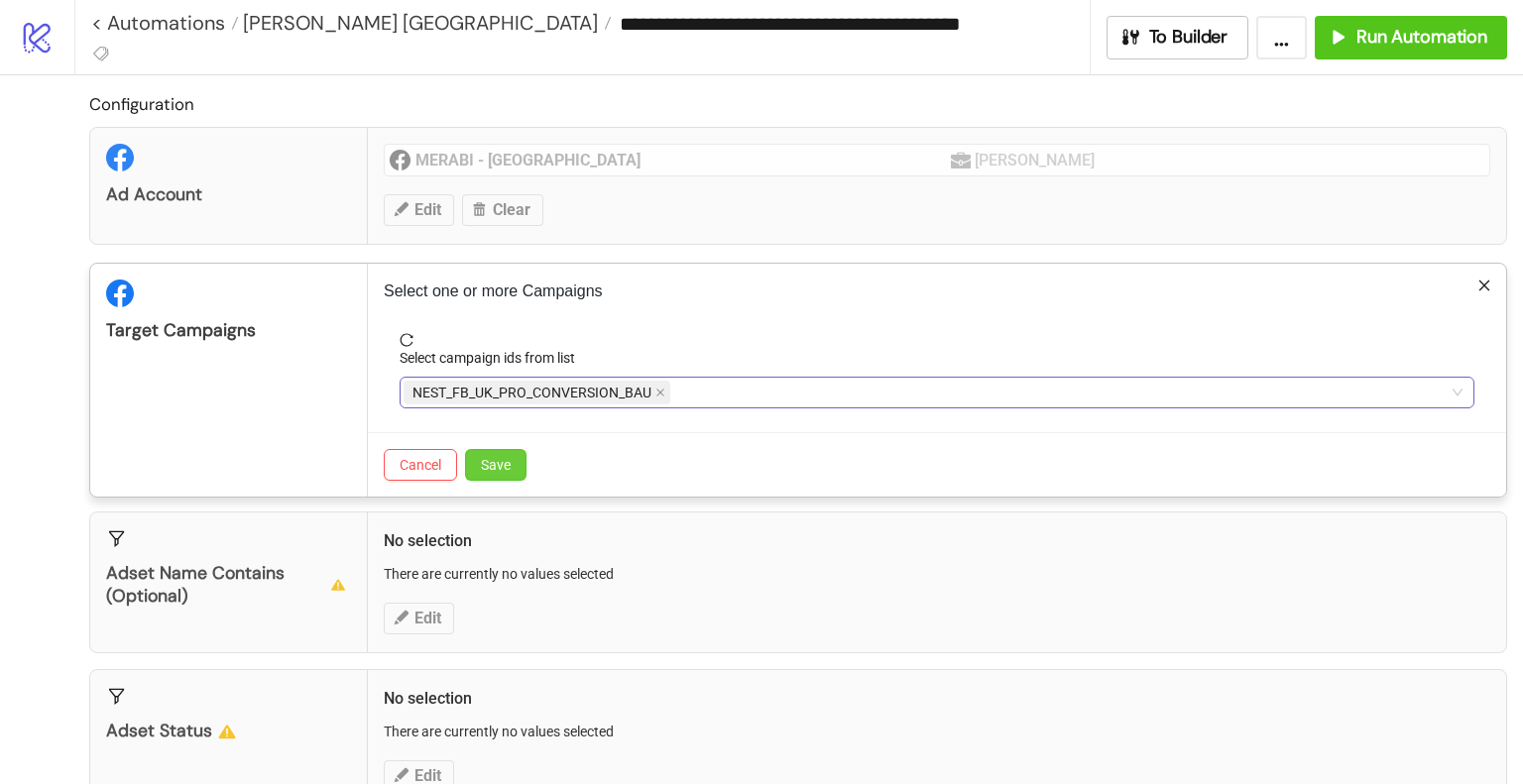 click on "Save" at bounding box center (496, 465) 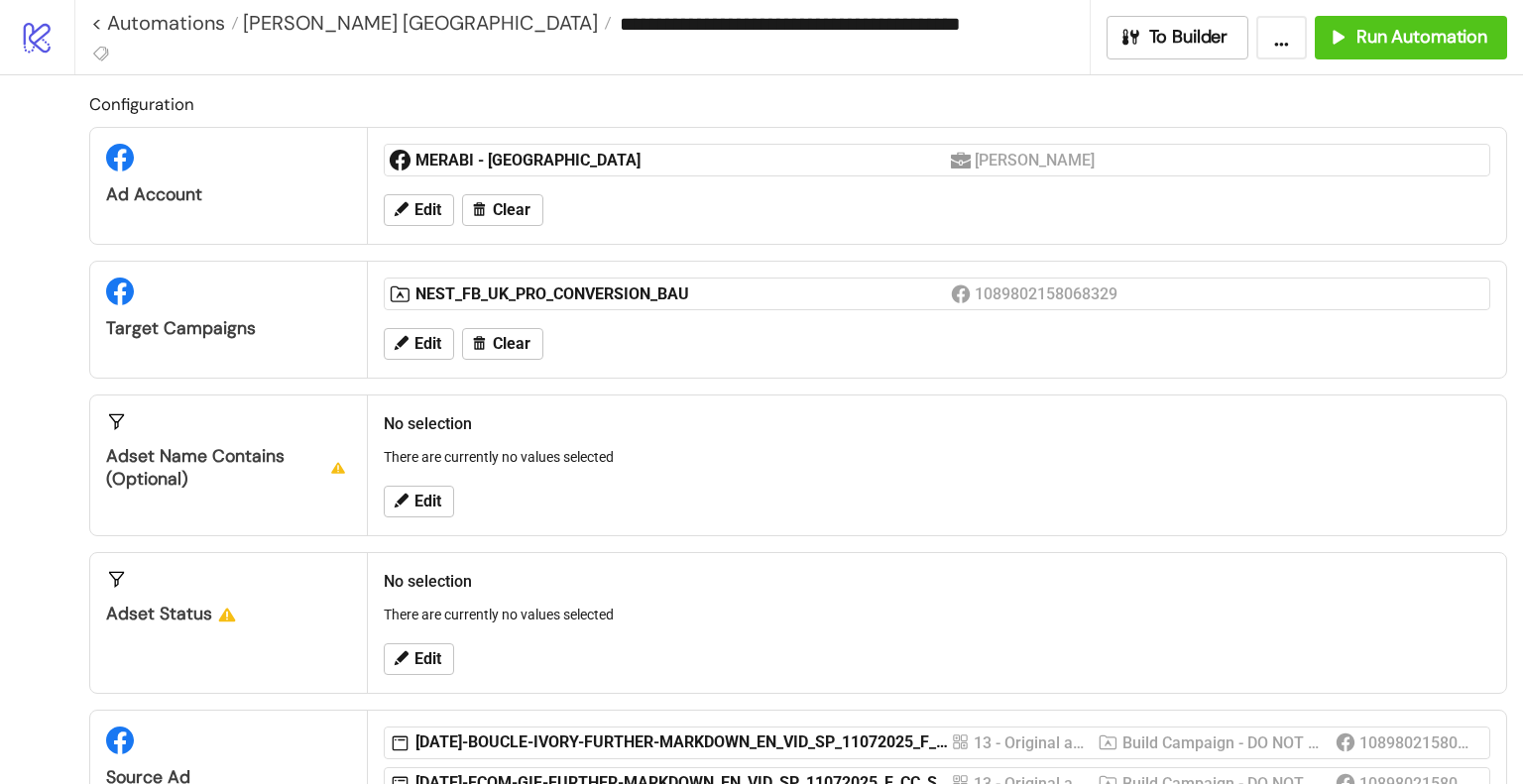 scroll, scrollTop: 198, scrollLeft: 0, axis: vertical 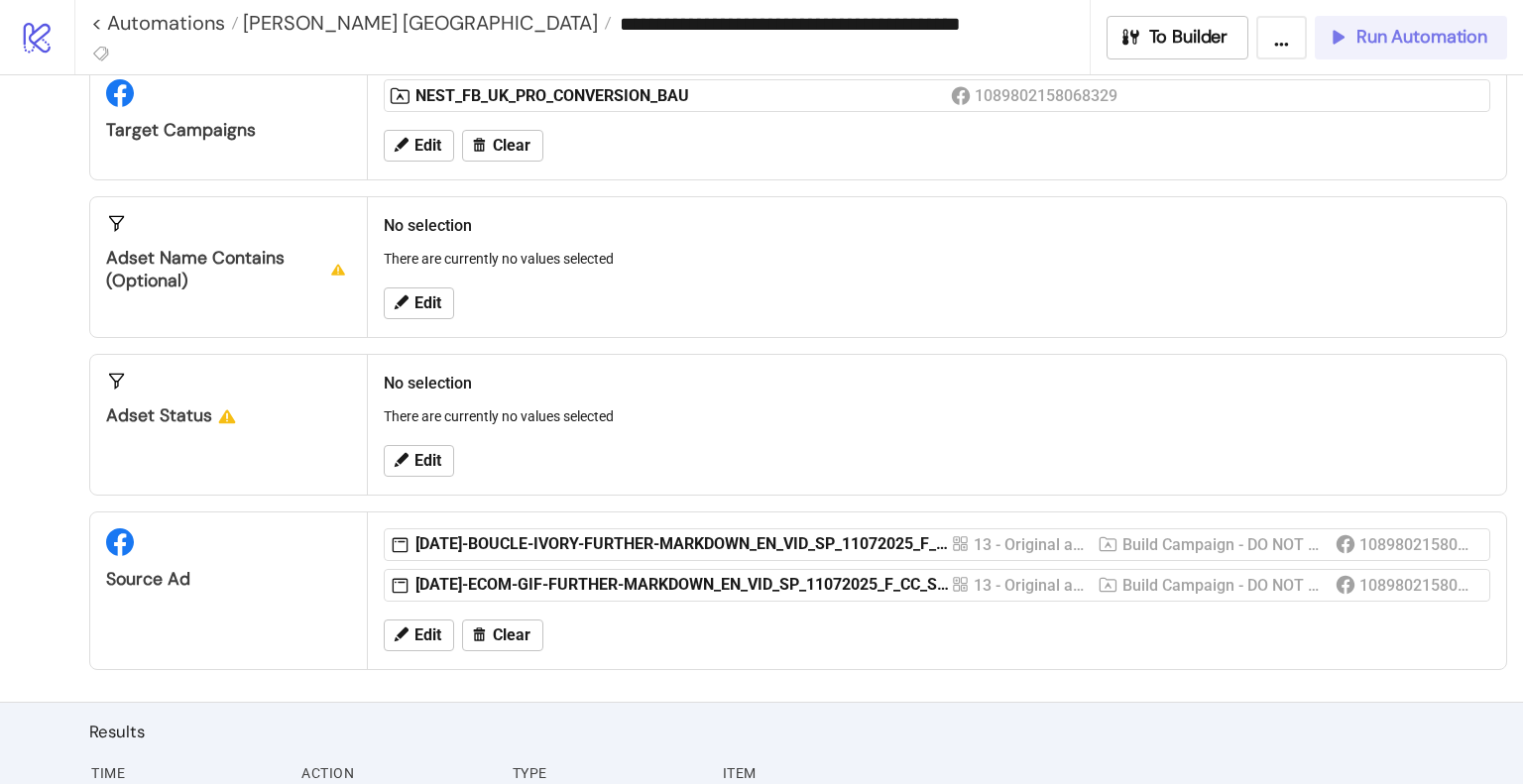 click on "Run Automation" at bounding box center (1422, 37) 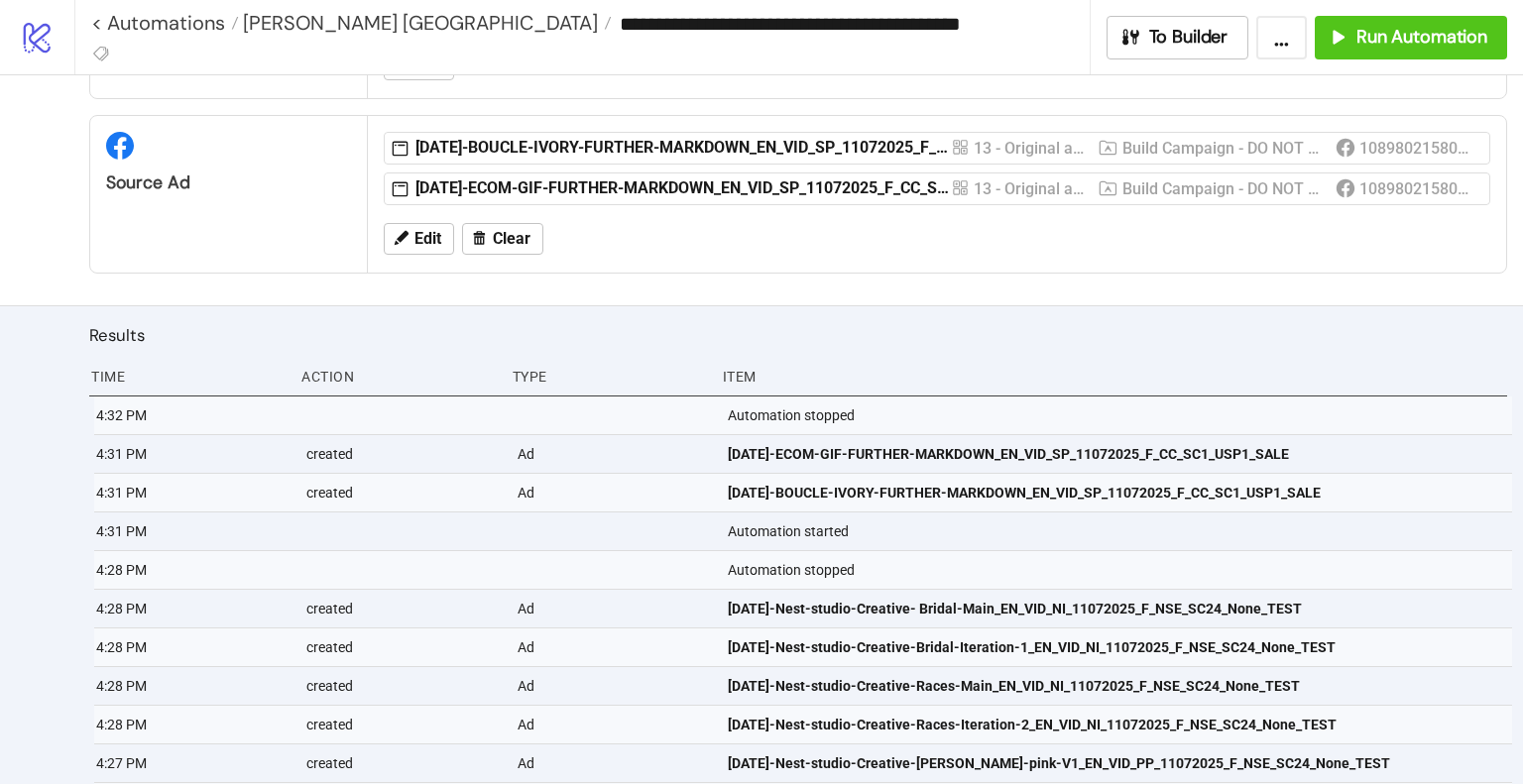 scroll, scrollTop: 99, scrollLeft: 0, axis: vertical 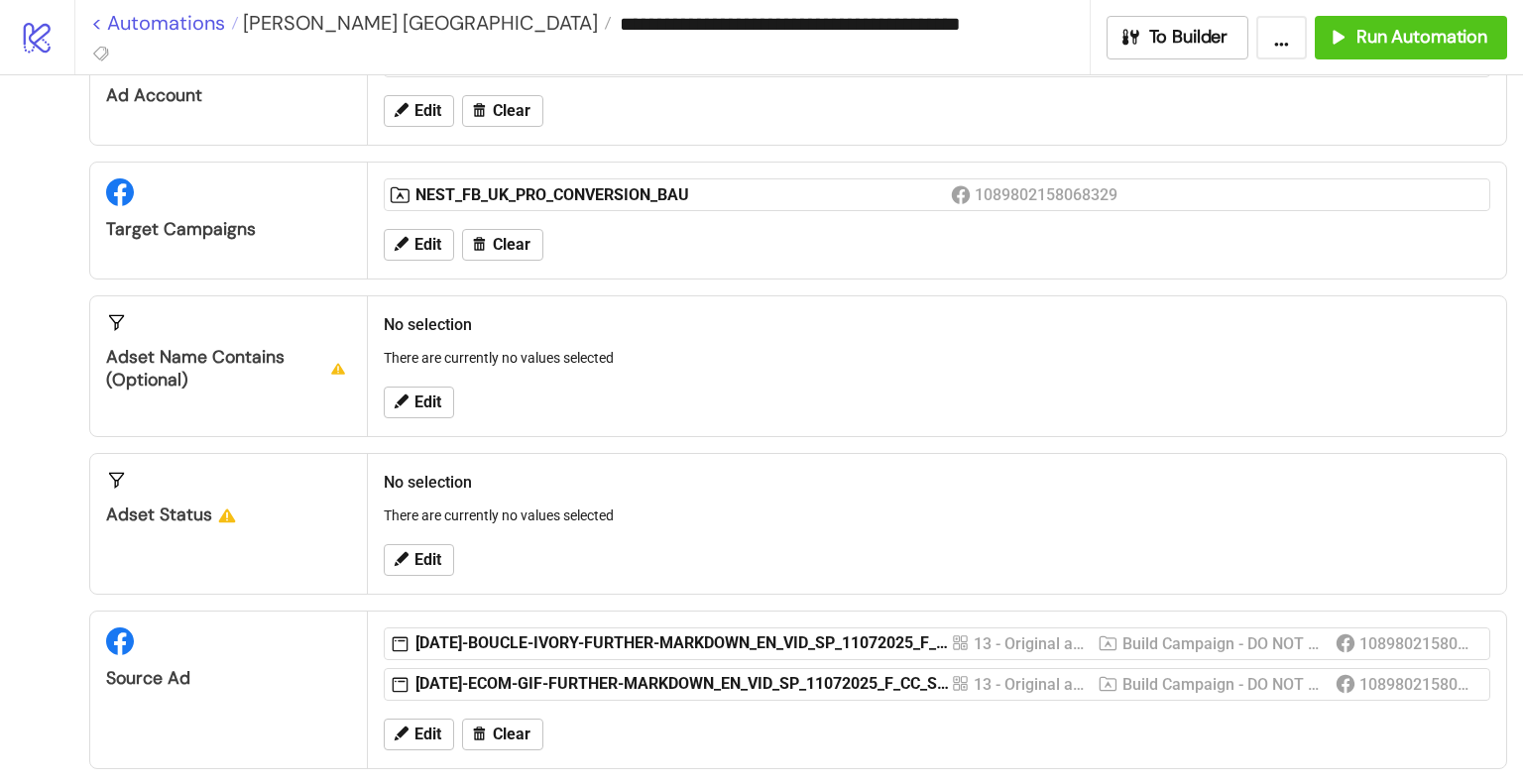 click on "< Automations" at bounding box center (165, 23) 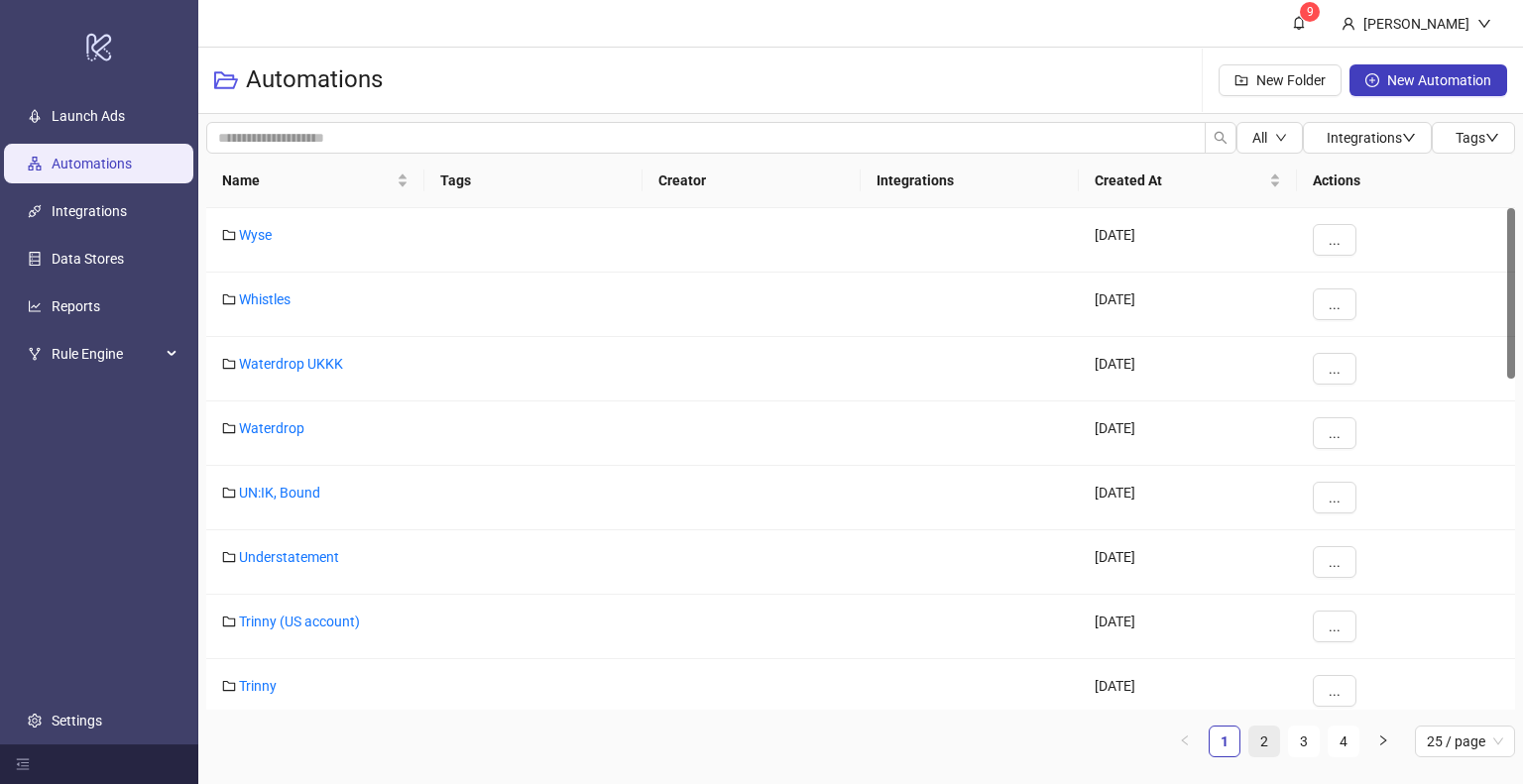 click on "2" at bounding box center (1264, 741) 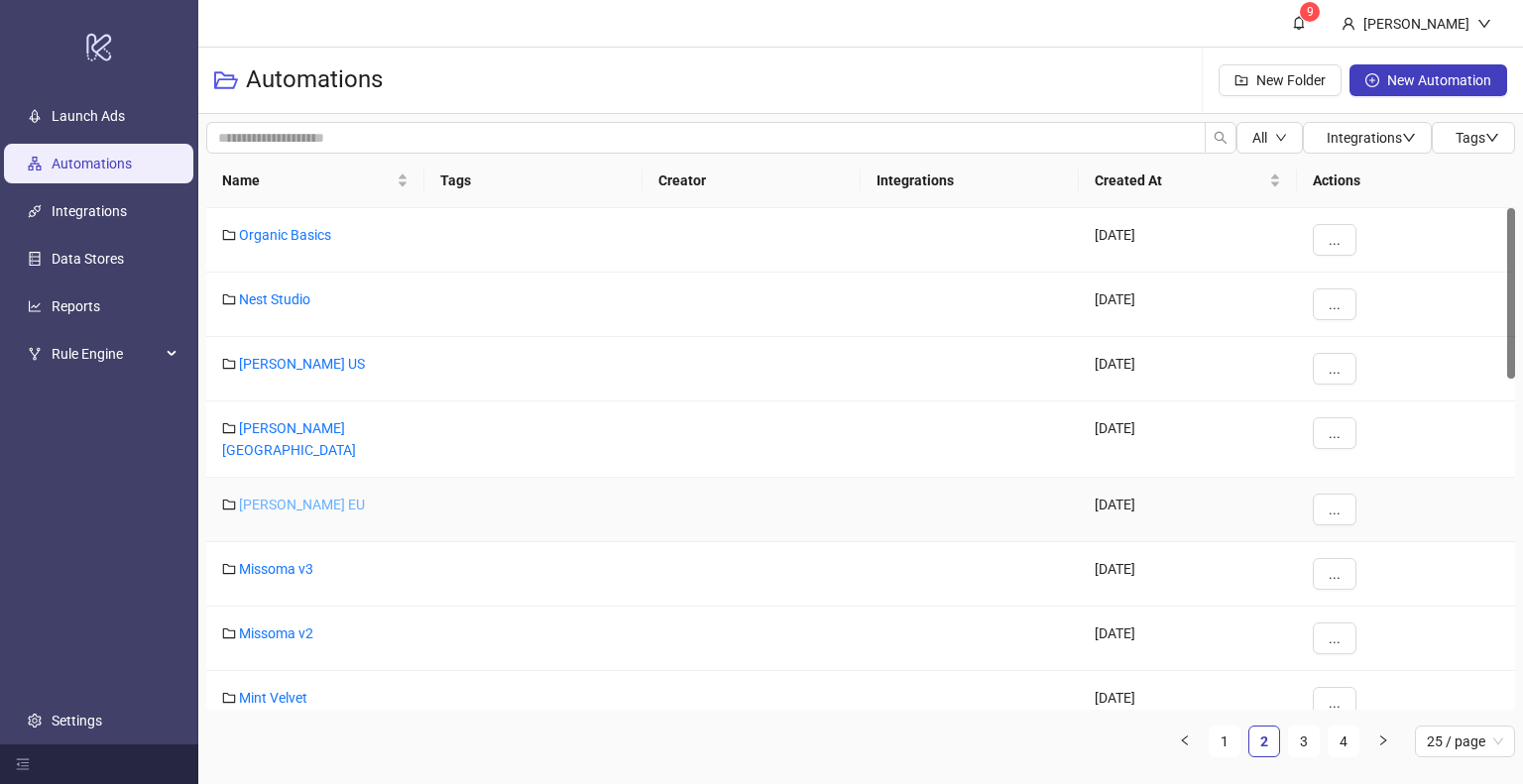 click on "[PERSON_NAME] EU" at bounding box center [301, 504] 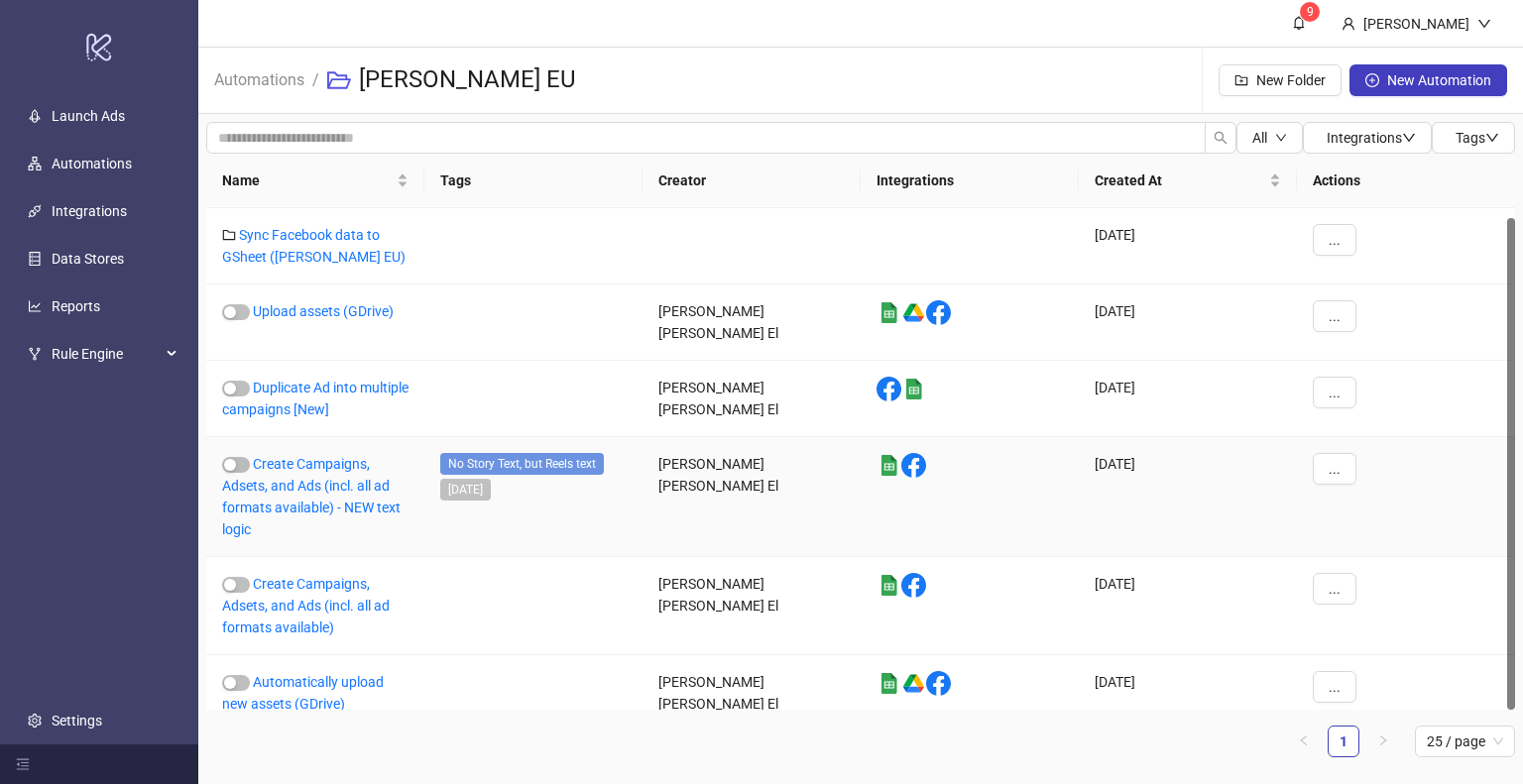 scroll, scrollTop: 9, scrollLeft: 0, axis: vertical 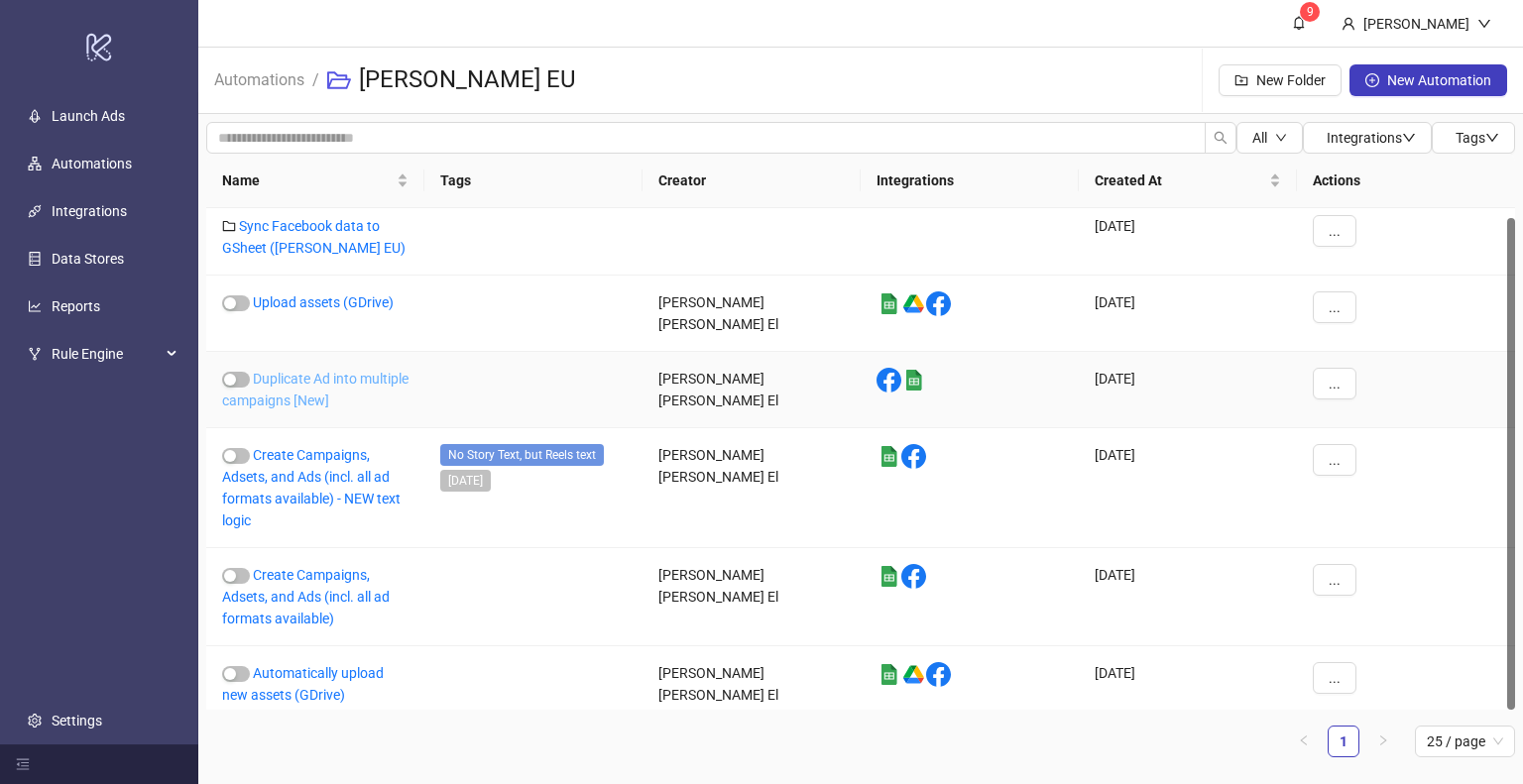click on "Duplicate Ad into multiple campaigns [New]" at bounding box center [315, 390] 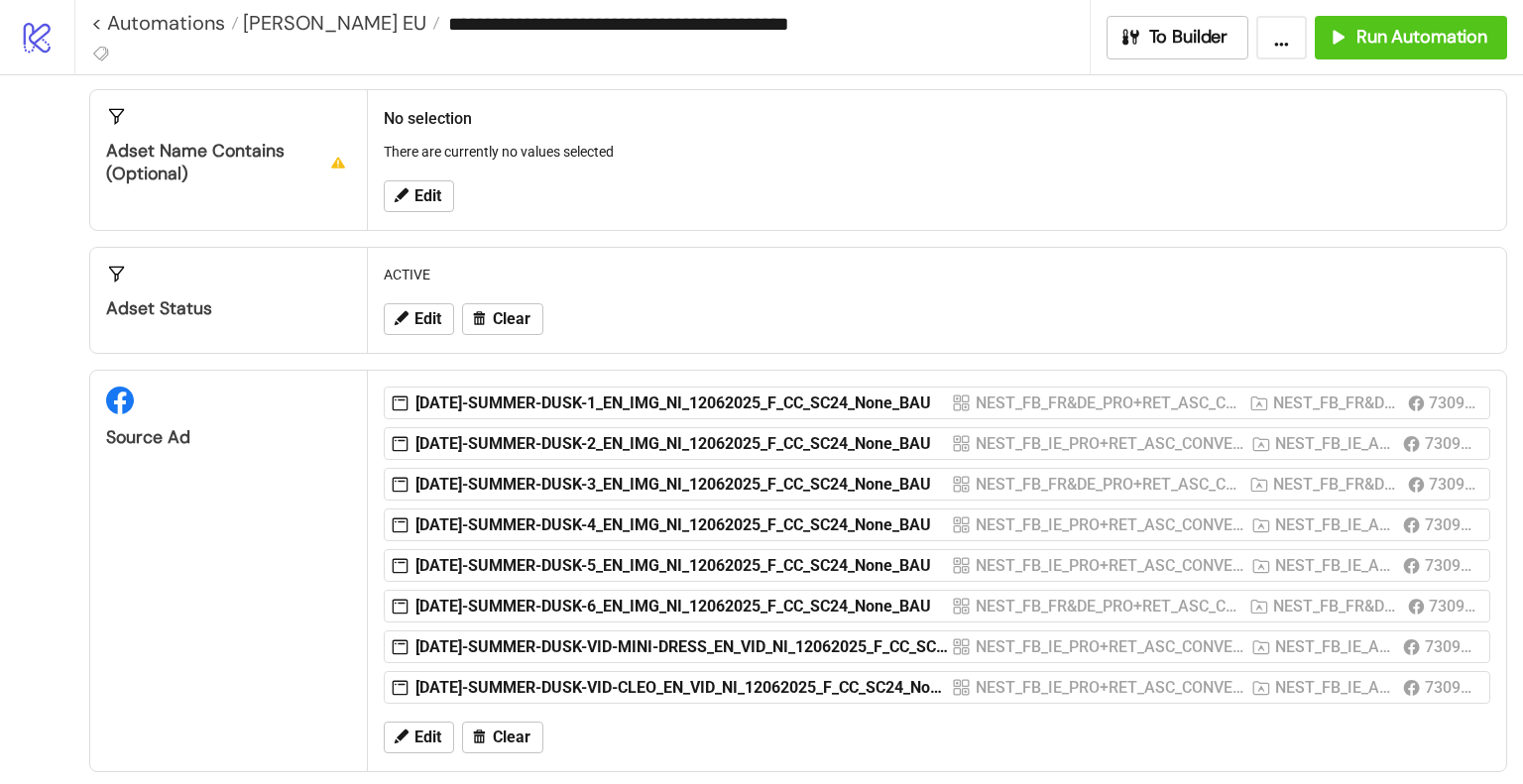 scroll, scrollTop: 396, scrollLeft: 0, axis: vertical 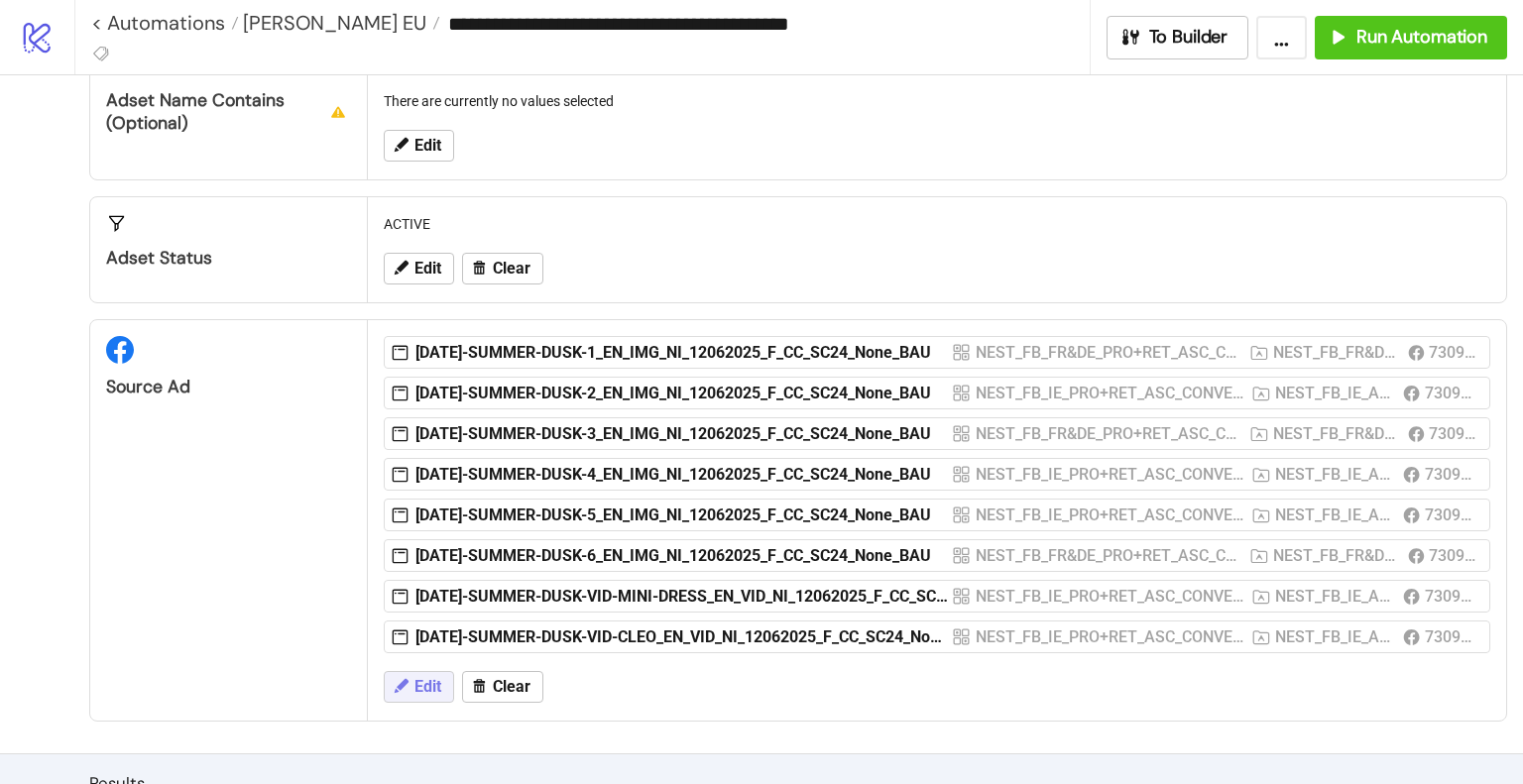 click 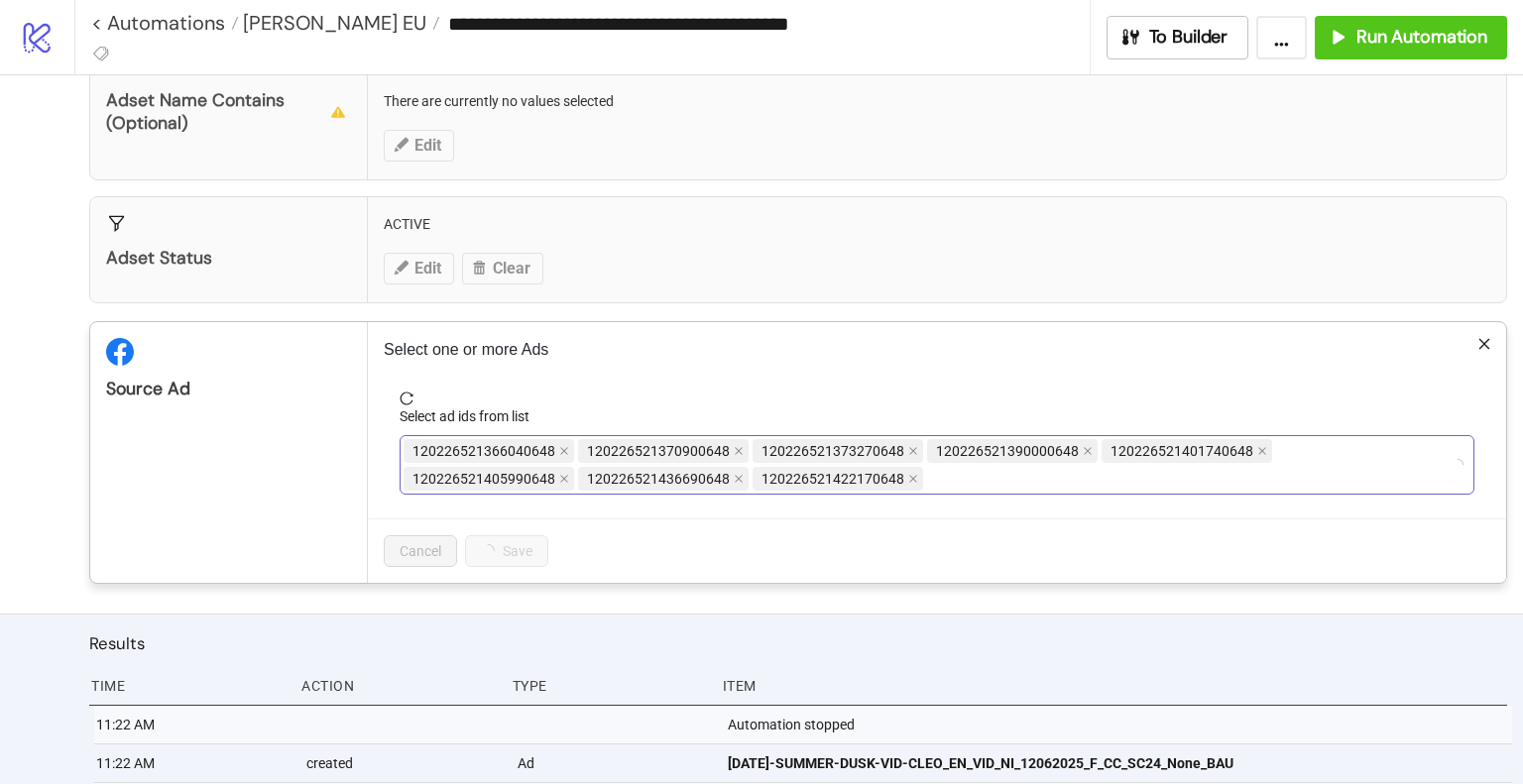 click on "120226521366040648 120226521370900648 120226521373270648 120226521390000648 120226521401740648 120226521405990648 120226521436690648 120226521422170648" at bounding box center [926, 465] 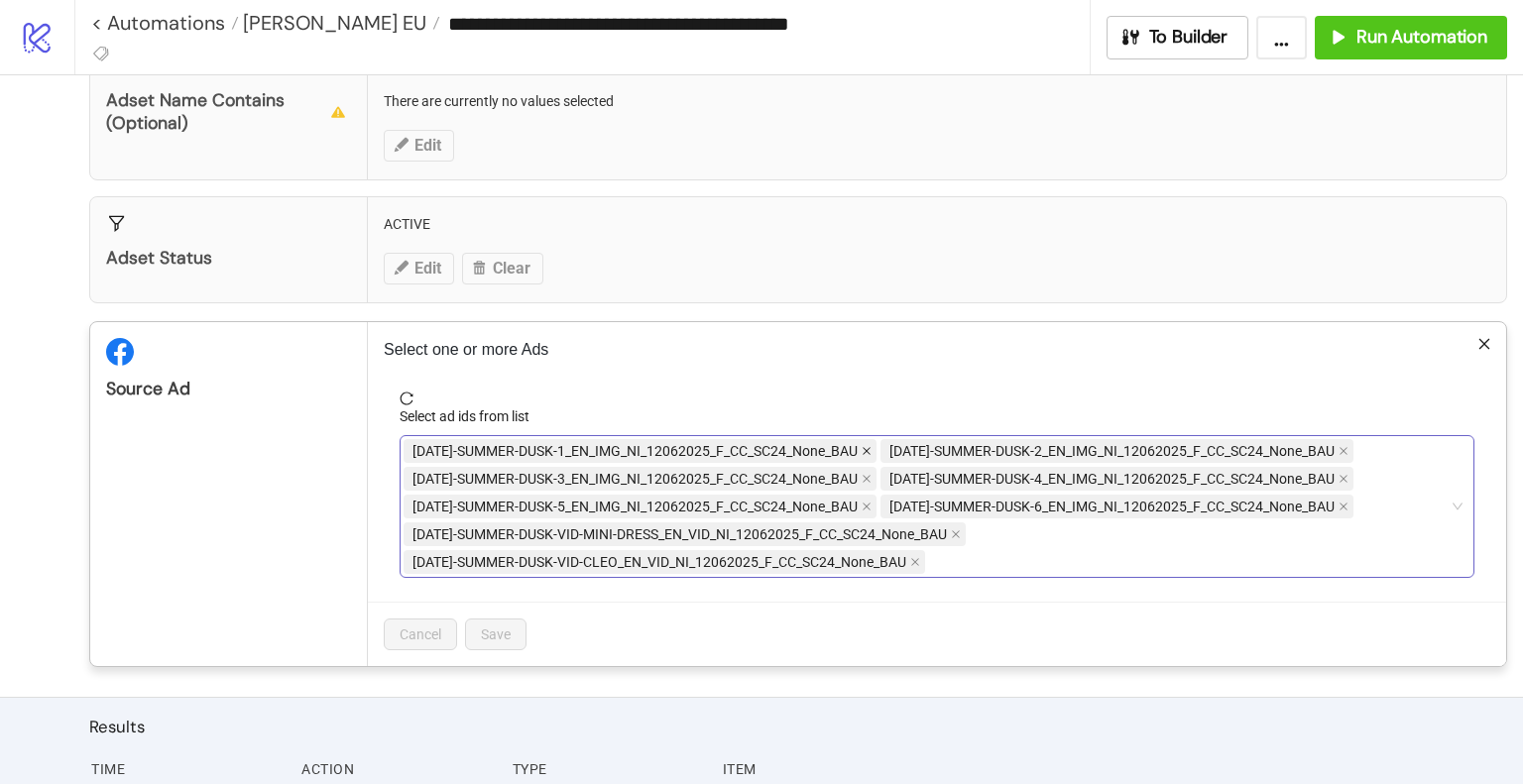 click 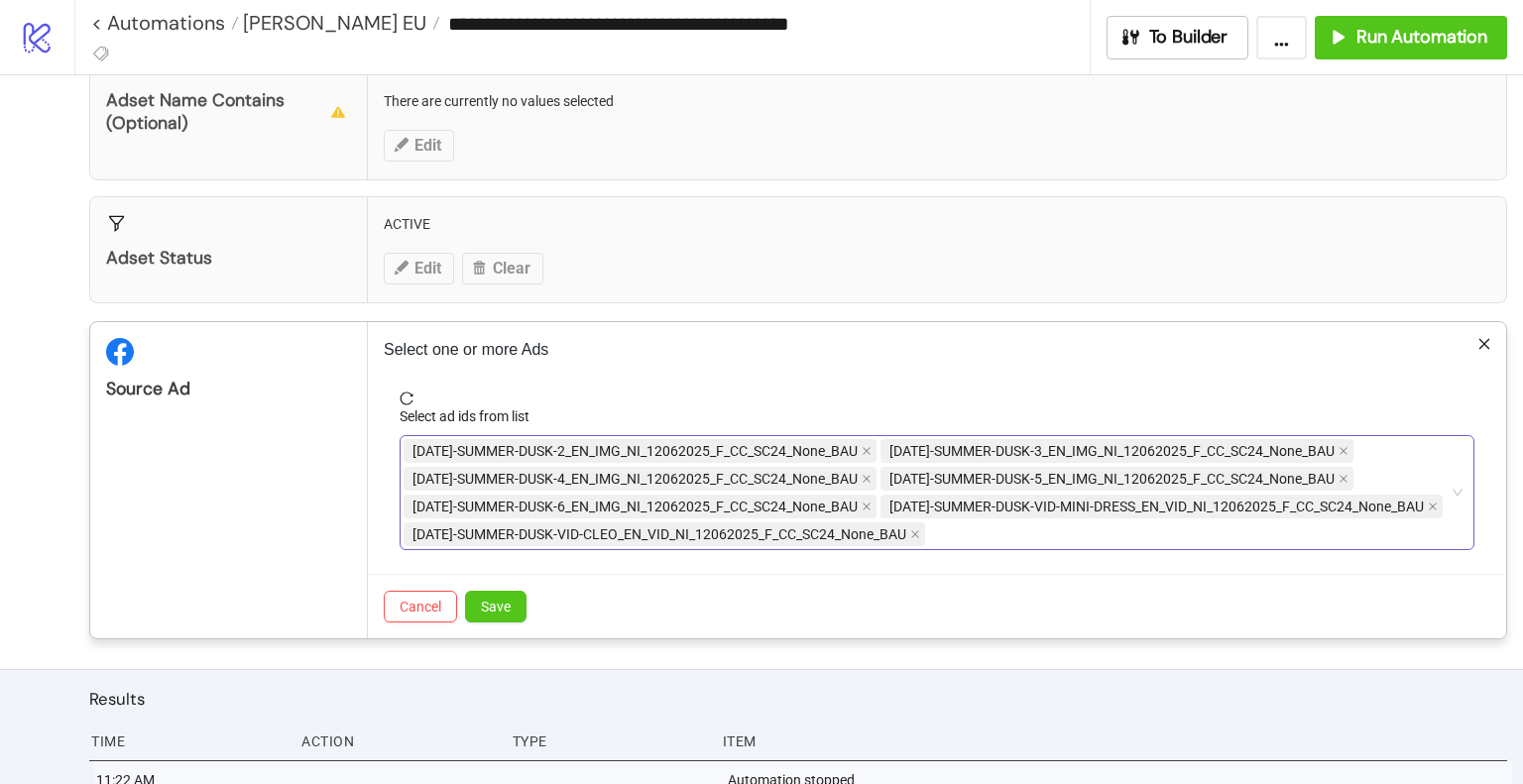 click 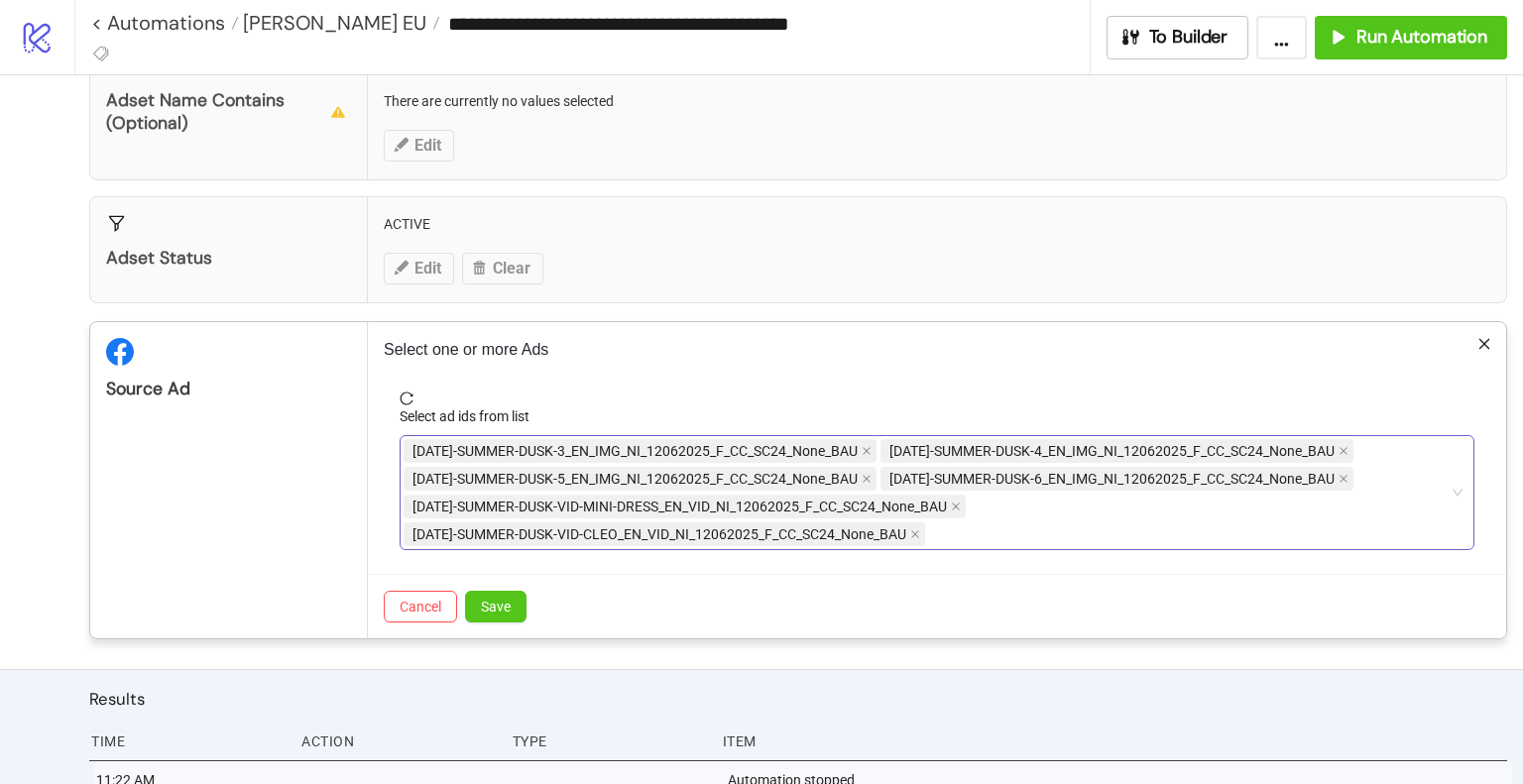 click 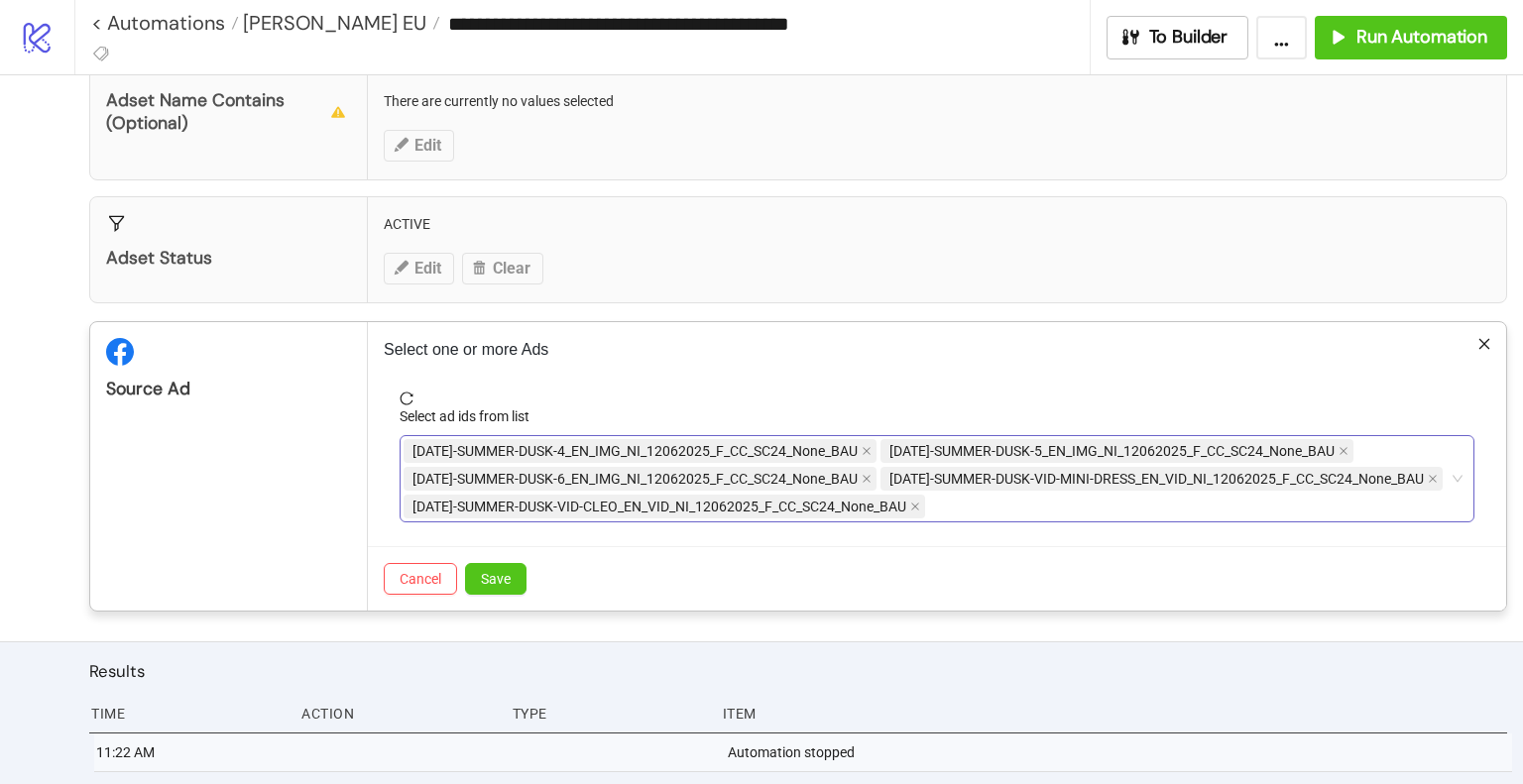 click 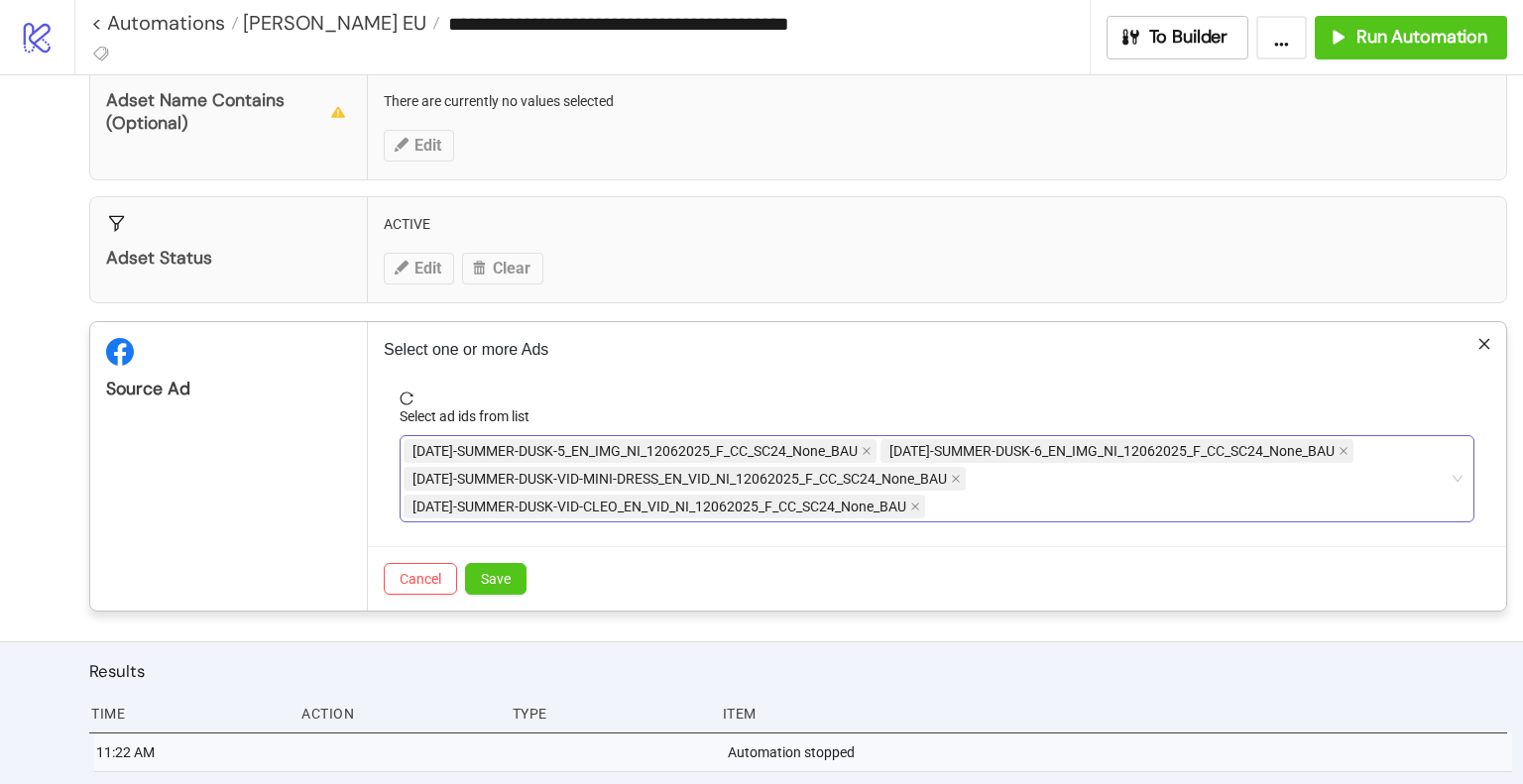 click 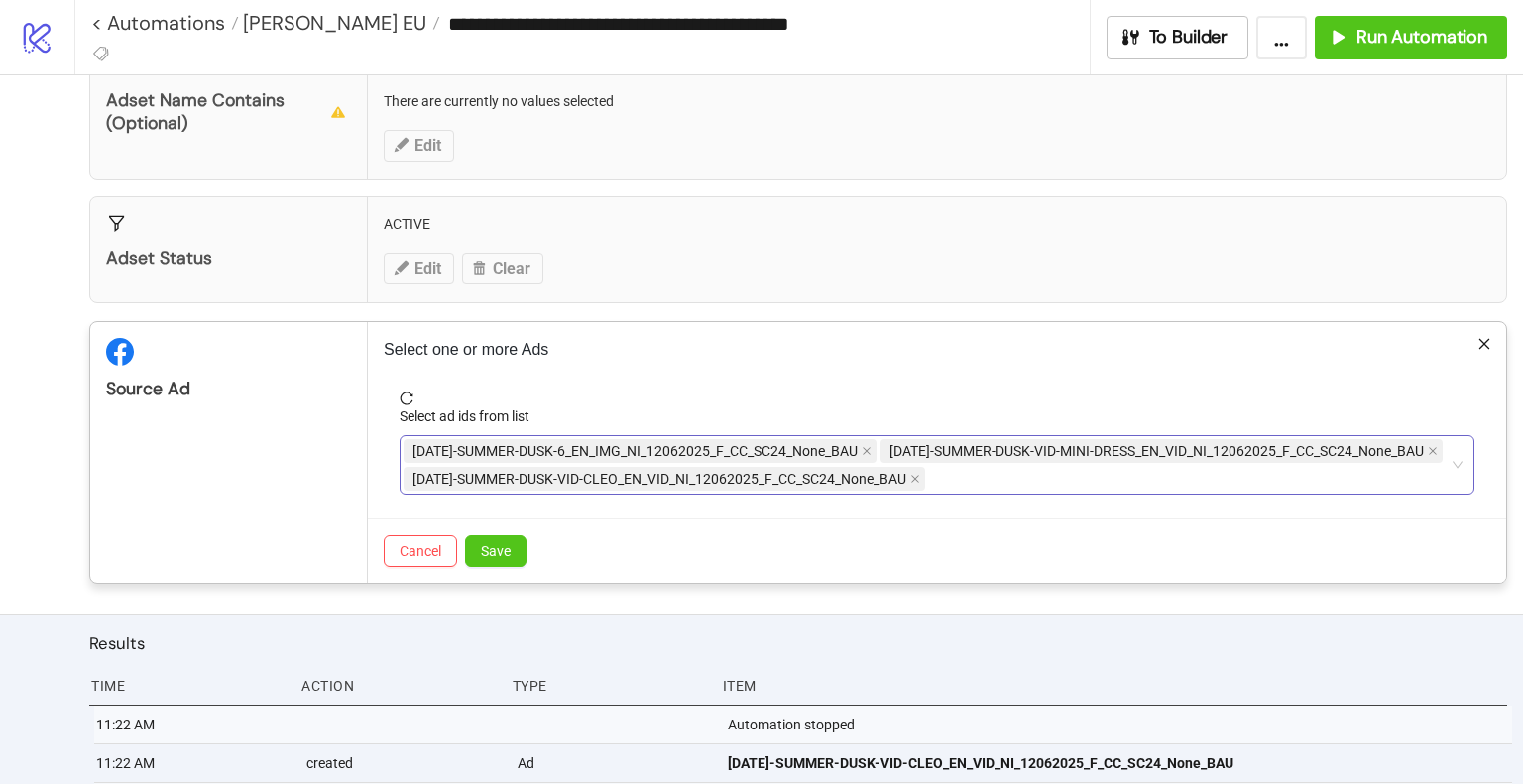 click 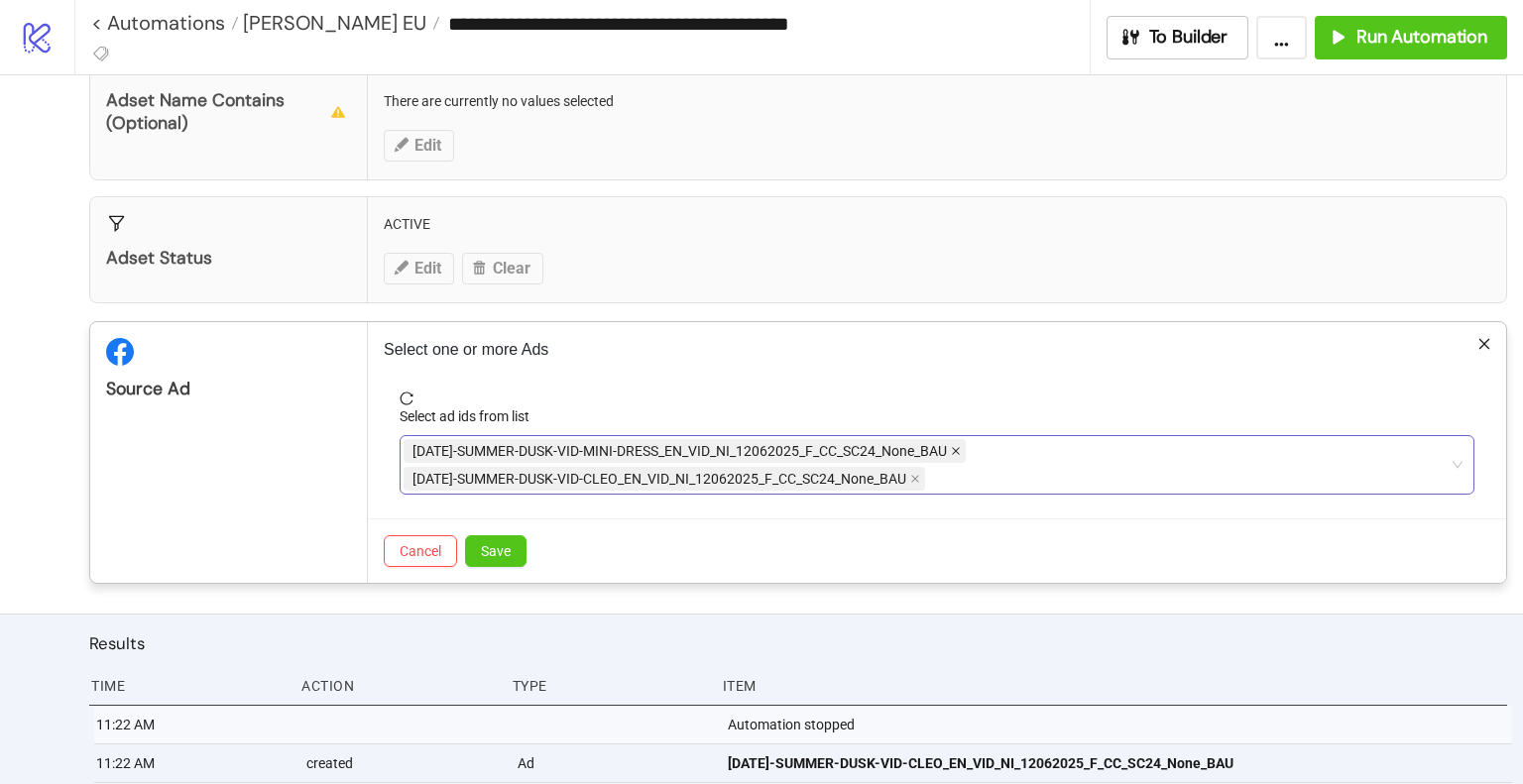 click 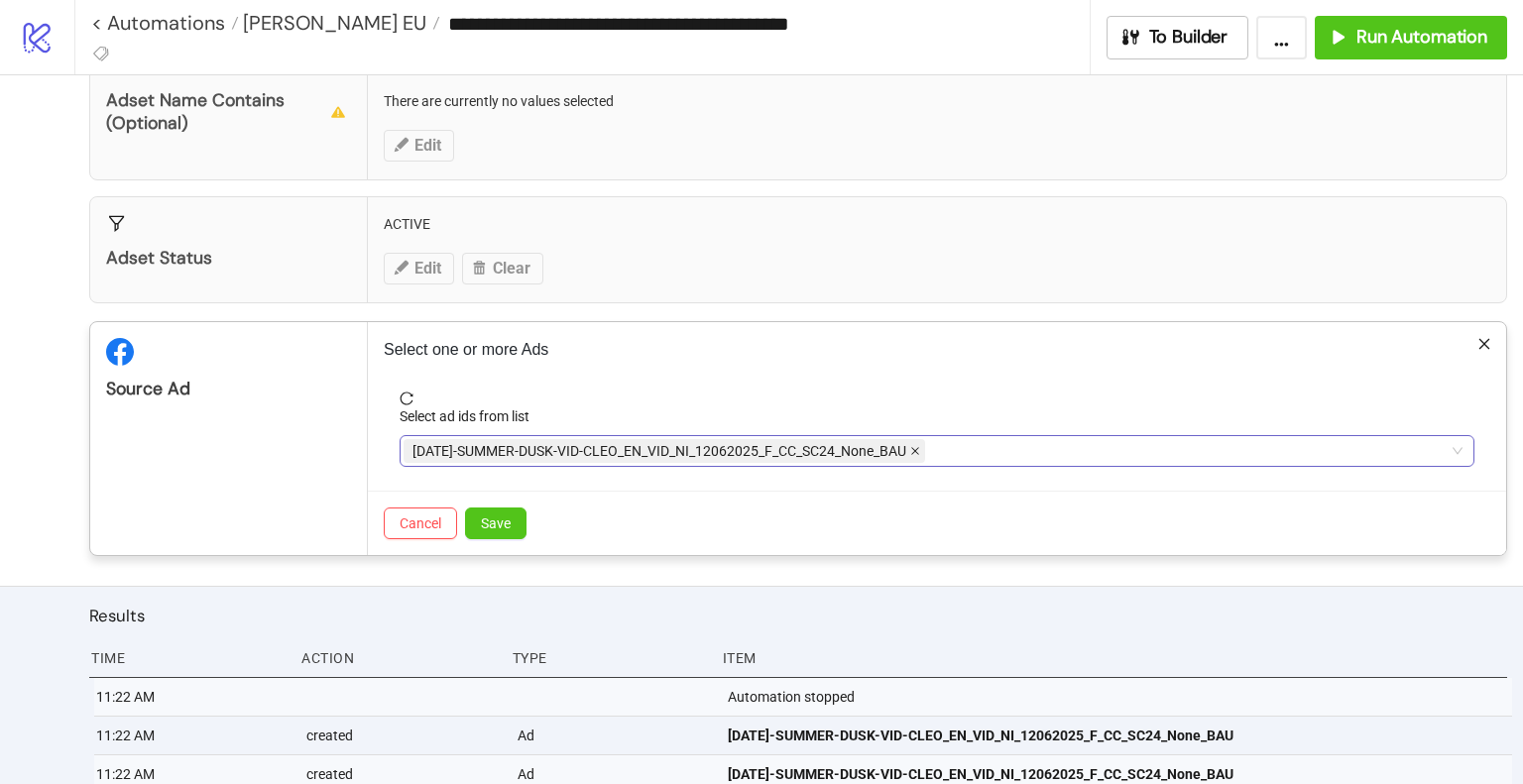 click 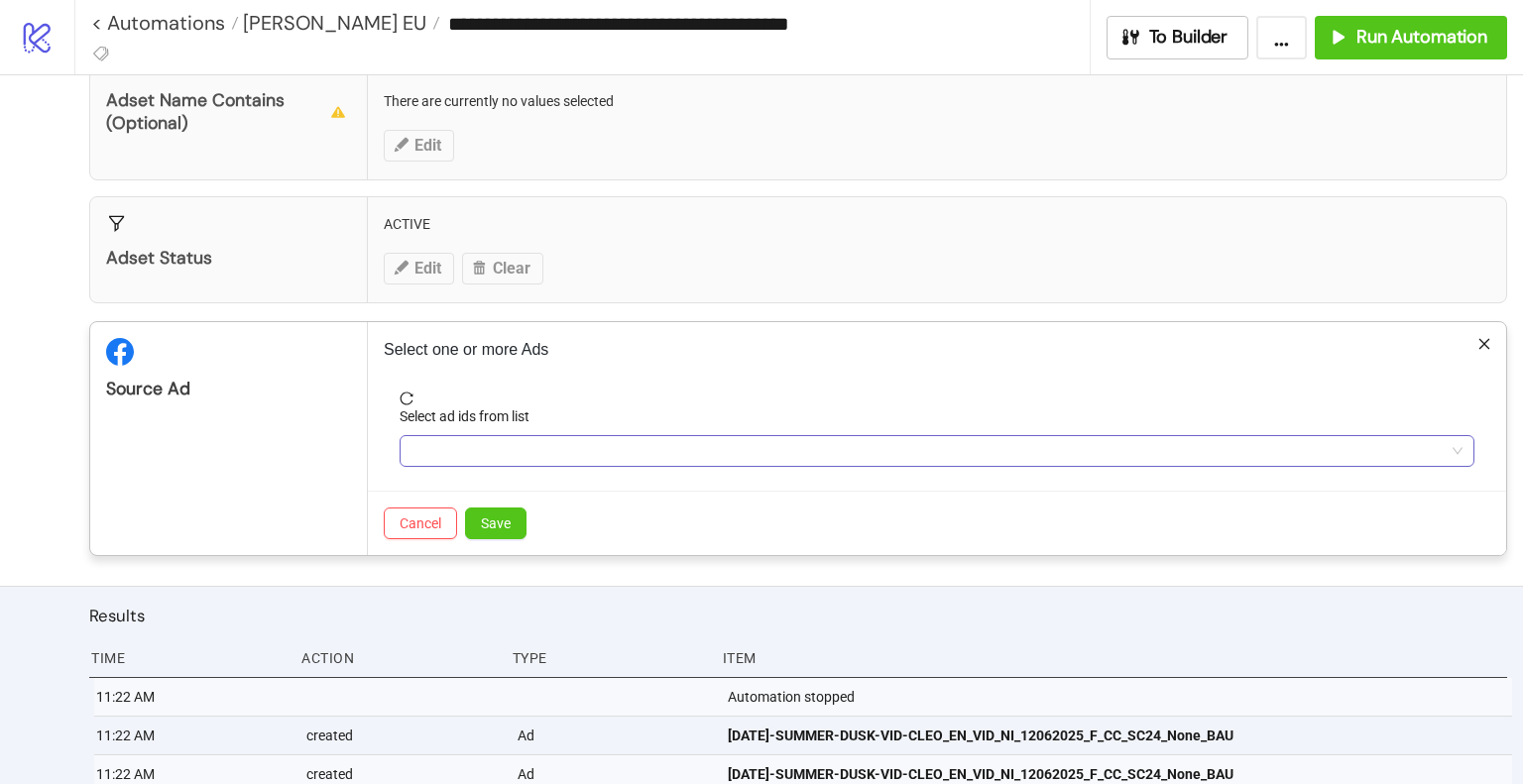 click at bounding box center [926, 451] 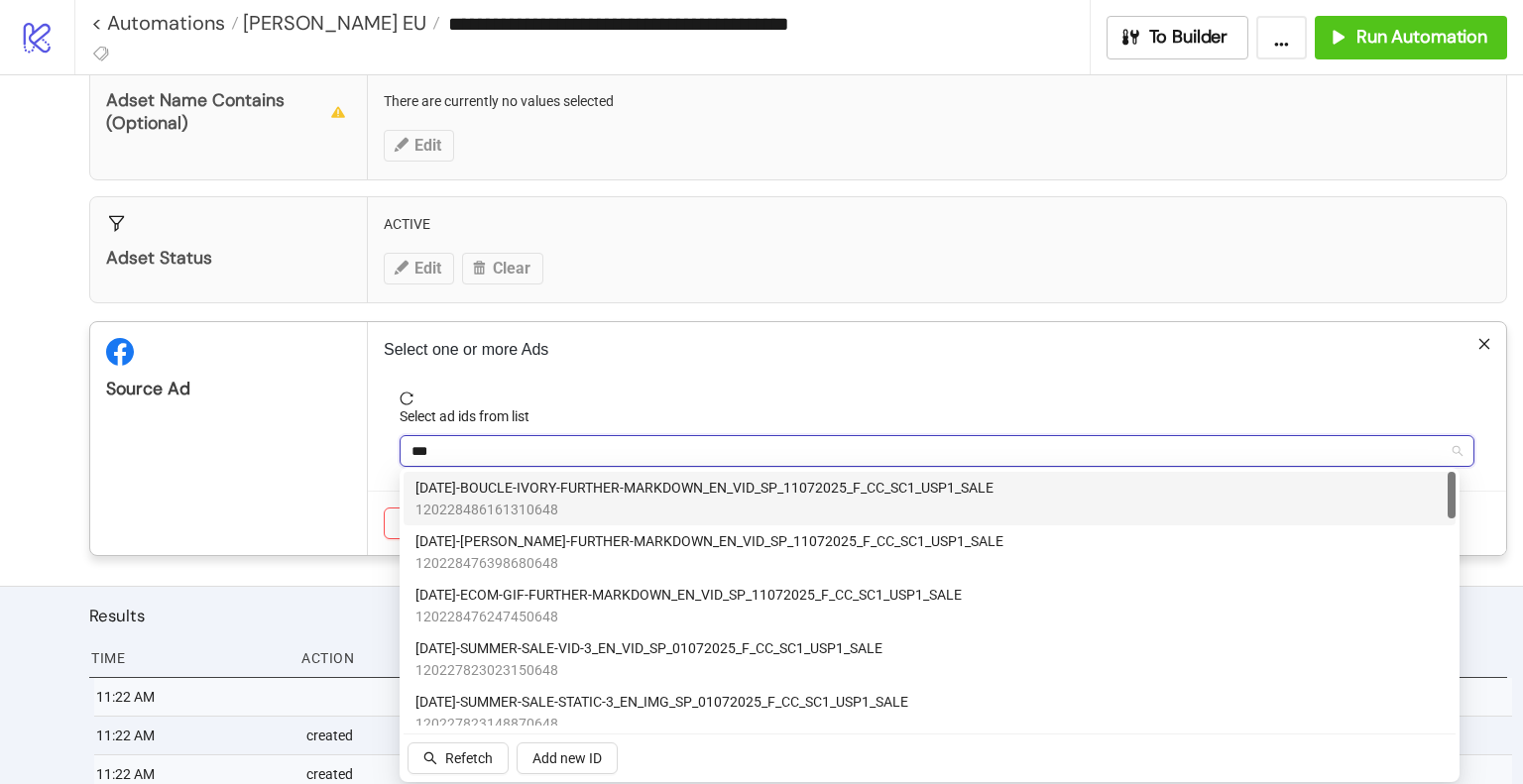 type on "****" 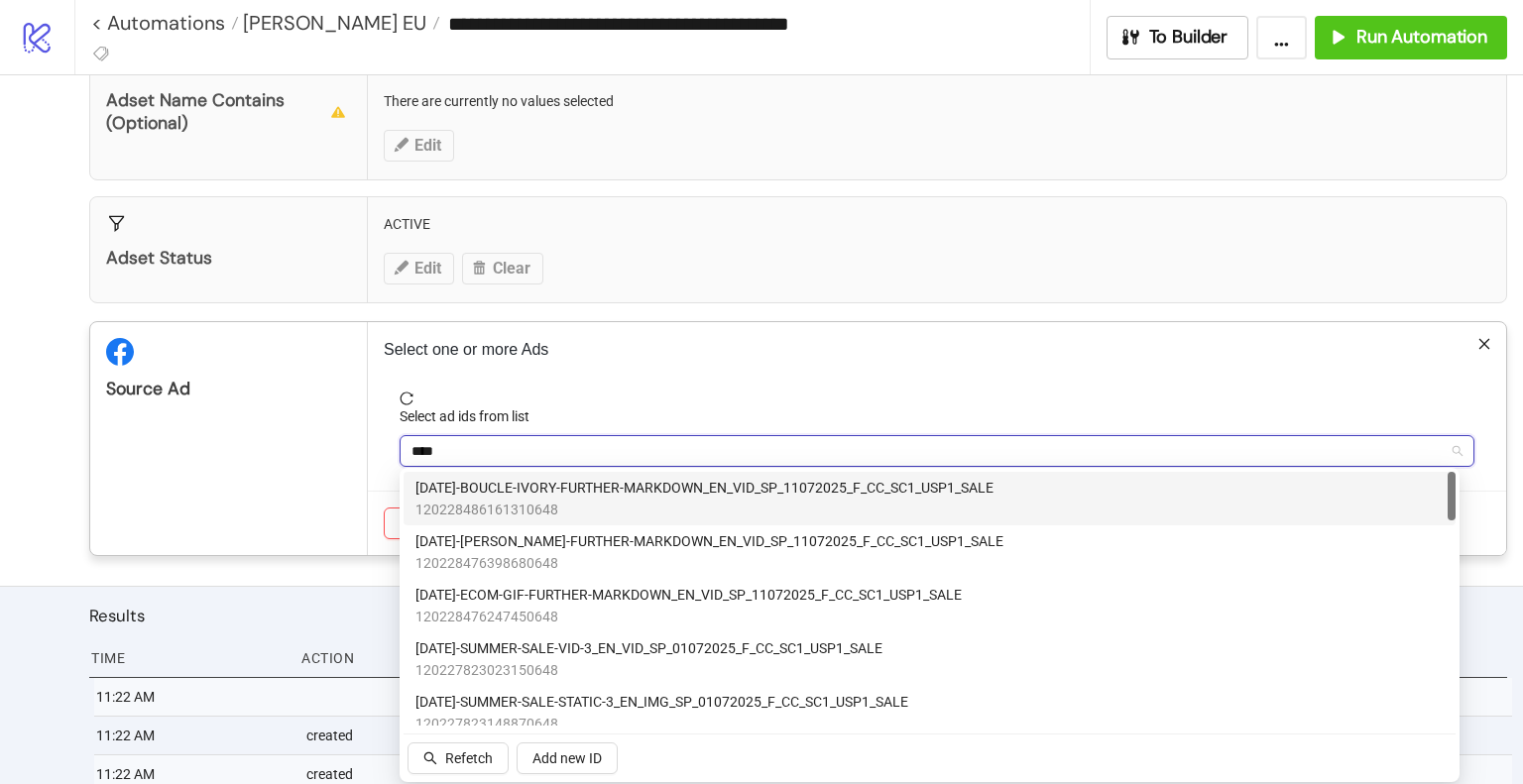 click on "120228486161310648" at bounding box center (704, 509) 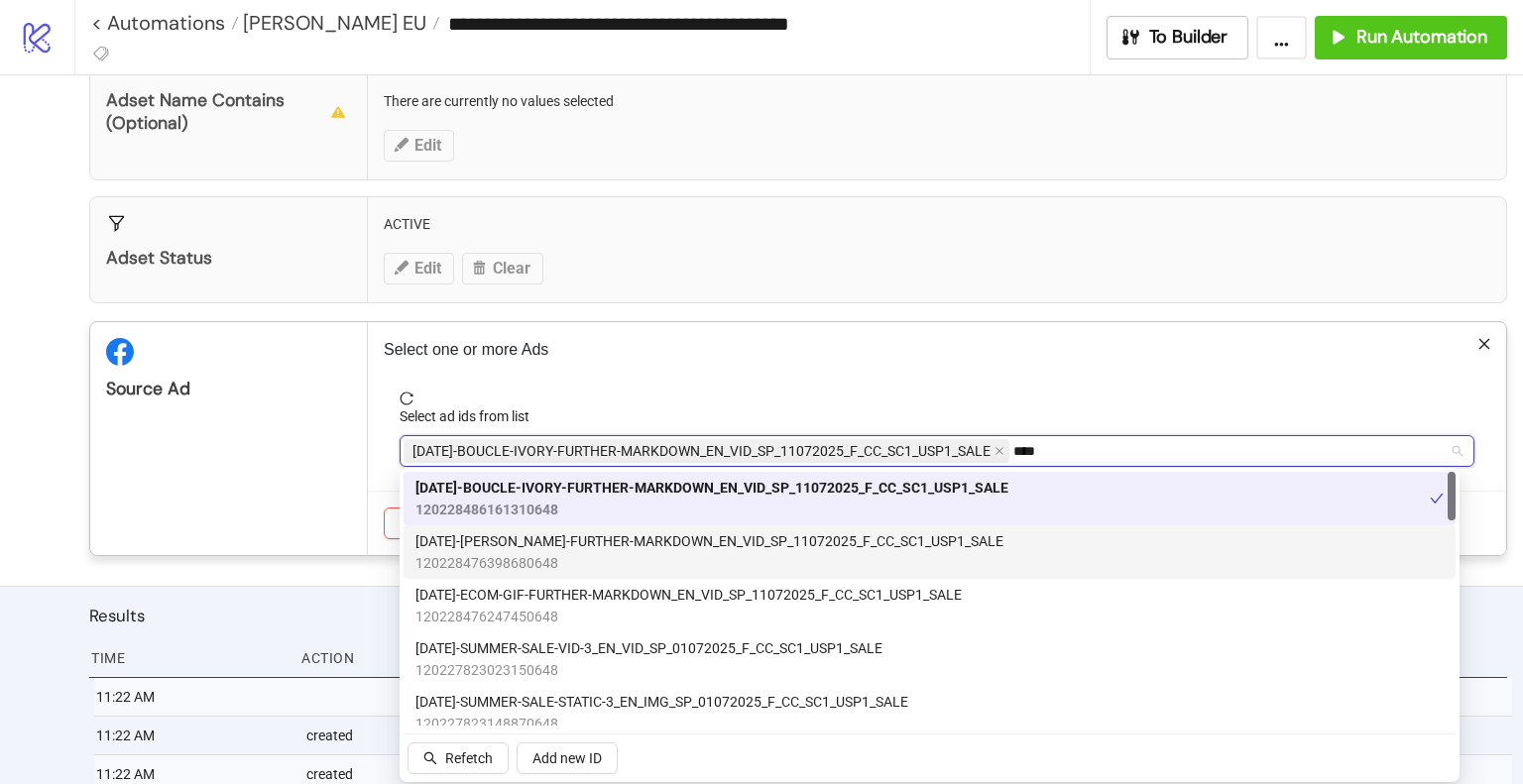 click on "[DATE]-[PERSON_NAME]-FURTHER-MARKDOWN_EN_VID_SP_11072025_F_CC_SC1_USP1_SALE" at bounding box center (709, 541) 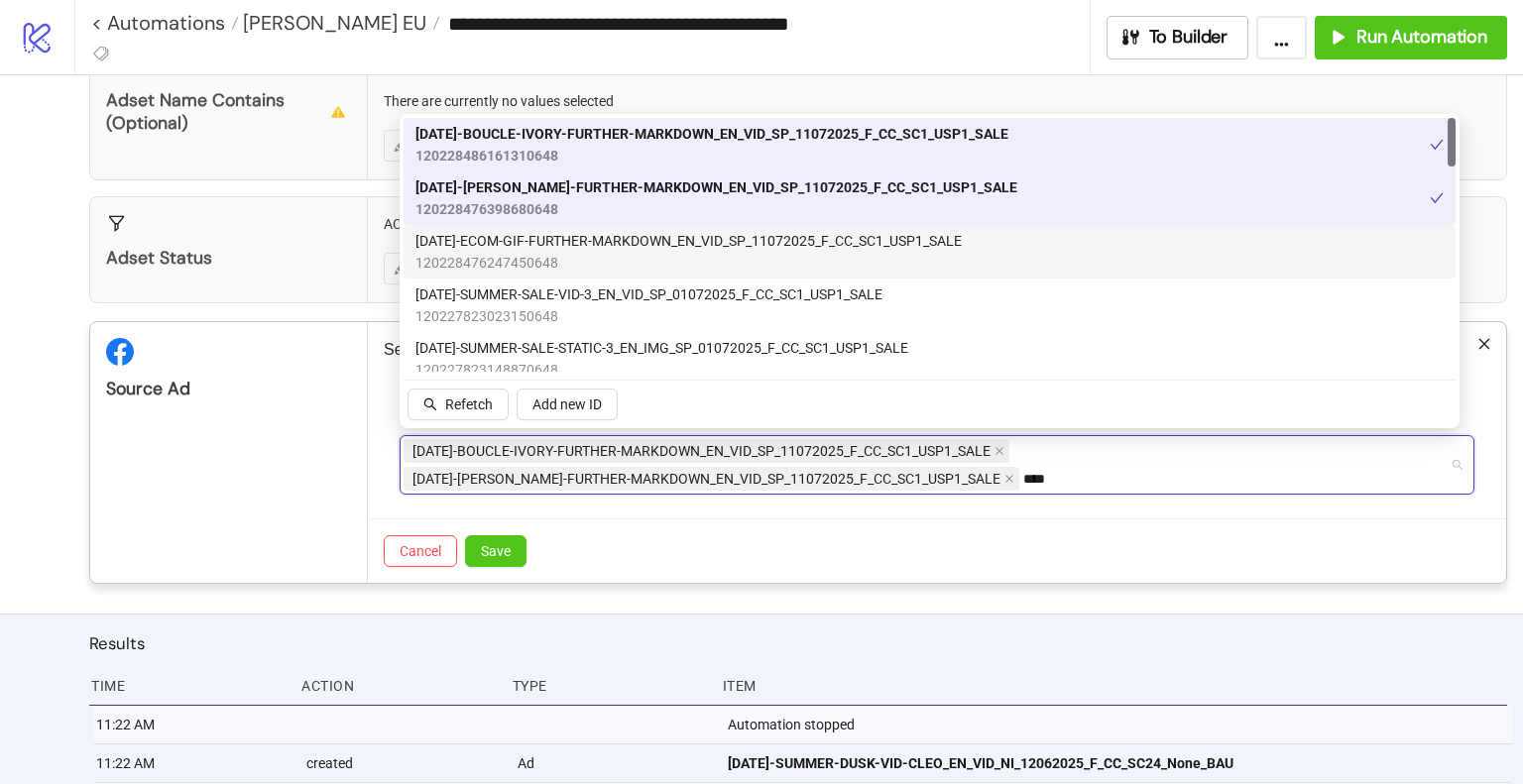 click on "[DATE]-ECOM-GIF-FURTHER-MARKDOWN_EN_VID_SP_11072025_F_CC_SC1_USP1_SALE" at bounding box center (688, 241) 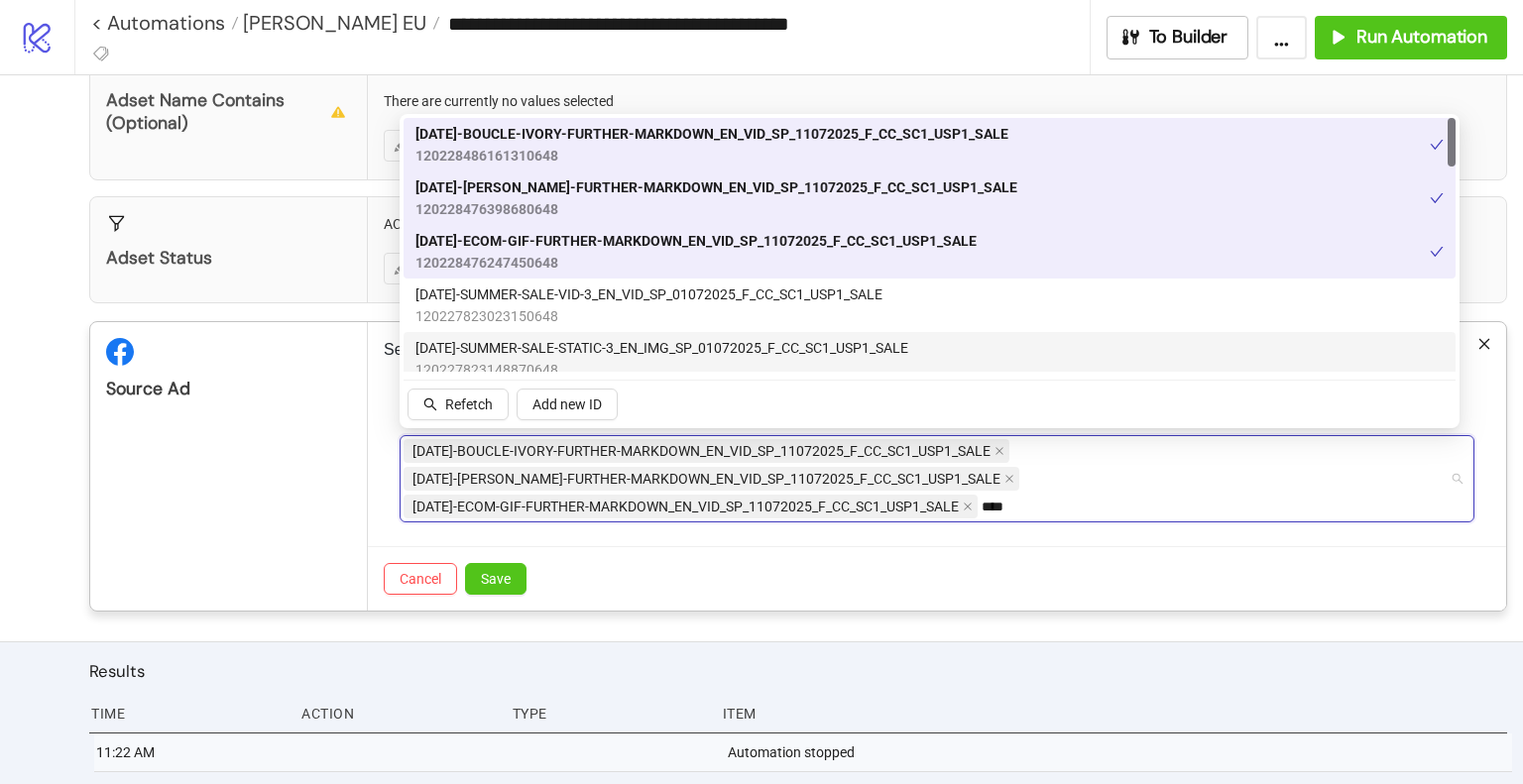 type 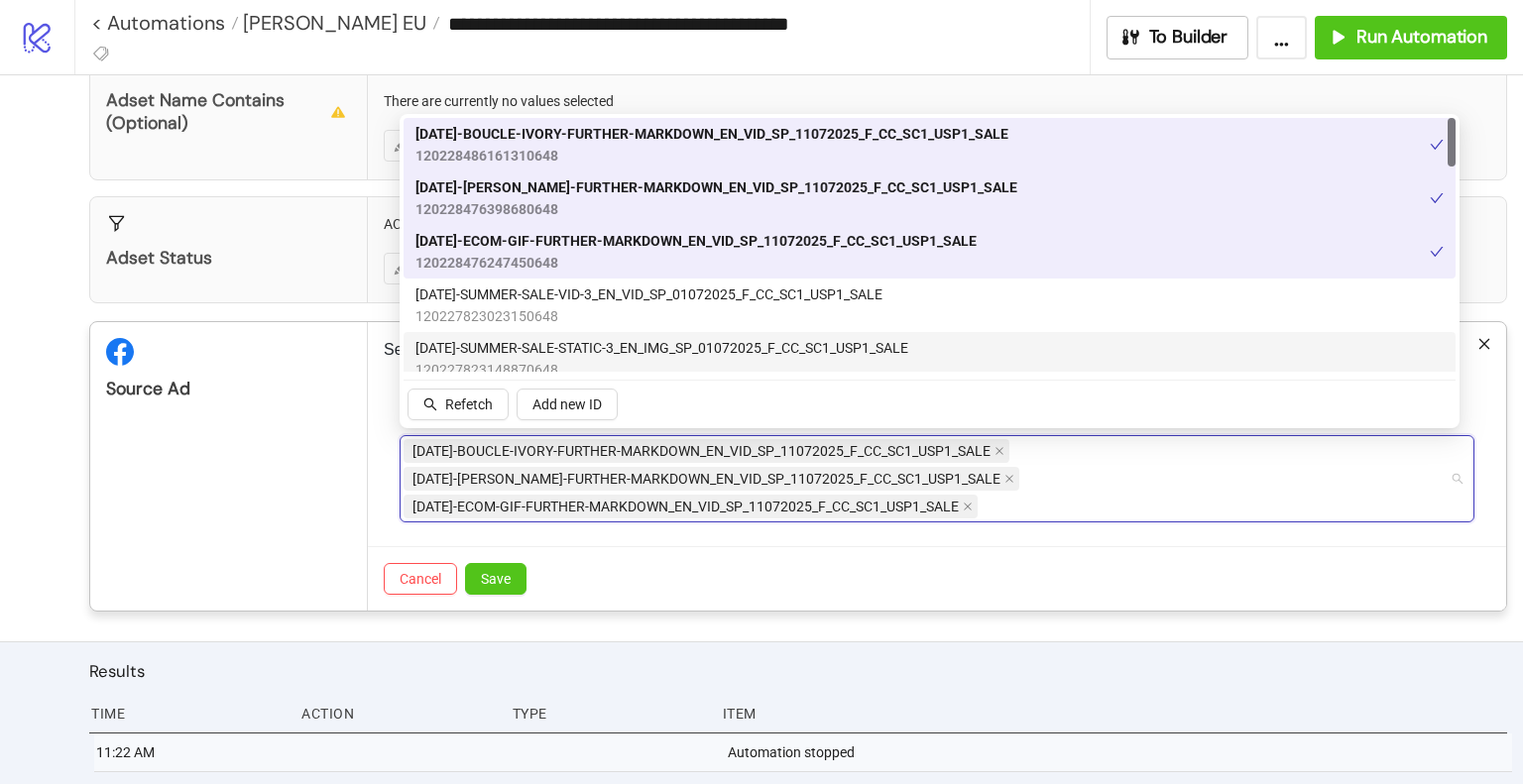 click on "Source Ad" at bounding box center (229, 466) 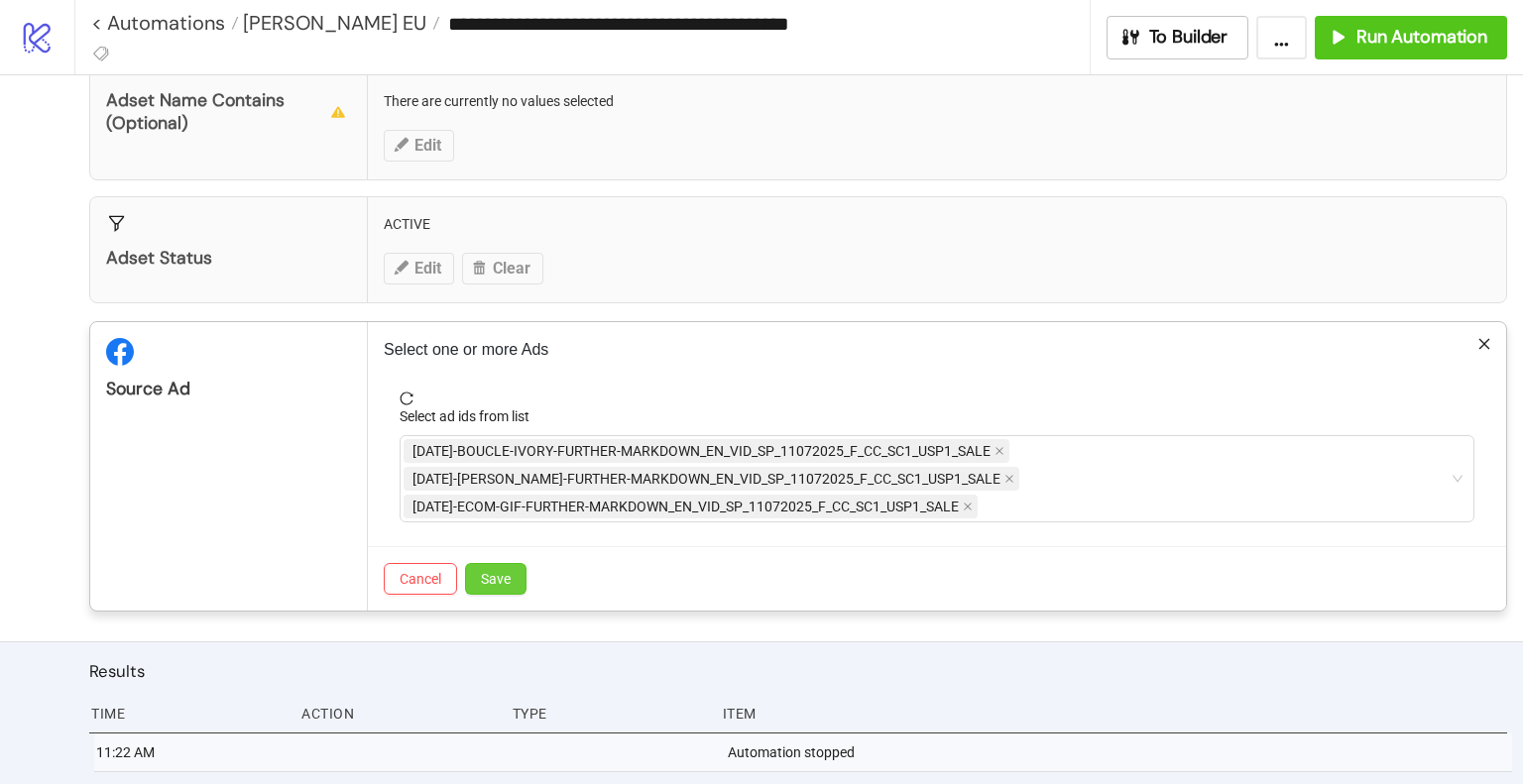 click on "Save" at bounding box center (496, 579) 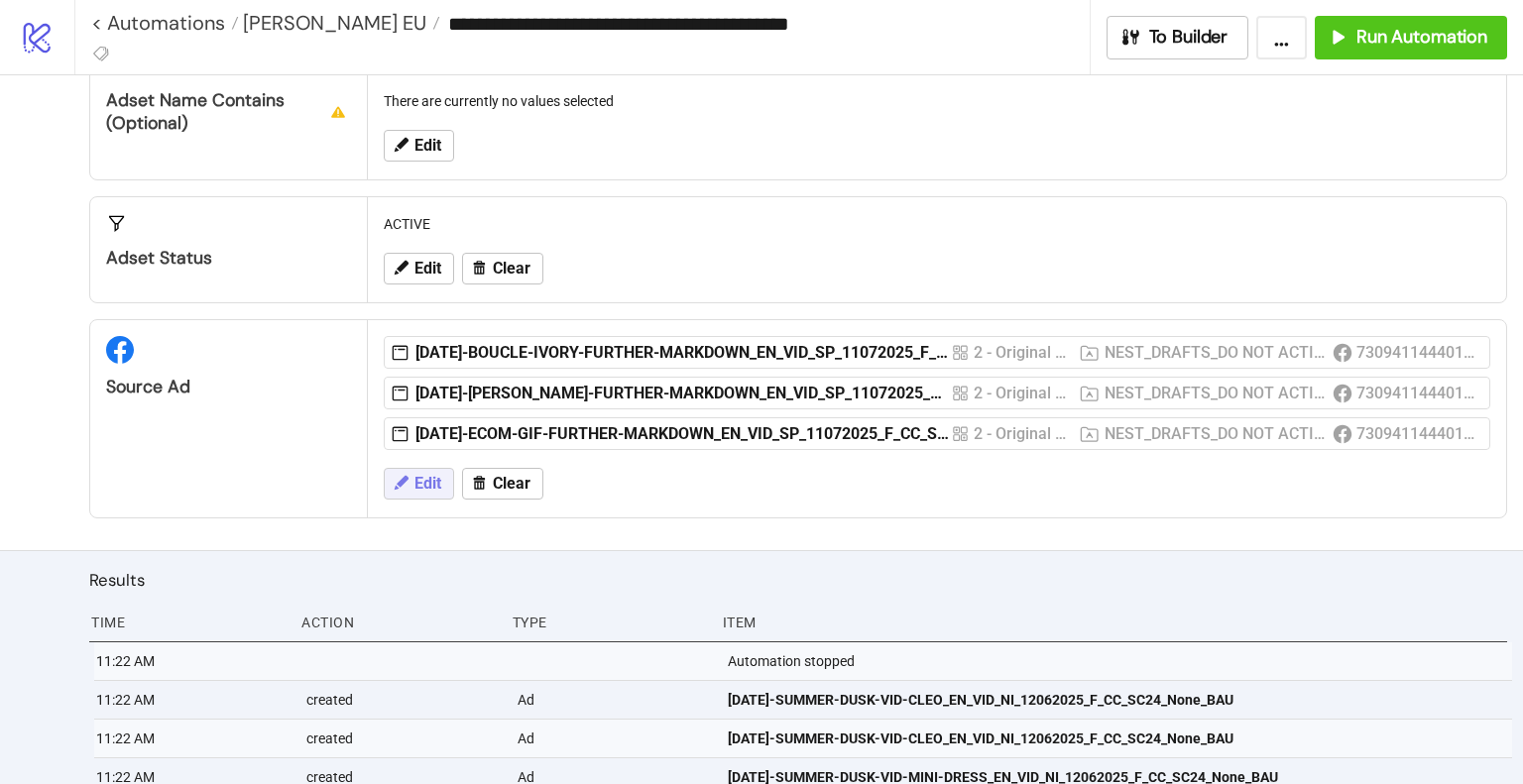 click on "Edit" at bounding box center (418, 484) 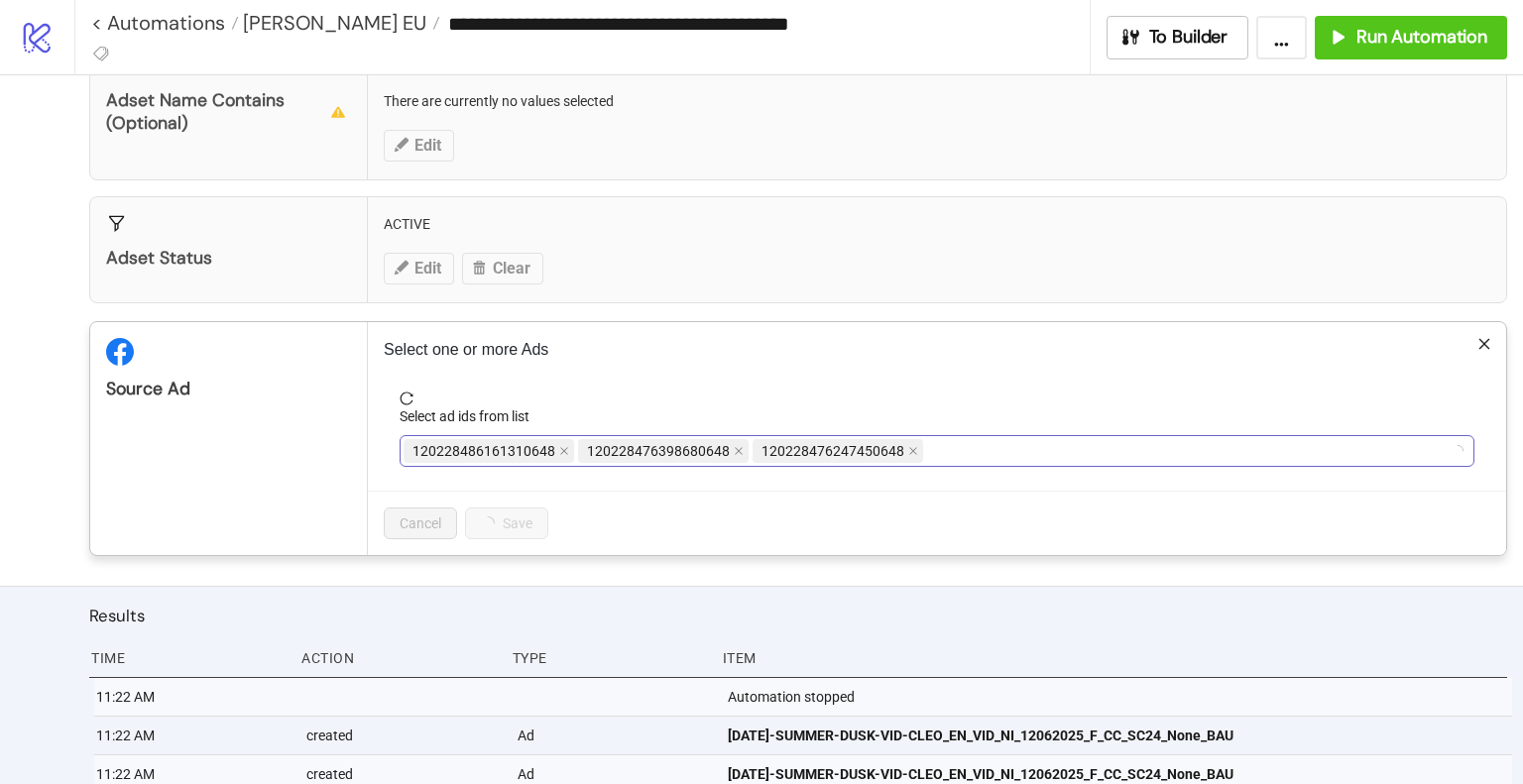 click on "120228486161310648 120228476398680648 120228476247450648" at bounding box center (926, 451) 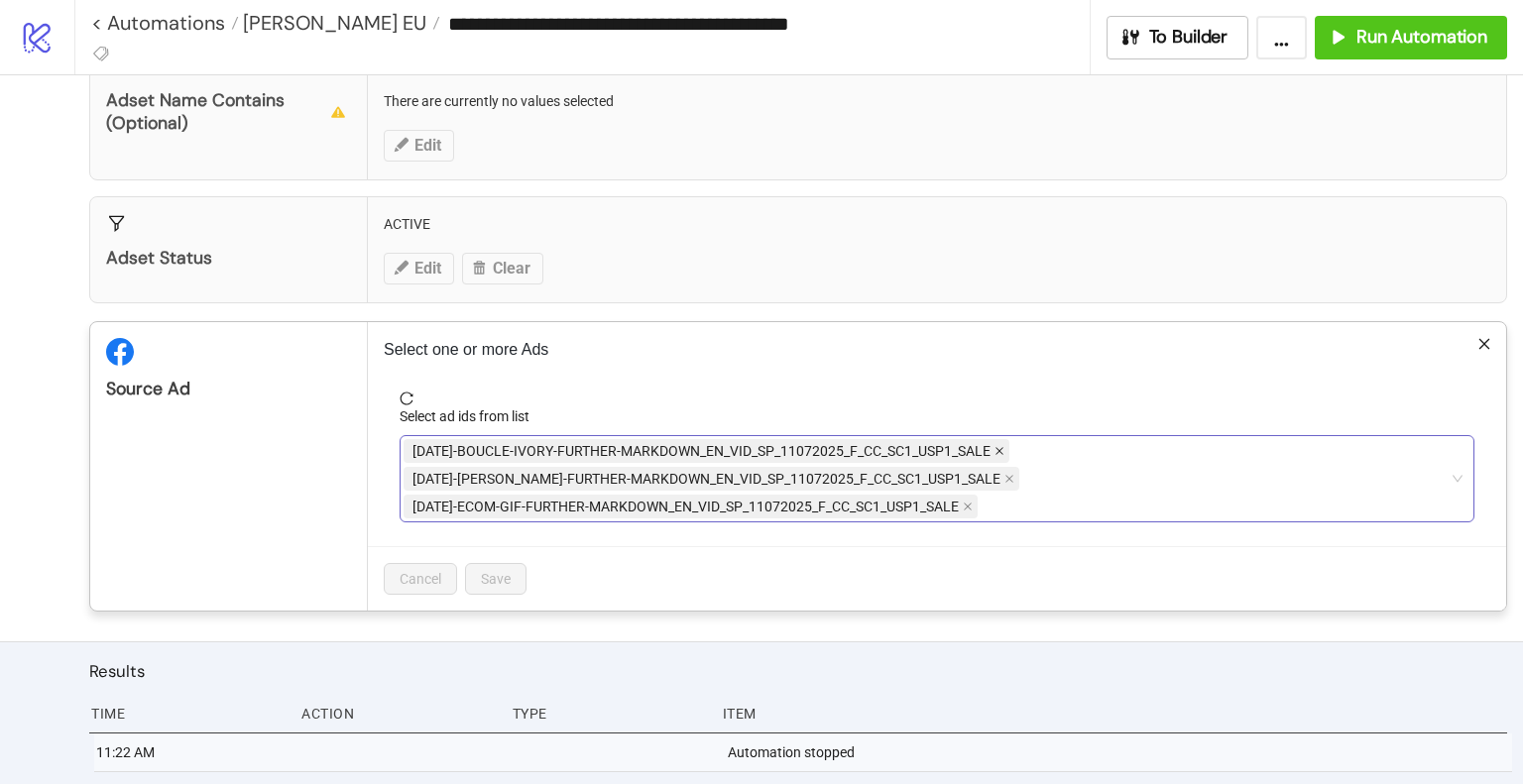 click 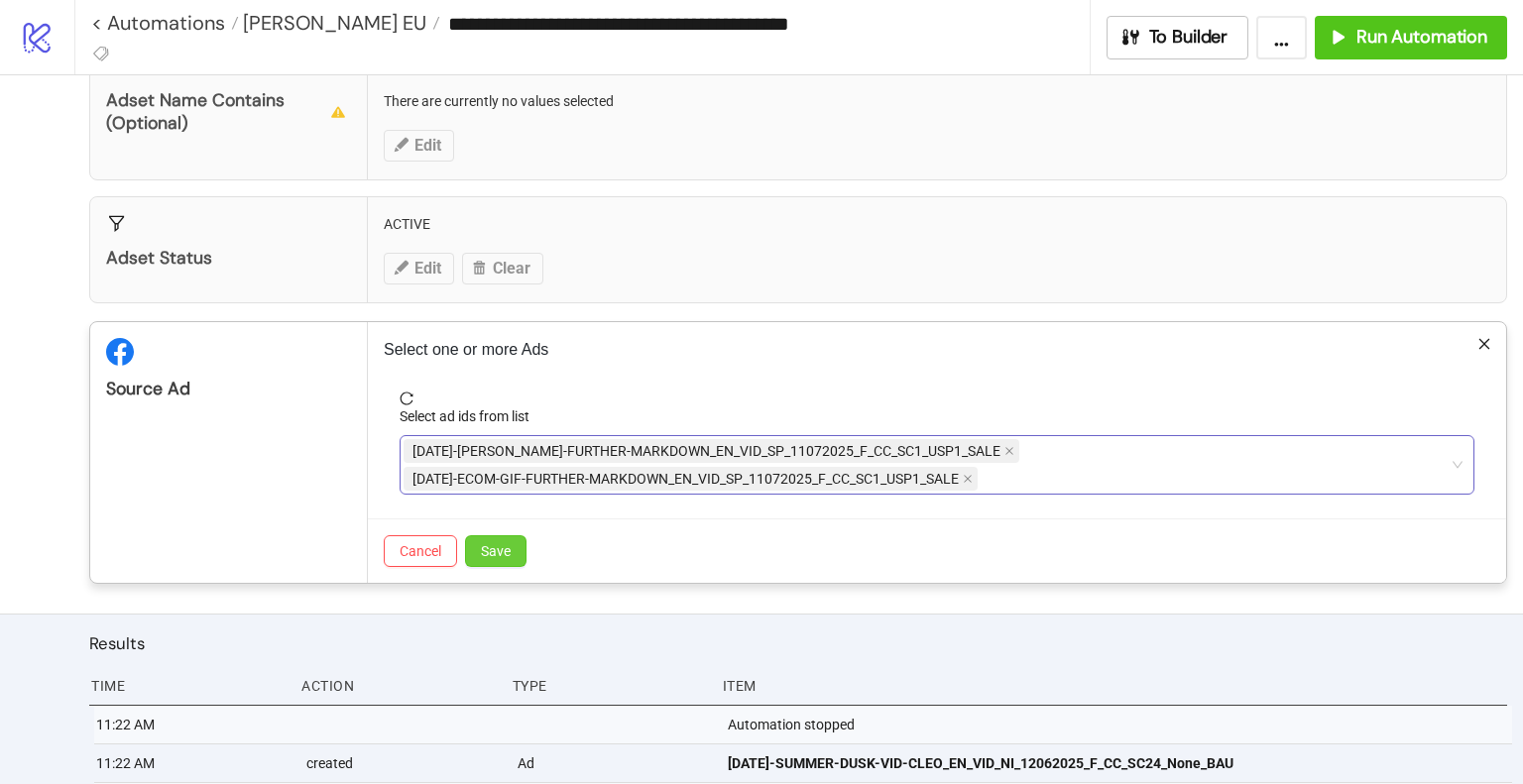 click on "Save" at bounding box center [496, 551] 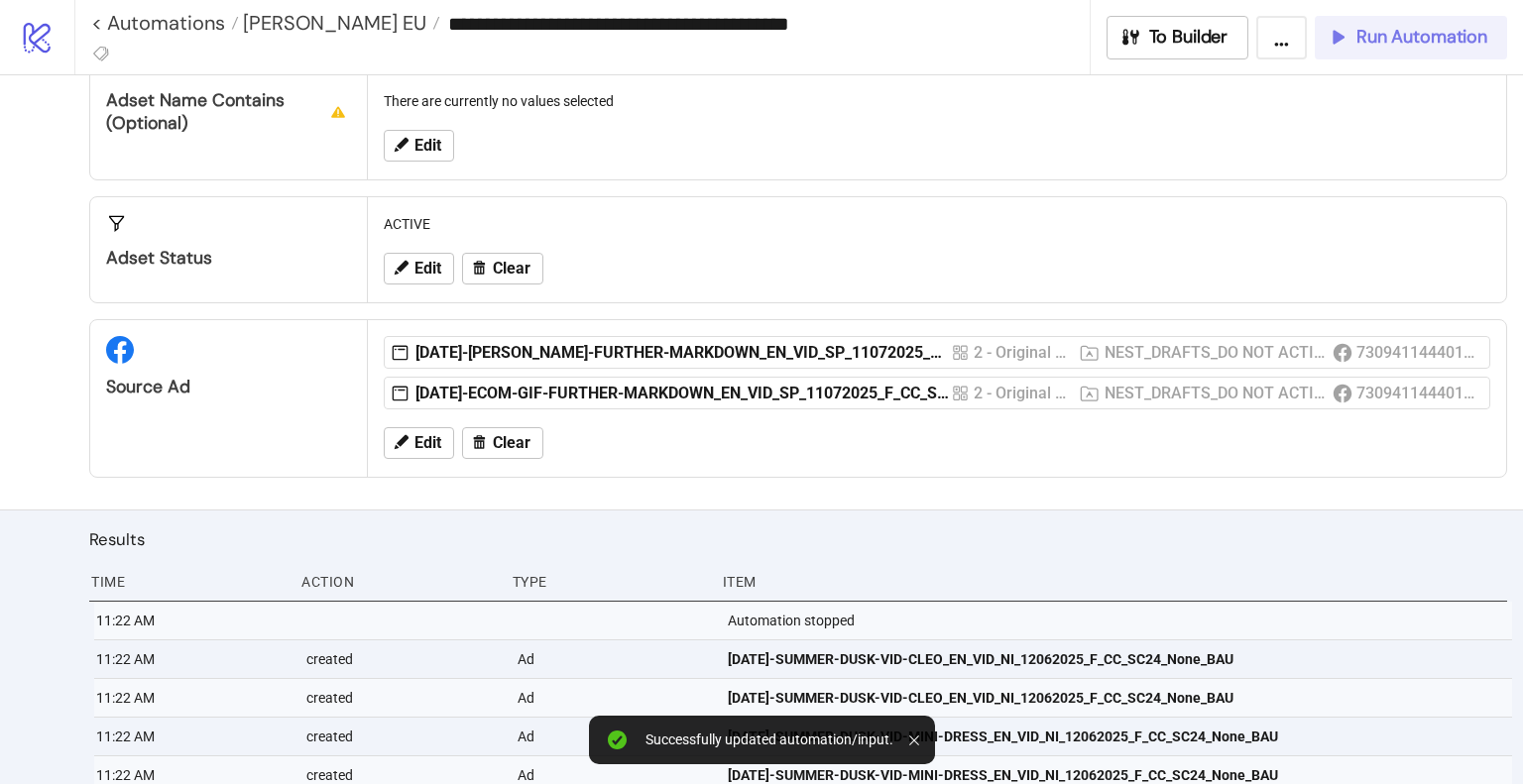 click on "Run Automation" at bounding box center (1407, 37) 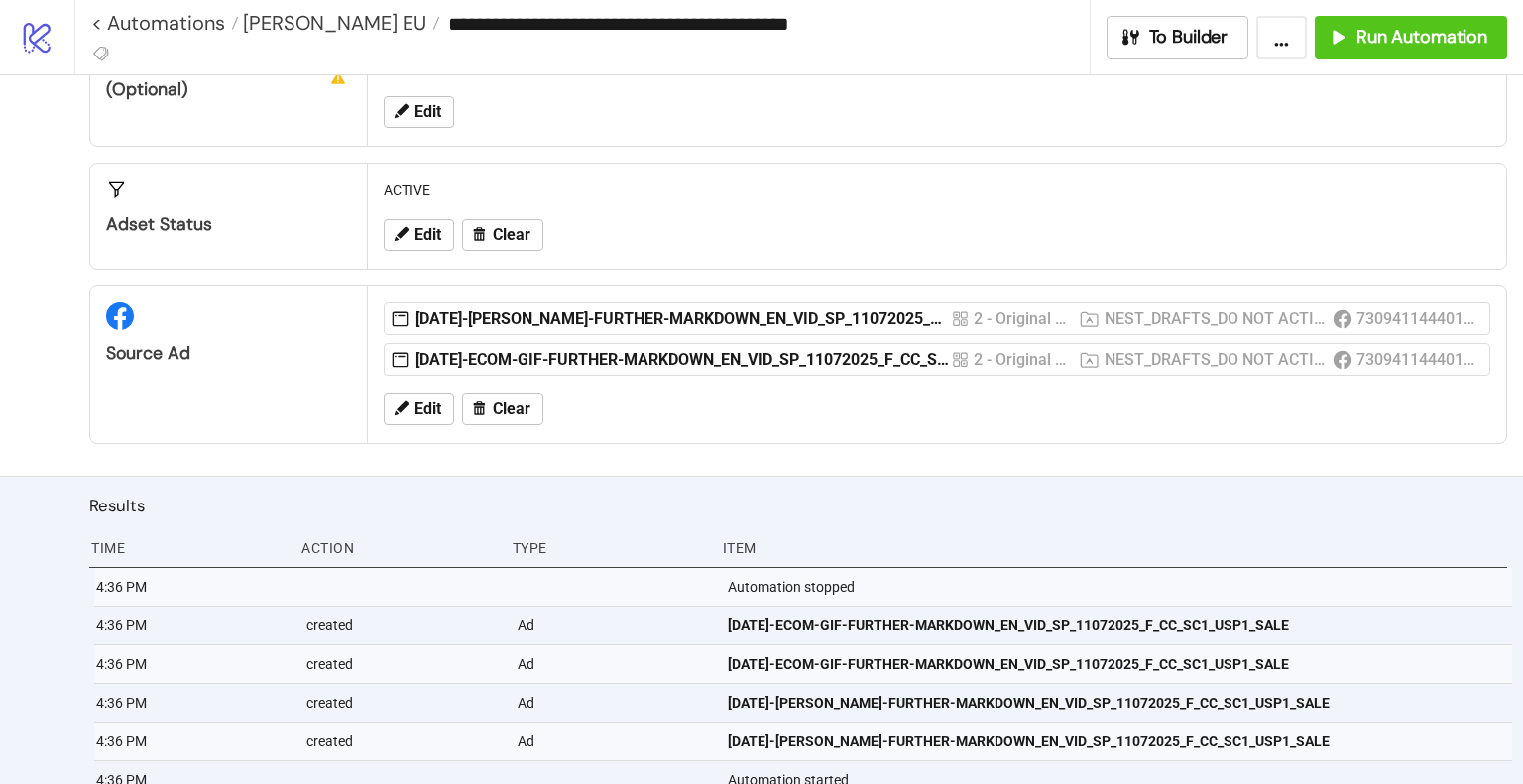scroll, scrollTop: 396, scrollLeft: 0, axis: vertical 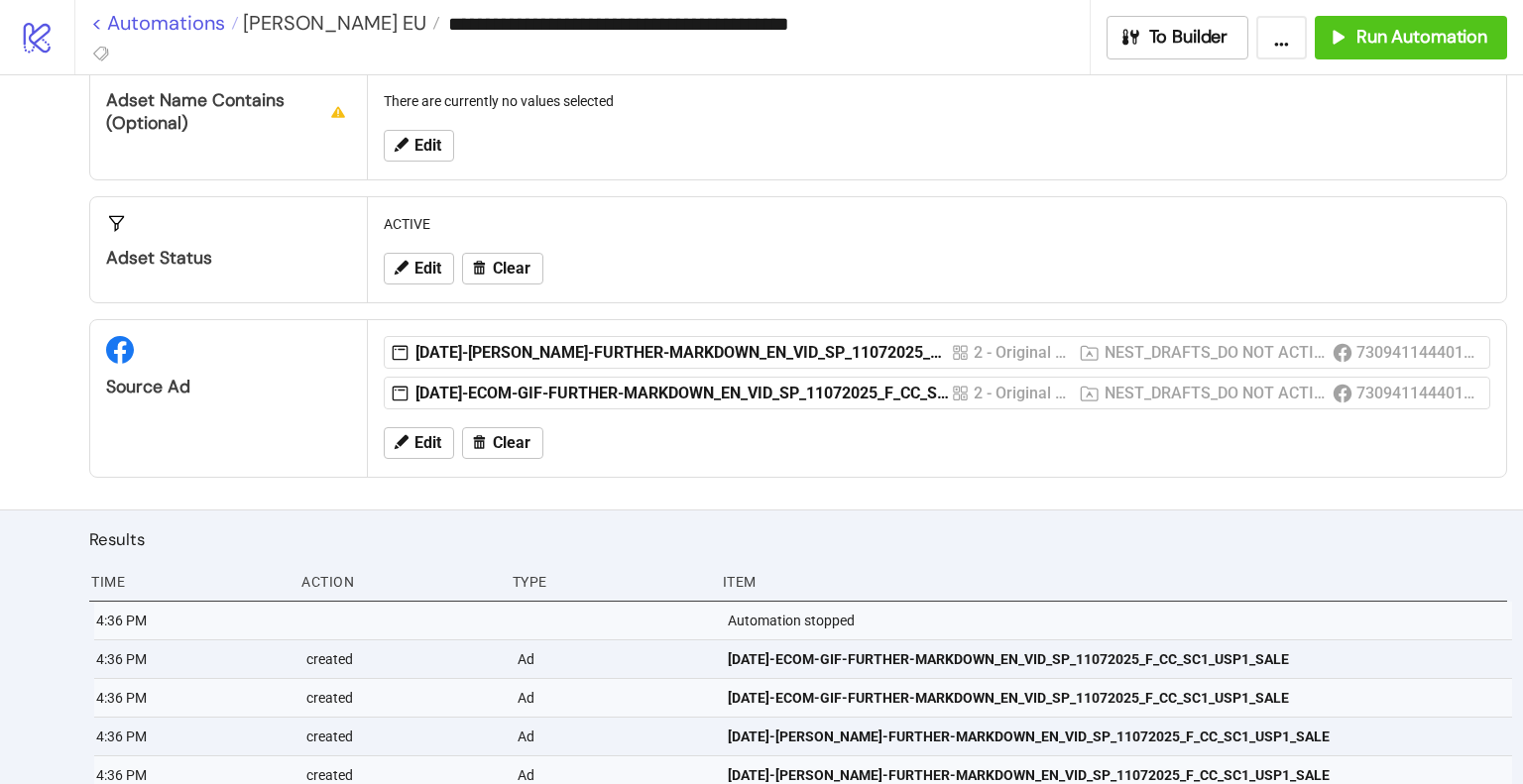 click on "< Automations" at bounding box center [165, 23] 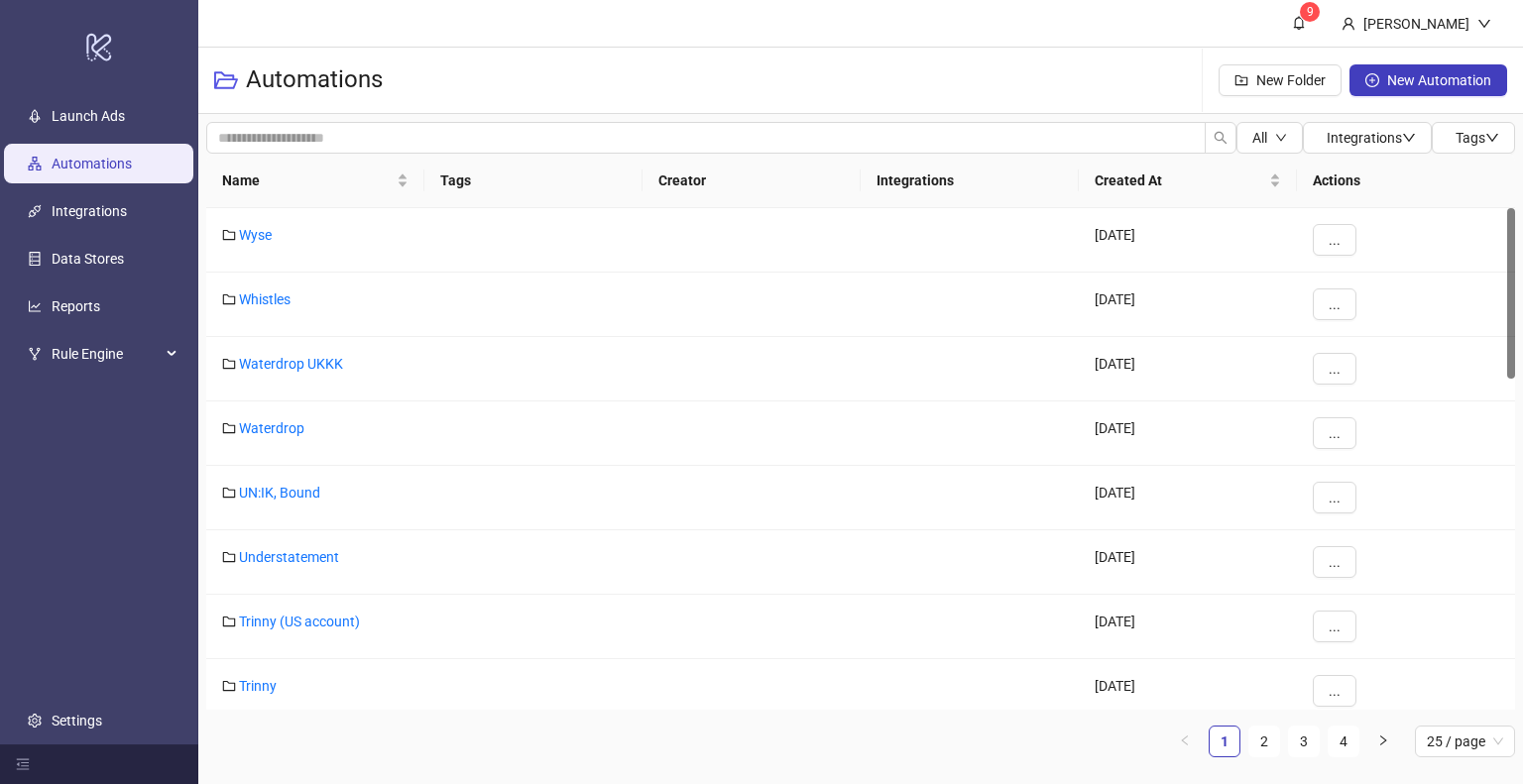 drag, startPoint x: 1258, startPoint y: 746, endPoint x: 1214, endPoint y: 719, distance: 52 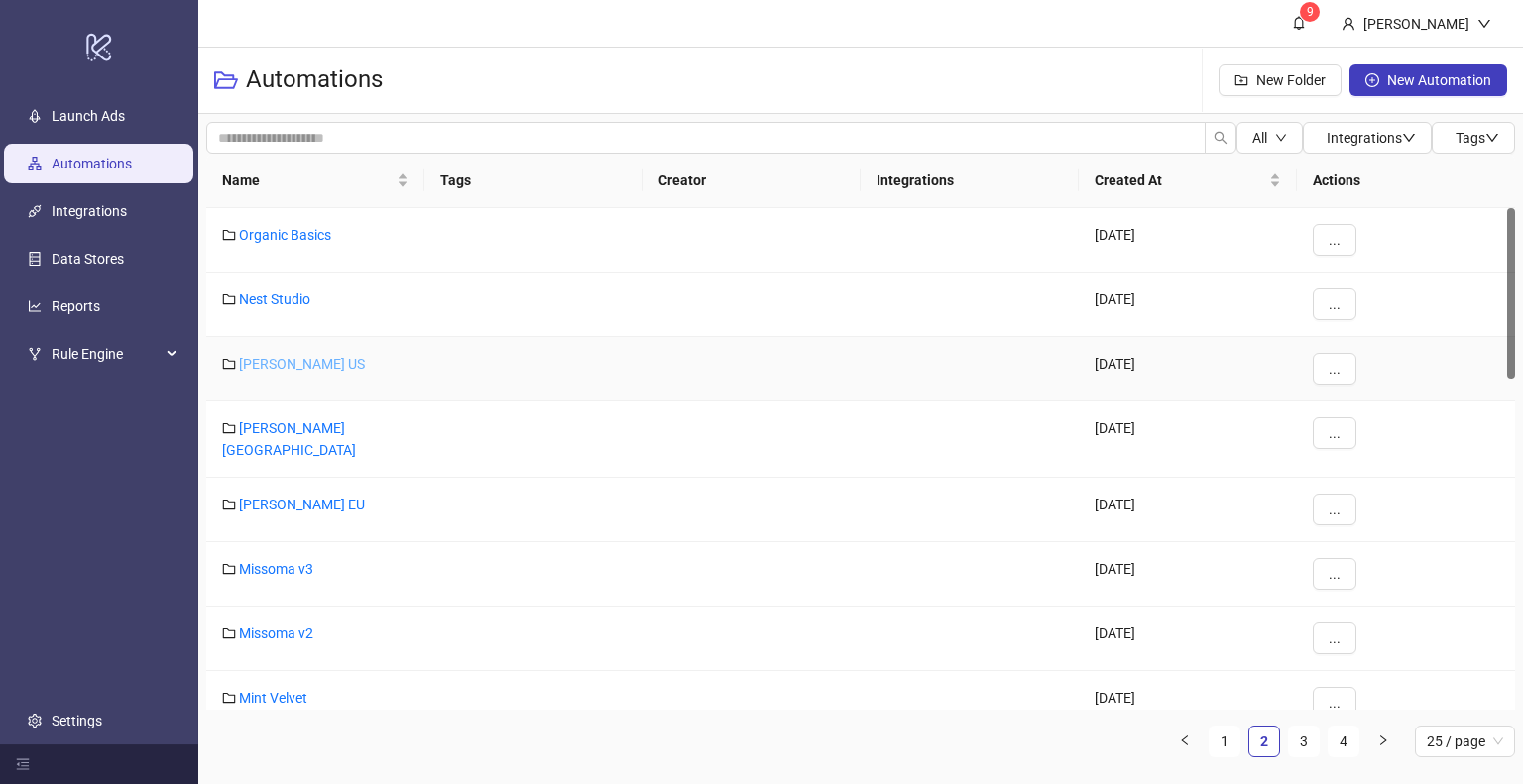 click on "[PERSON_NAME] US" at bounding box center (301, 364) 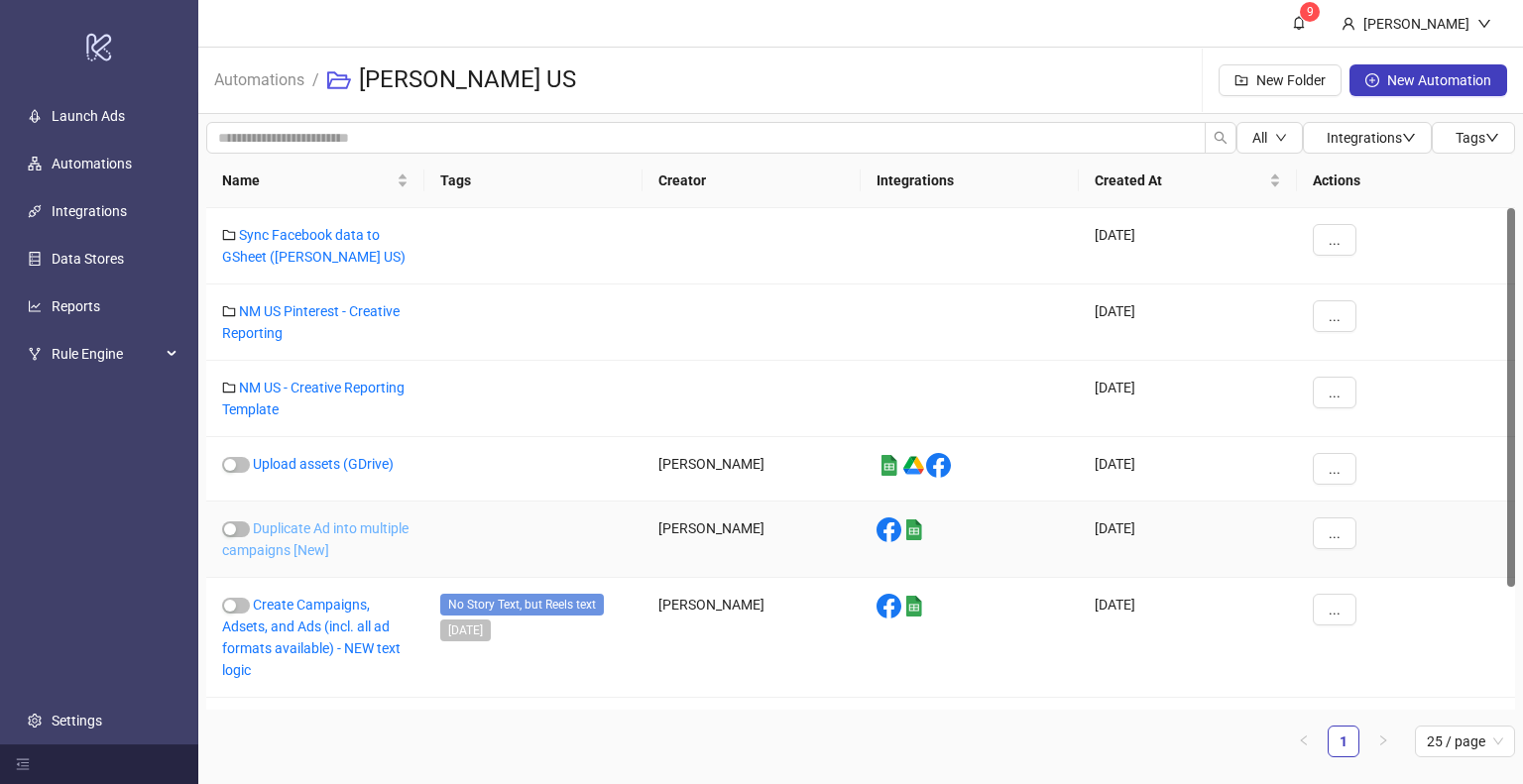 click on "Duplicate Ad into multiple campaigns [New]" at bounding box center (315, 539) 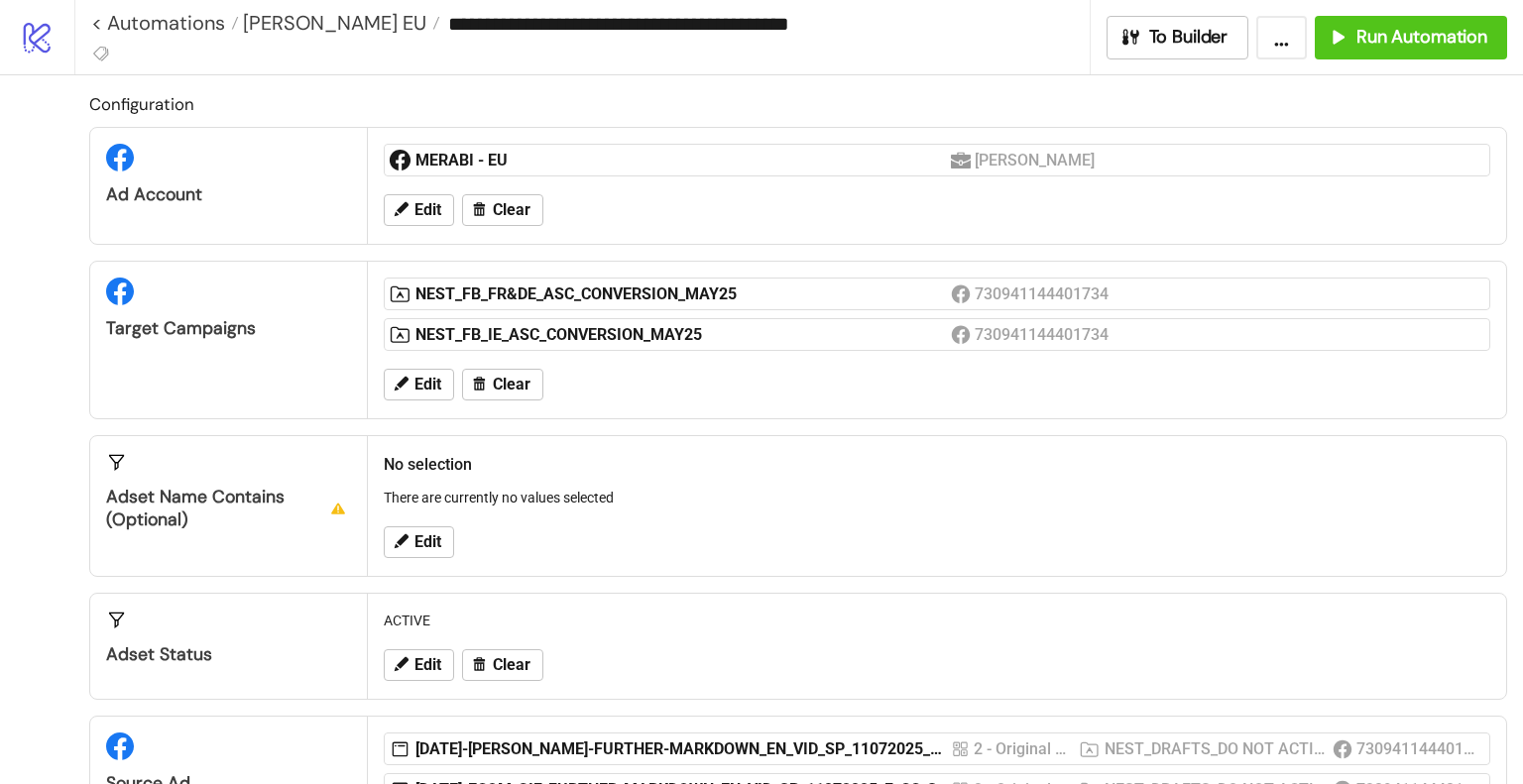 type on "**********" 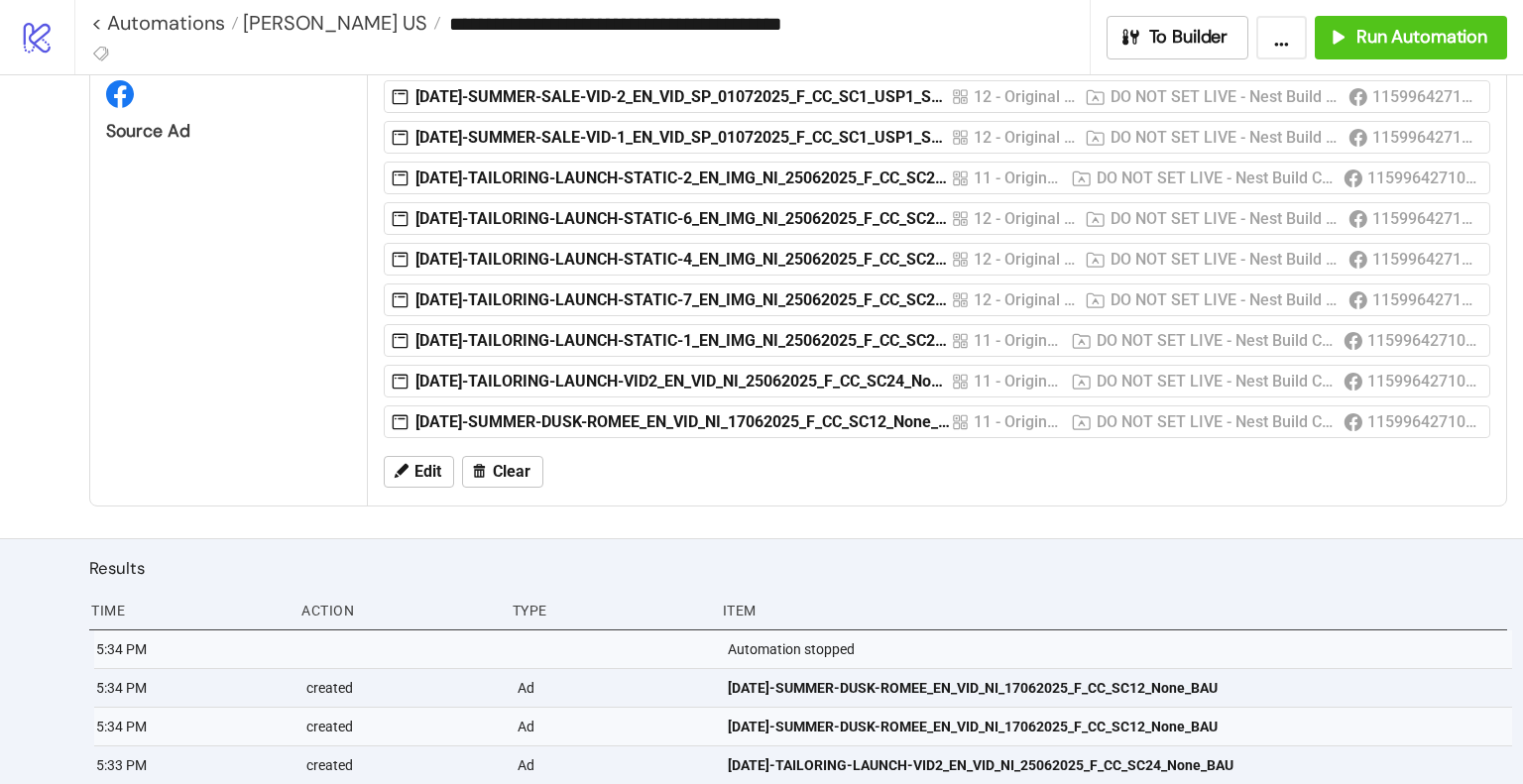 scroll, scrollTop: 694, scrollLeft: 0, axis: vertical 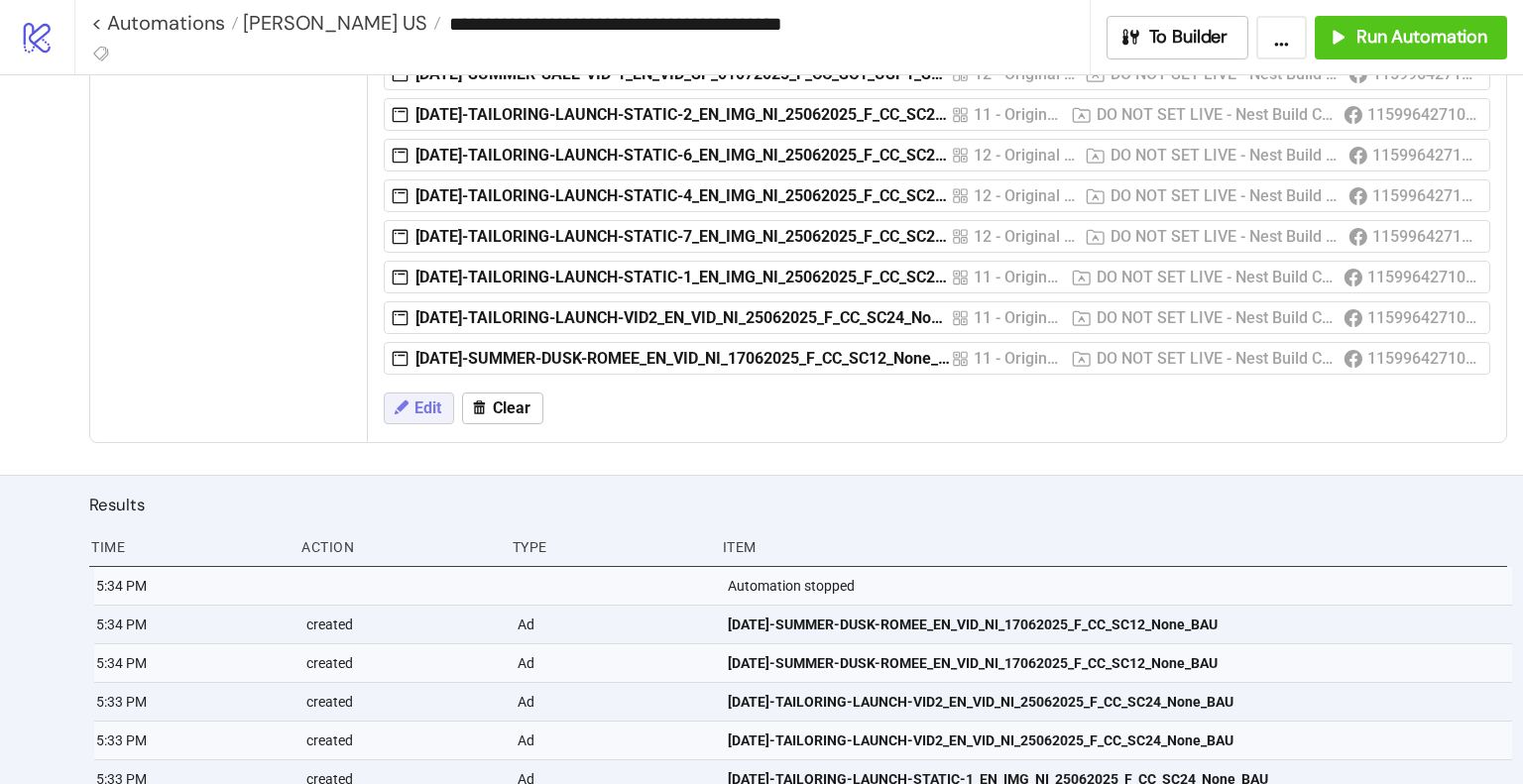 click on "Edit" at bounding box center [418, 408] 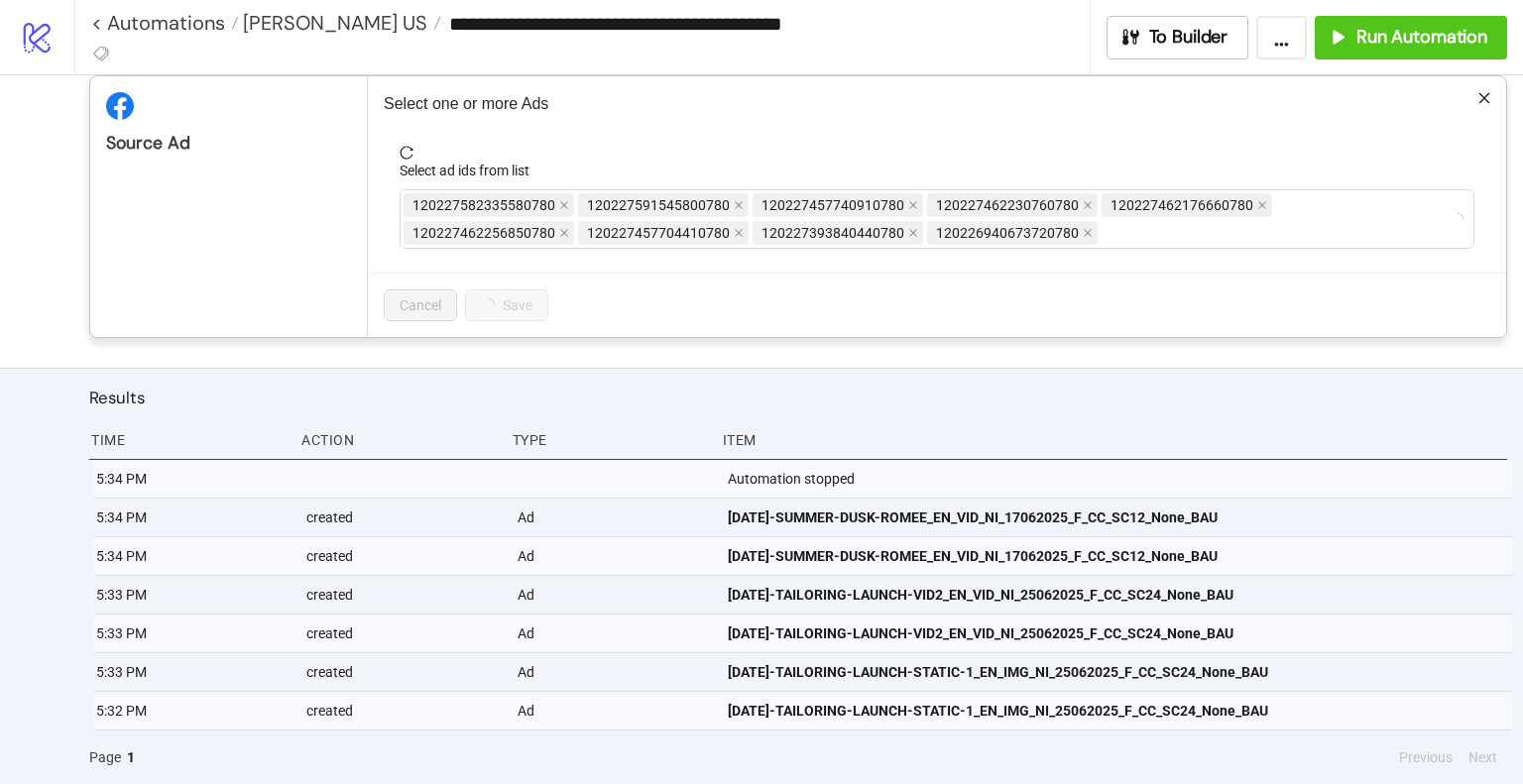 scroll, scrollTop: 615, scrollLeft: 0, axis: vertical 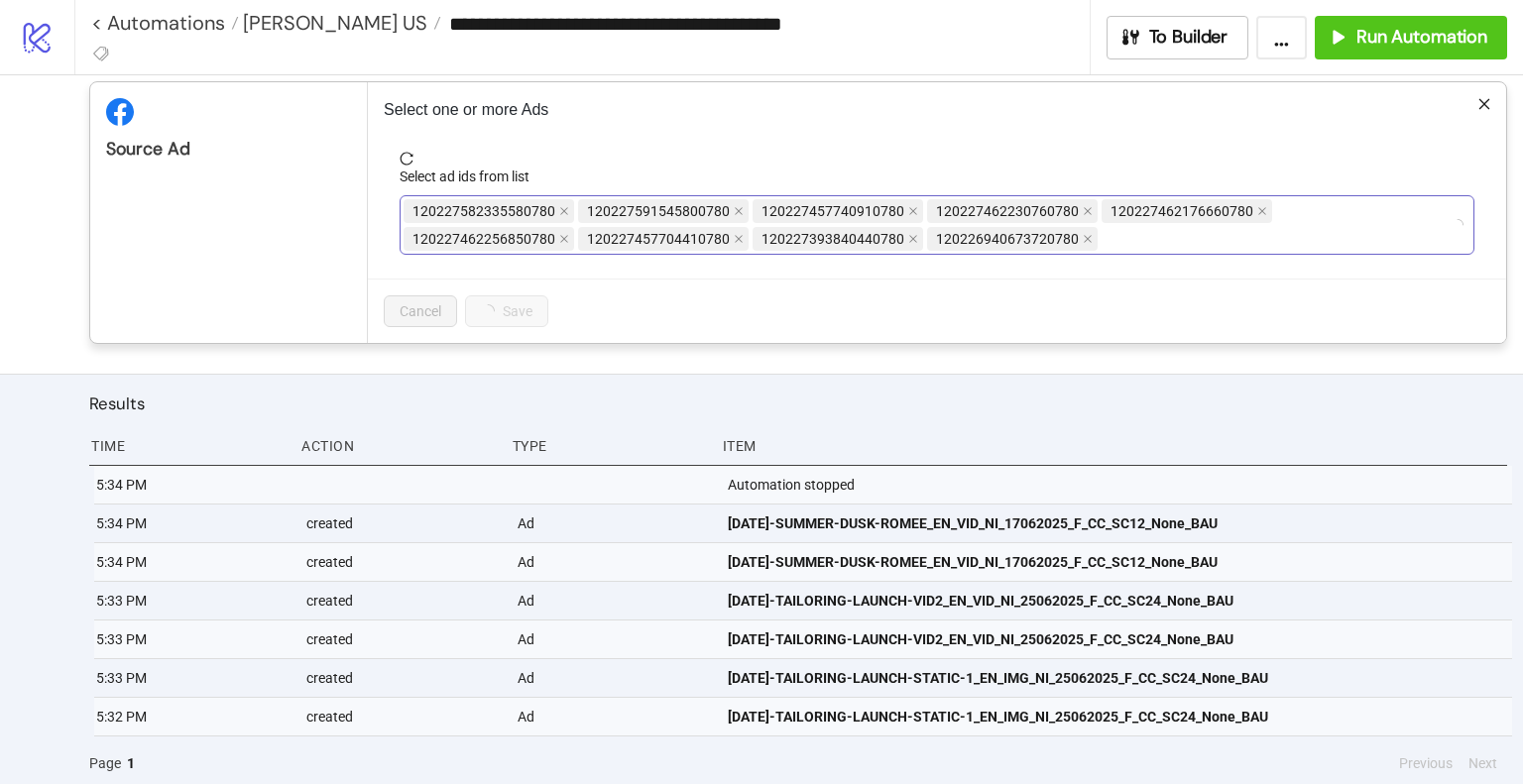 click on "120227582335580780 120227591545800780 120227457740910780 120227462230760780 120227462176660780 120227462256850780 120227457704410780 120227393840440780 120226940673720780" at bounding box center (926, 225) 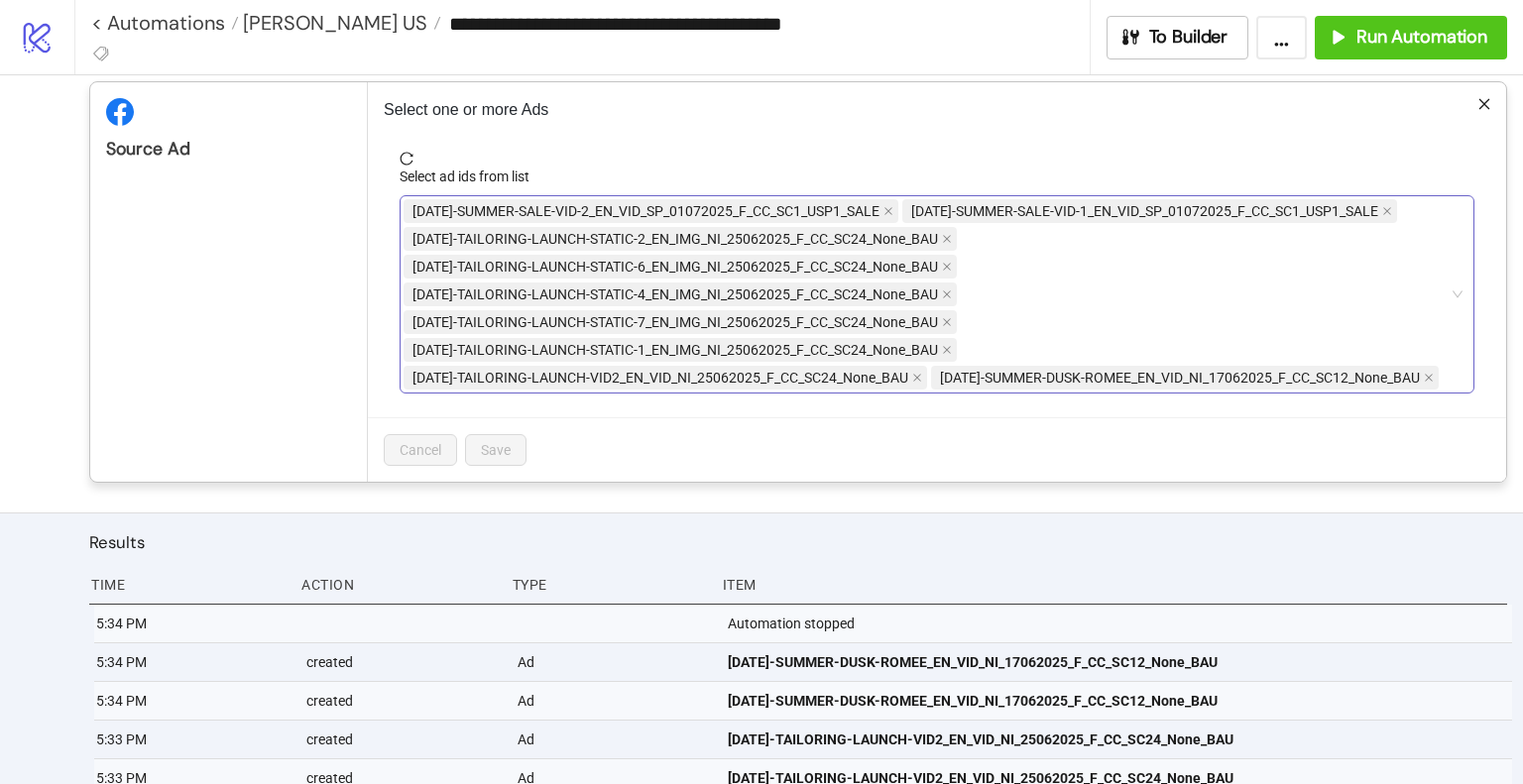 click on "[DATE]-SUMMER-SALE-VID-2_EN_VID_SP_01072025_F_CC_SC1_USP1_SALE [DATE]-SUMMER-SALE-VID-1_EN_VID_SP_01072025_F_CC_SC1_USP1_SALE [DATE]-TAILORING-LAUNCH-STATIC-2_EN_IMG_NI_25062025_F_CC_SC24_None_BAU [DATE]-TAILORING-LAUNCH-STATIC-6_EN_IMG_NI_25062025_F_CC_SC24_None_BAU [DATE]-TAILORING-LAUNCH-STATIC-4_EN_IMG_NI_25062025_F_CC_SC24_None_BAU [DATE]-TAILORING-LAUNCH-STATIC-7_EN_IMG_NI_25062025_F_CC_SC24_None_BAU [DATE]-TAILORING-LAUNCH-STATIC-1_EN_IMG_NI_25062025_F_CC_SC24_None_BAU [DATE]-TAILORING-LAUNCH-VID2_EN_VID_NI_25062025_F_CC_SC24_None_BAU [DATE]-SUMMER-DUSK-ROMEE_EN_VID_NI_17062025_F_CC_SC12_None_BAU" at bounding box center [926, 294] 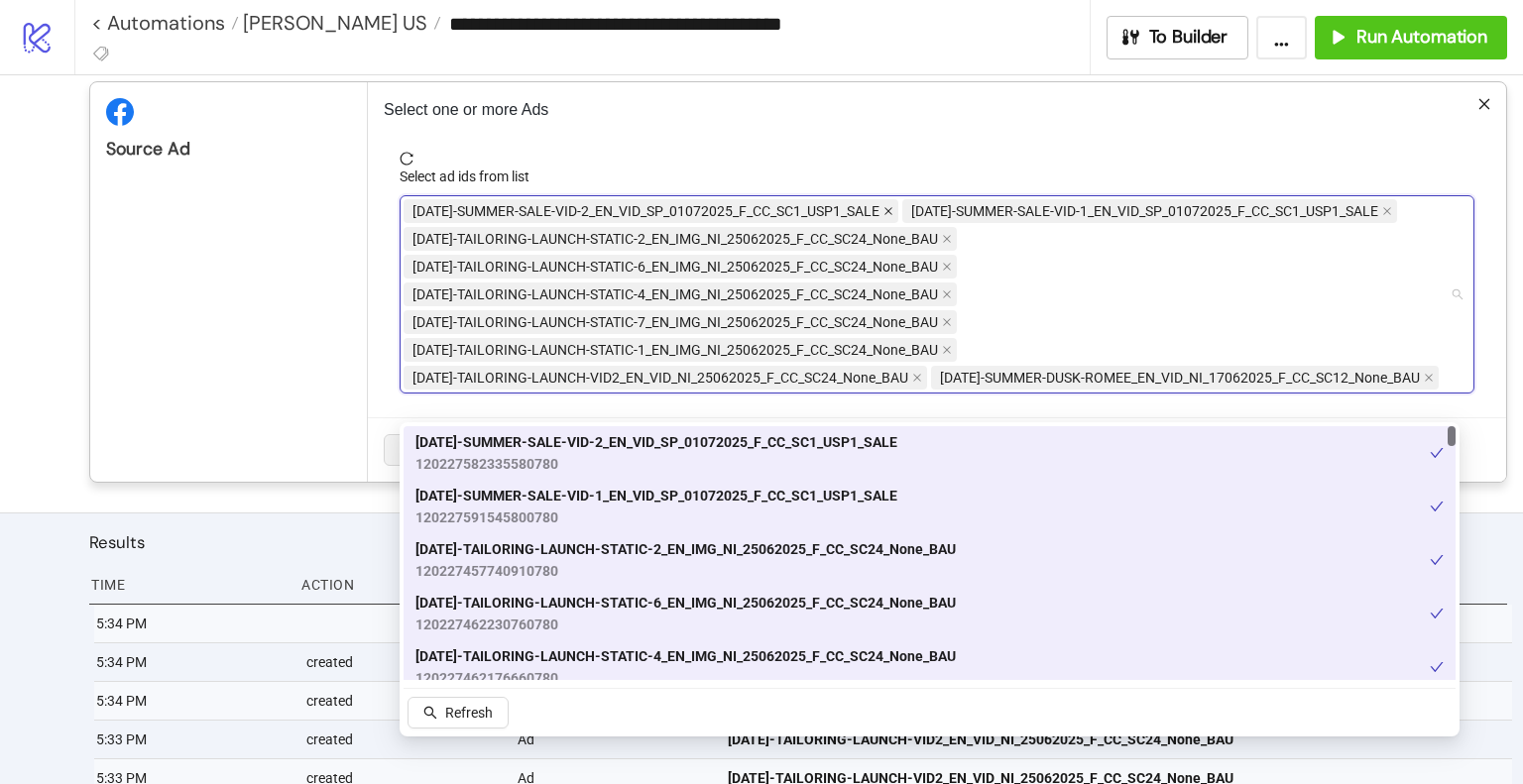 click 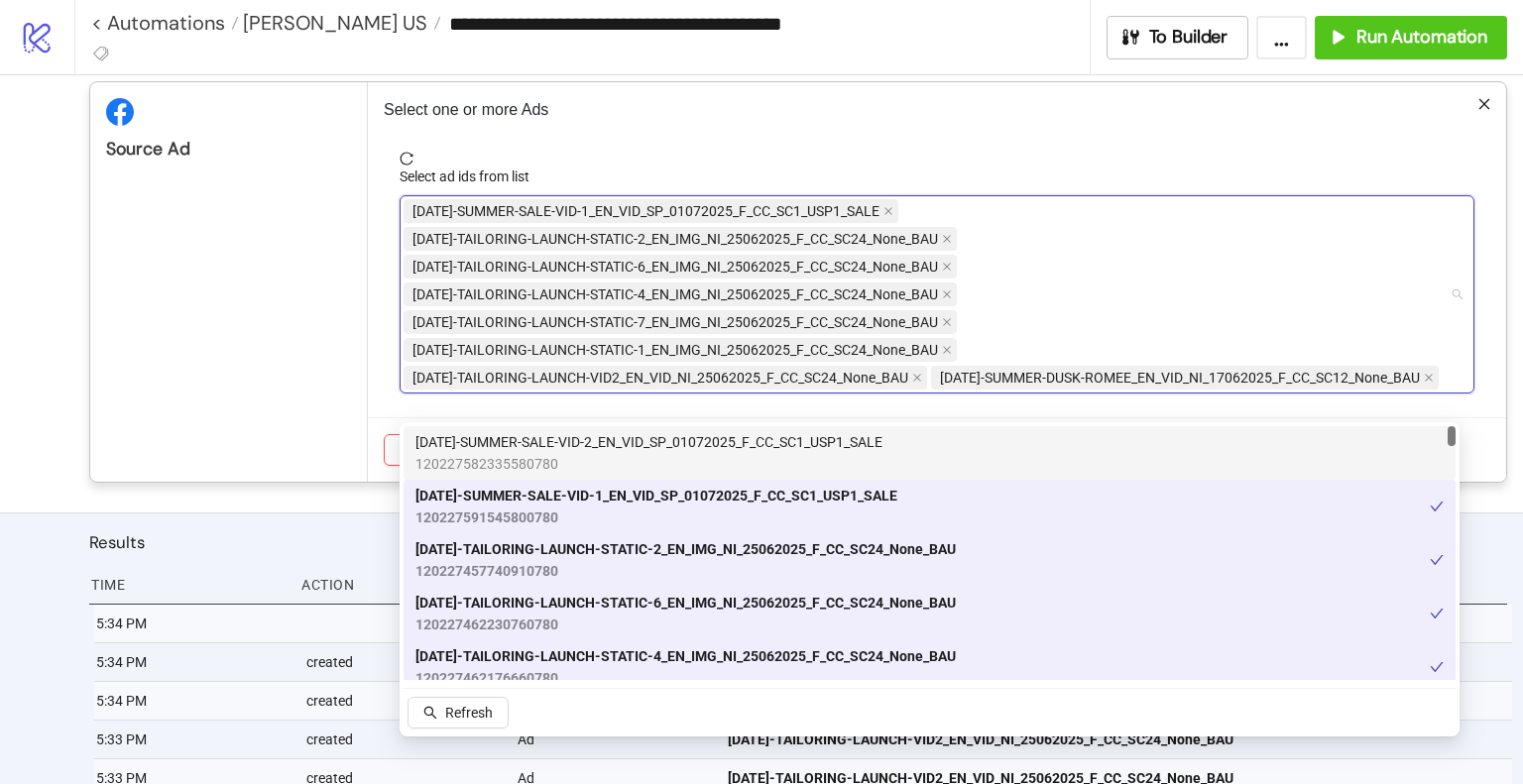 click 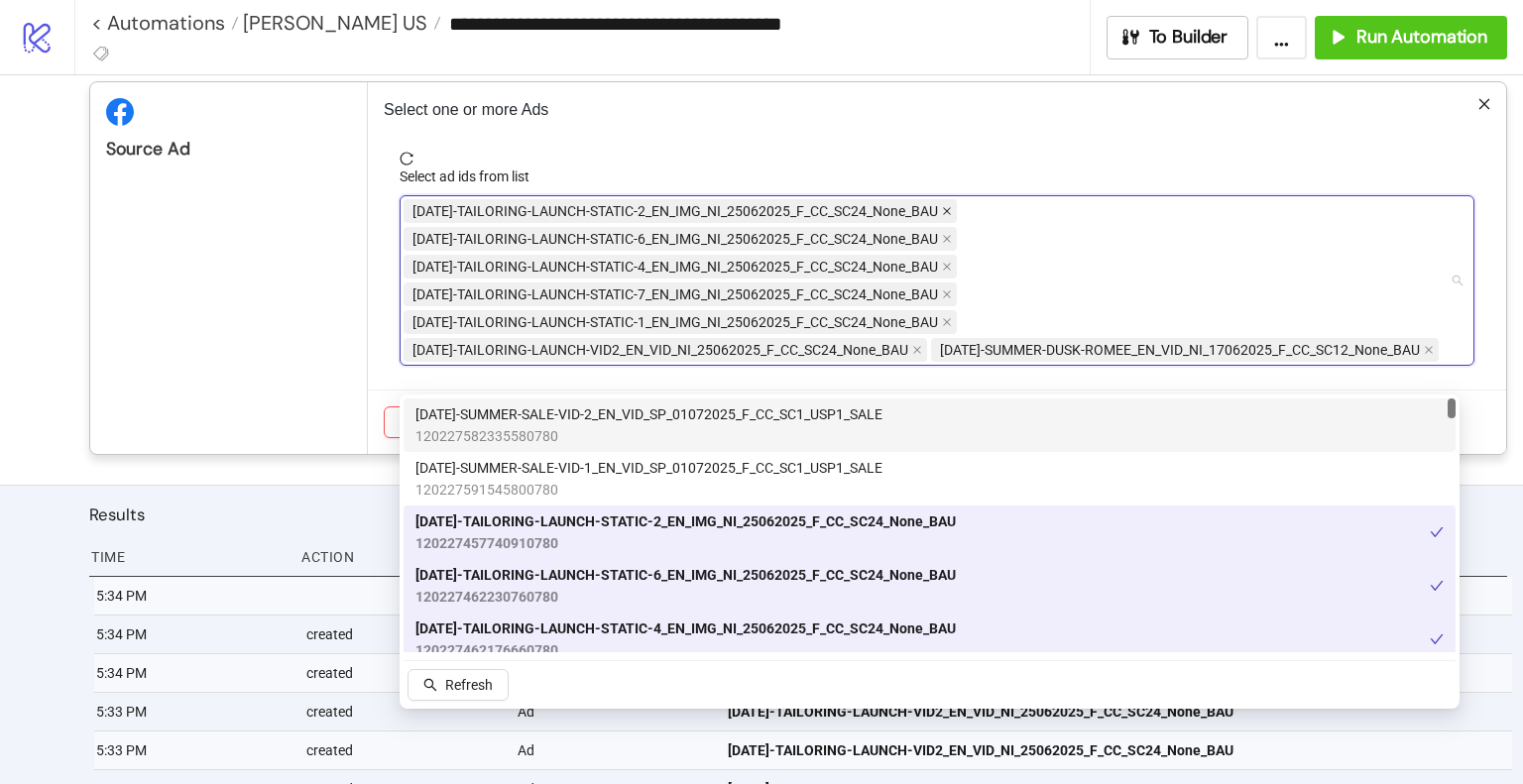 click 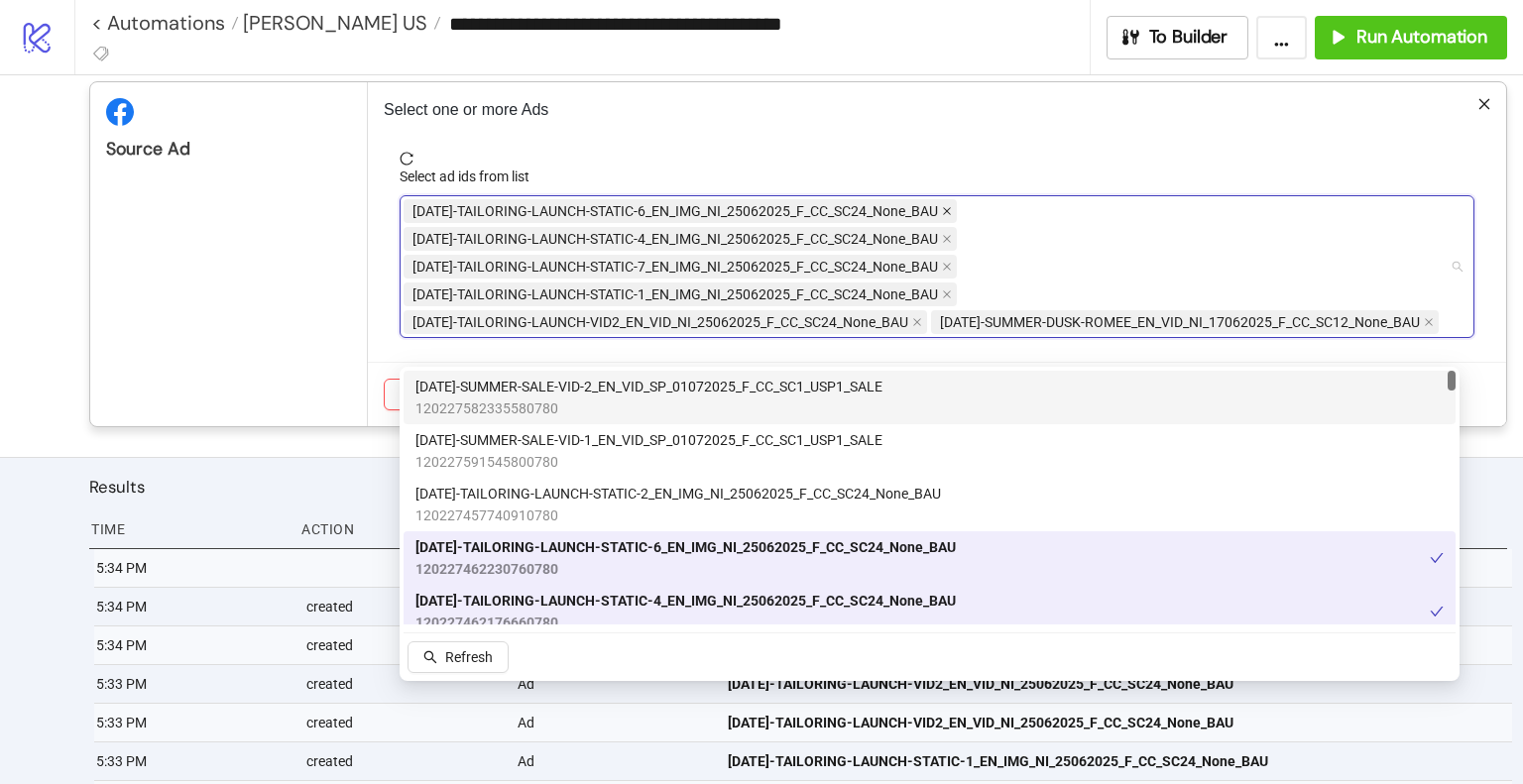 click 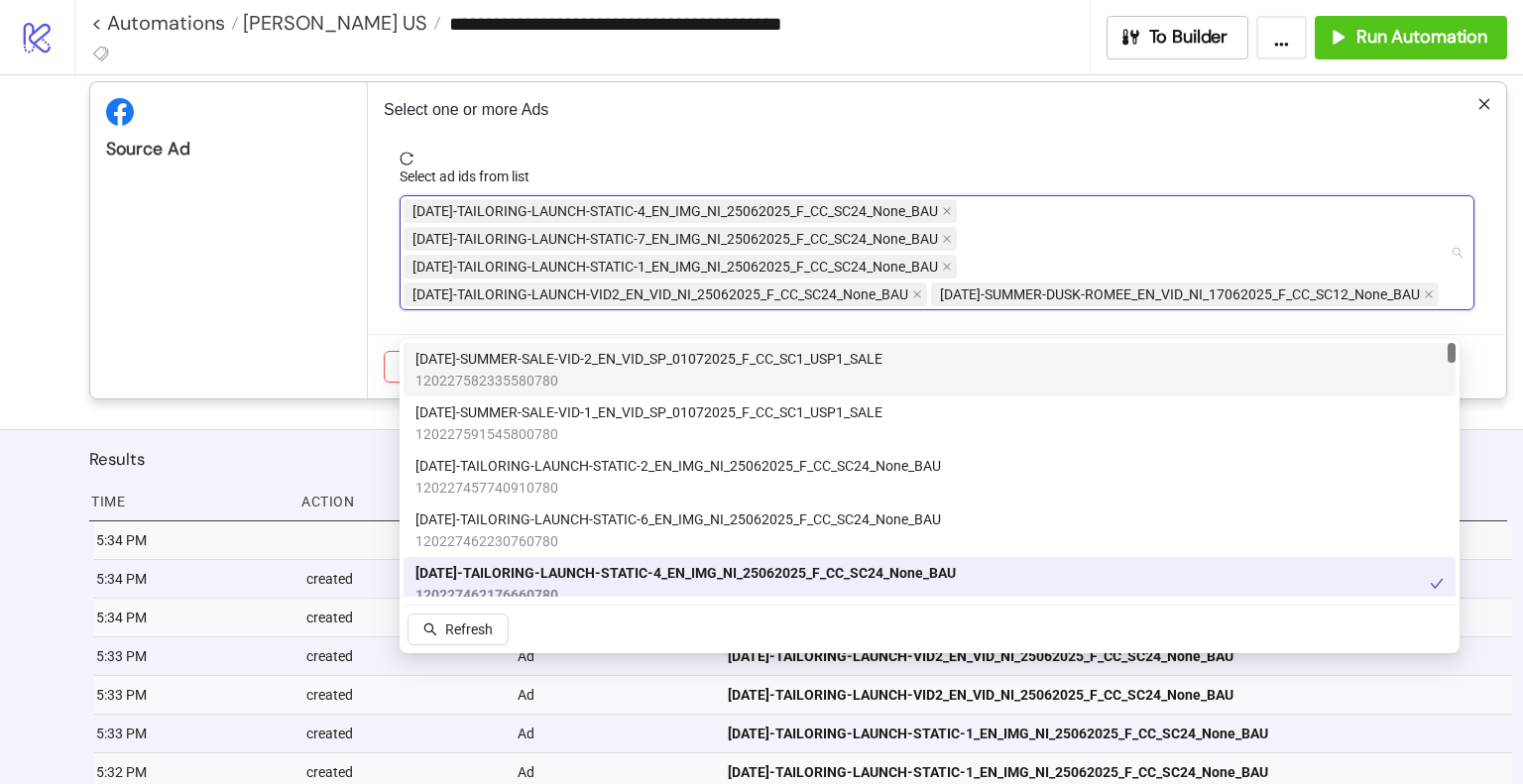 click 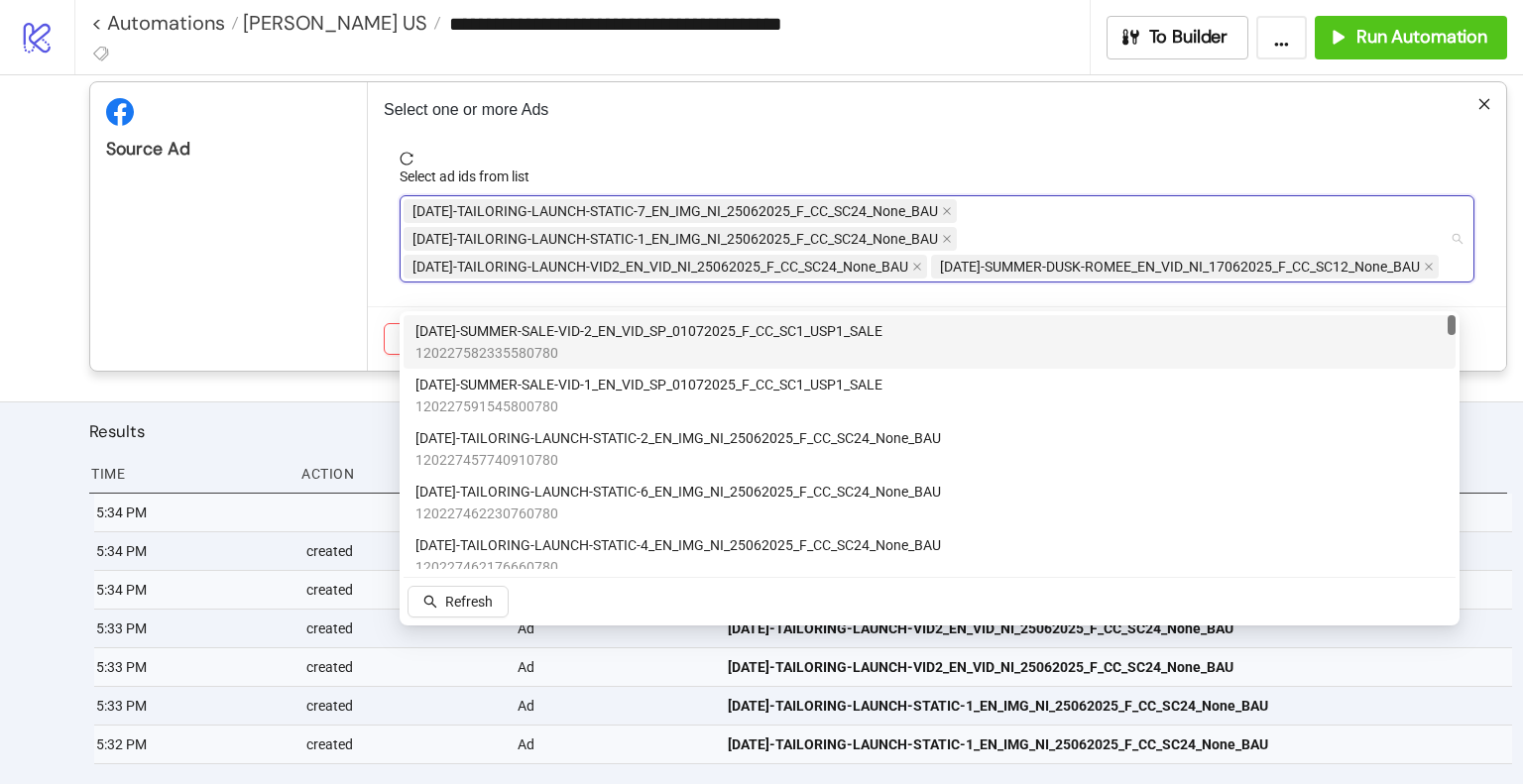 click 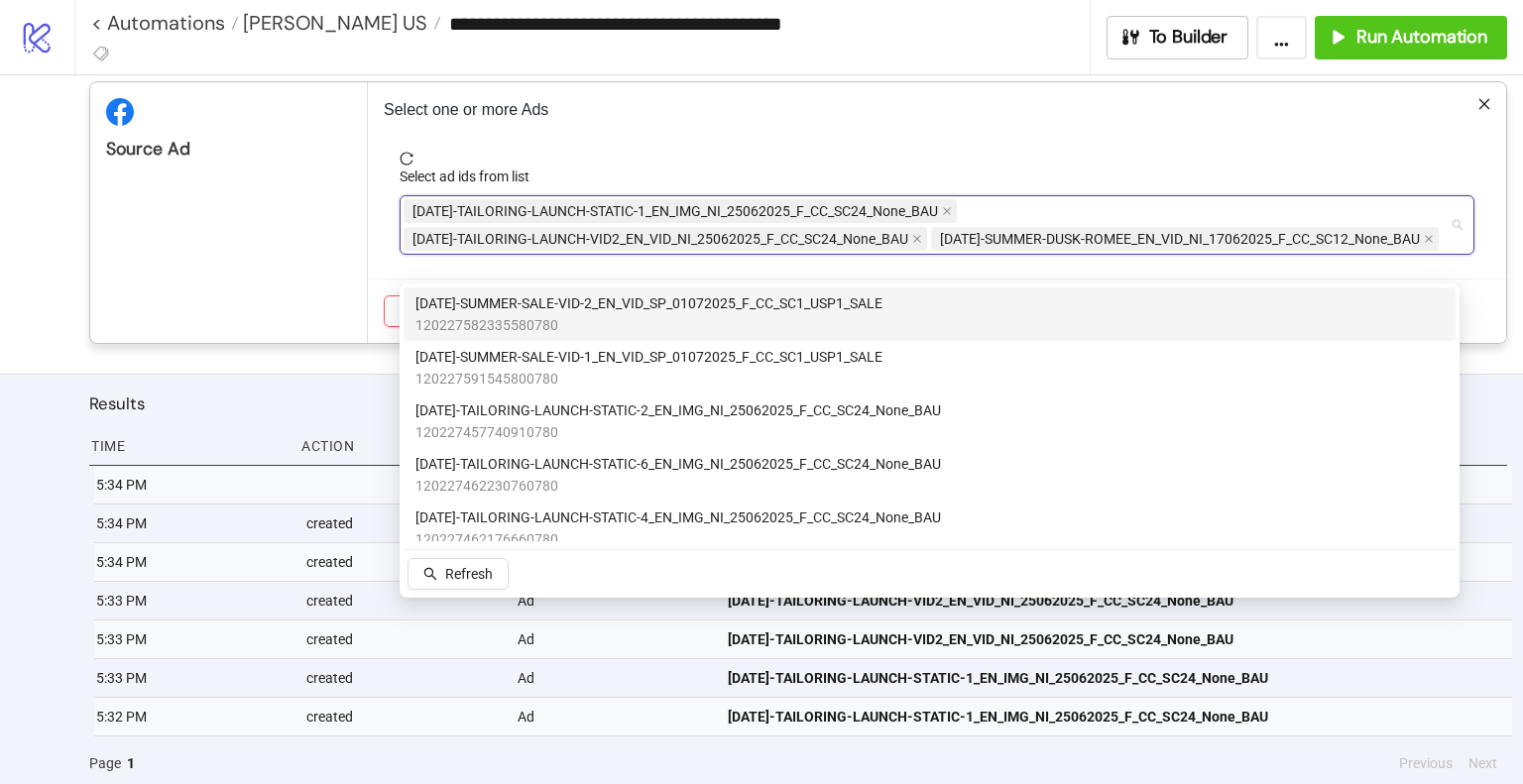 click 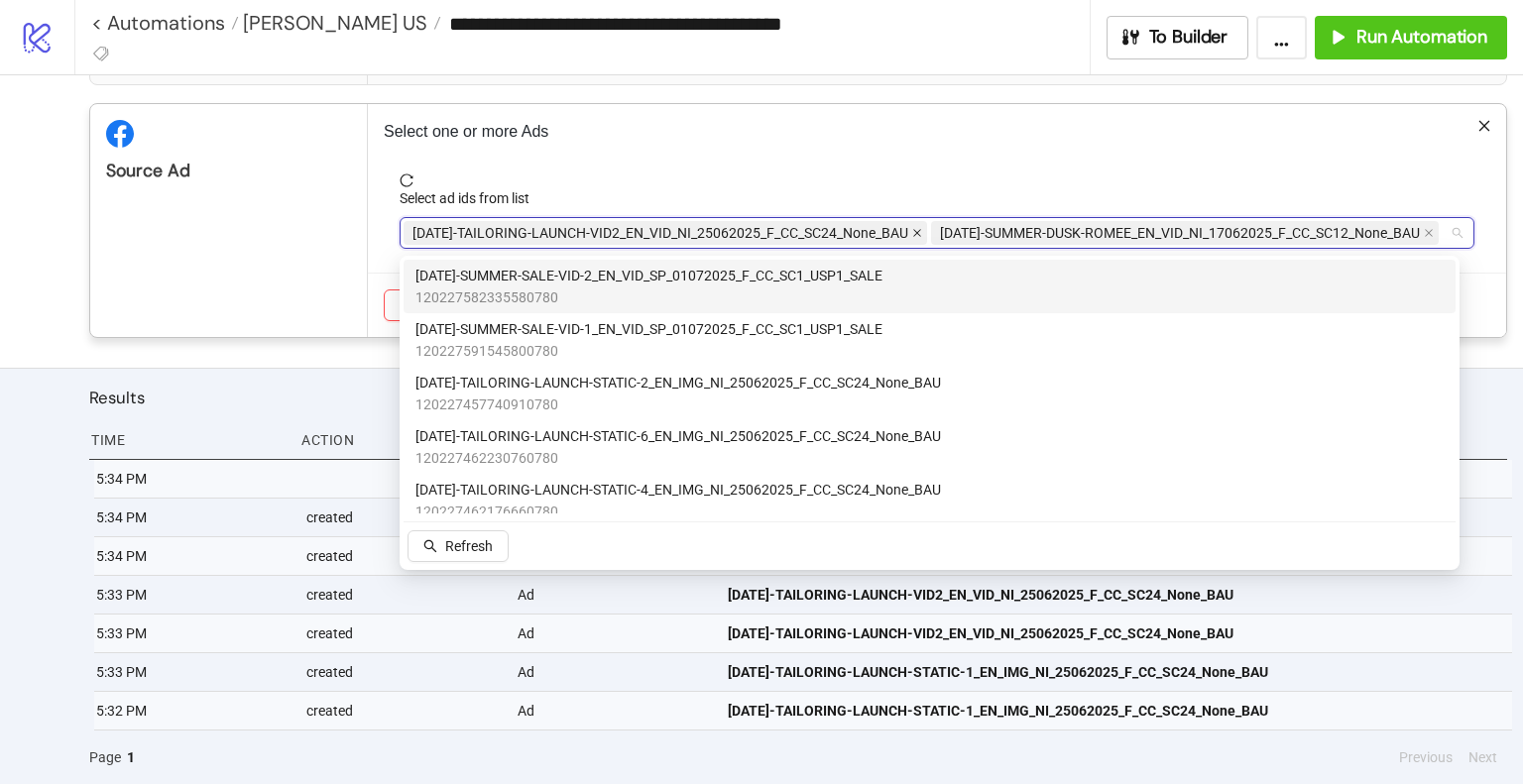 click 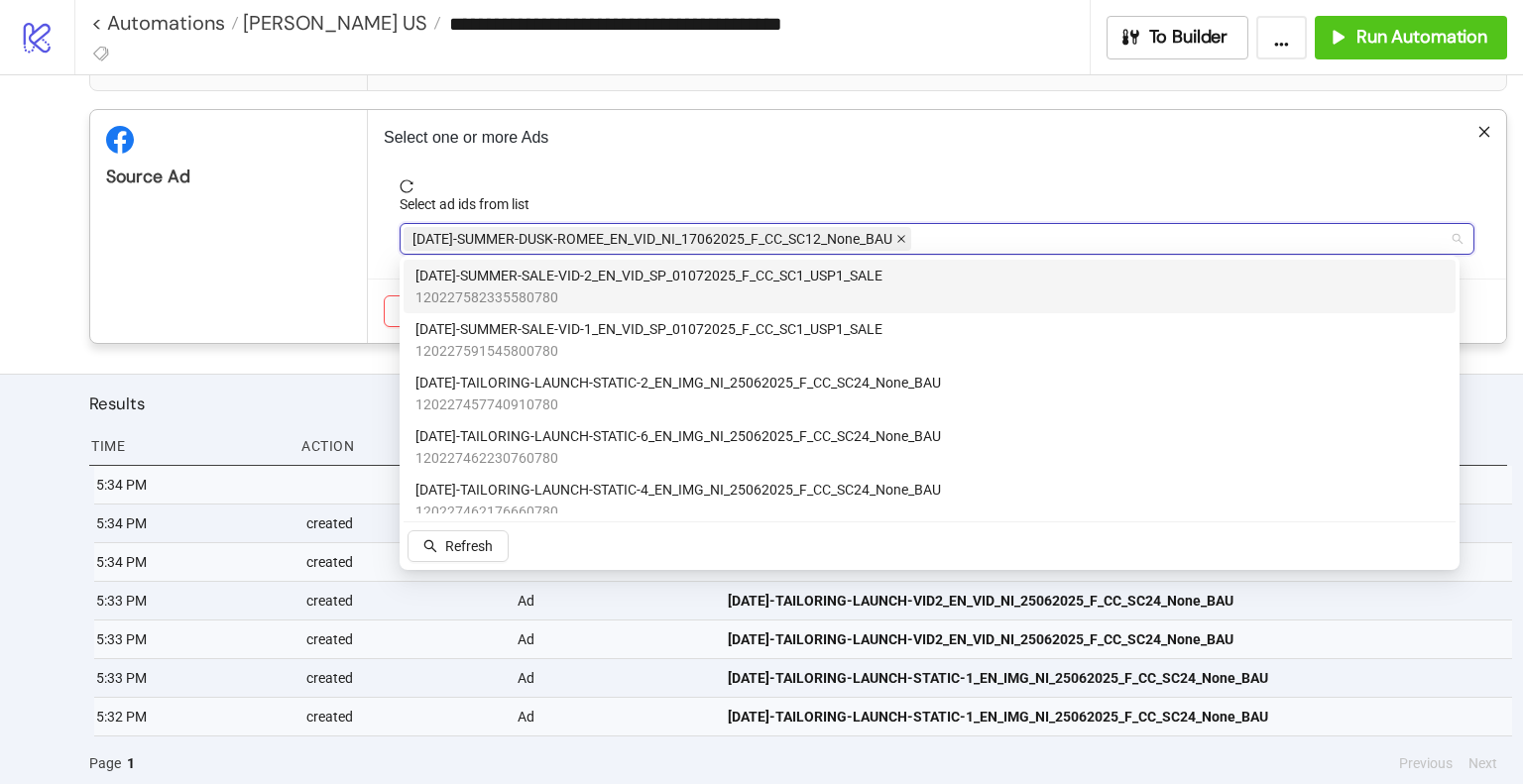 click 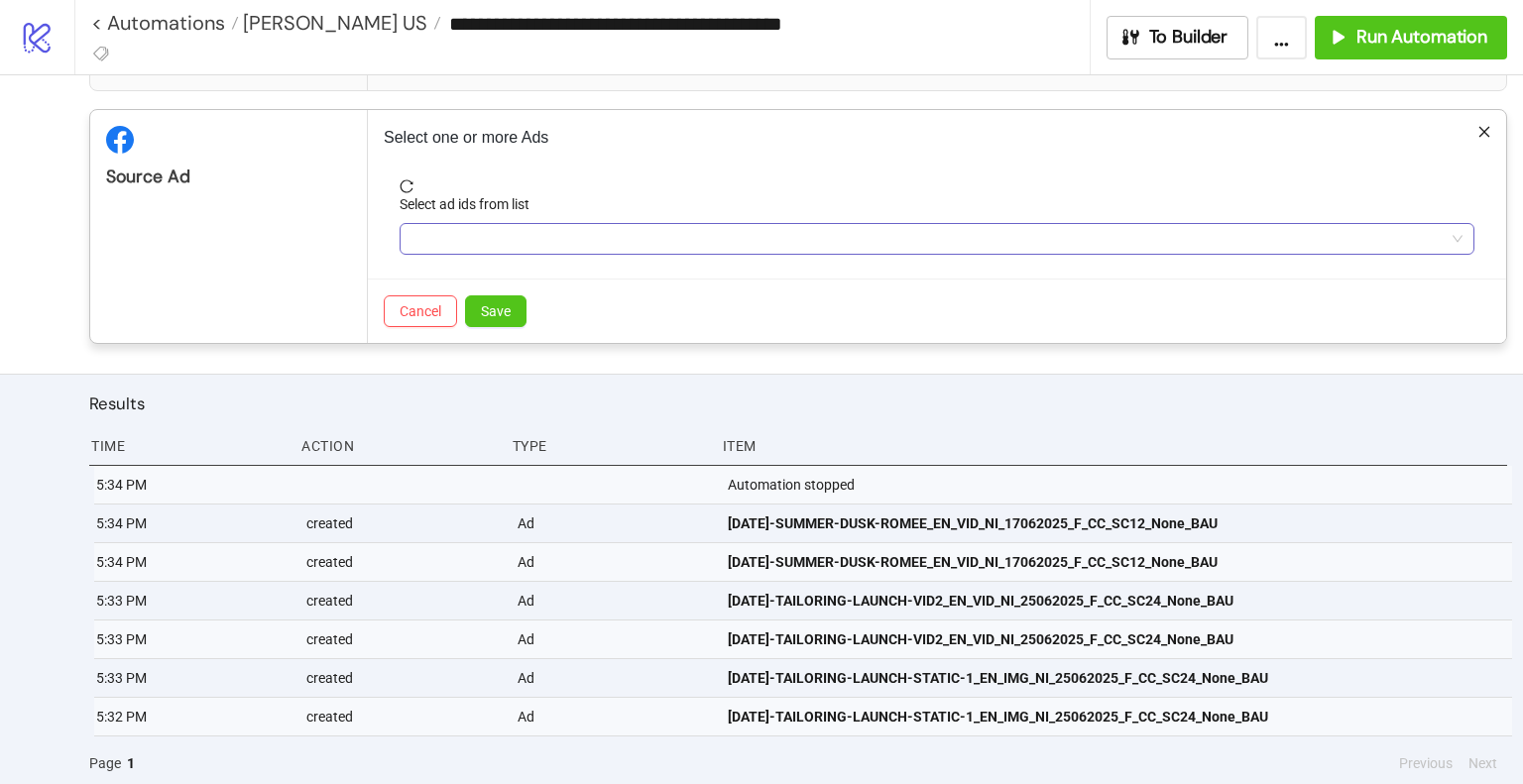 click at bounding box center [926, 239] 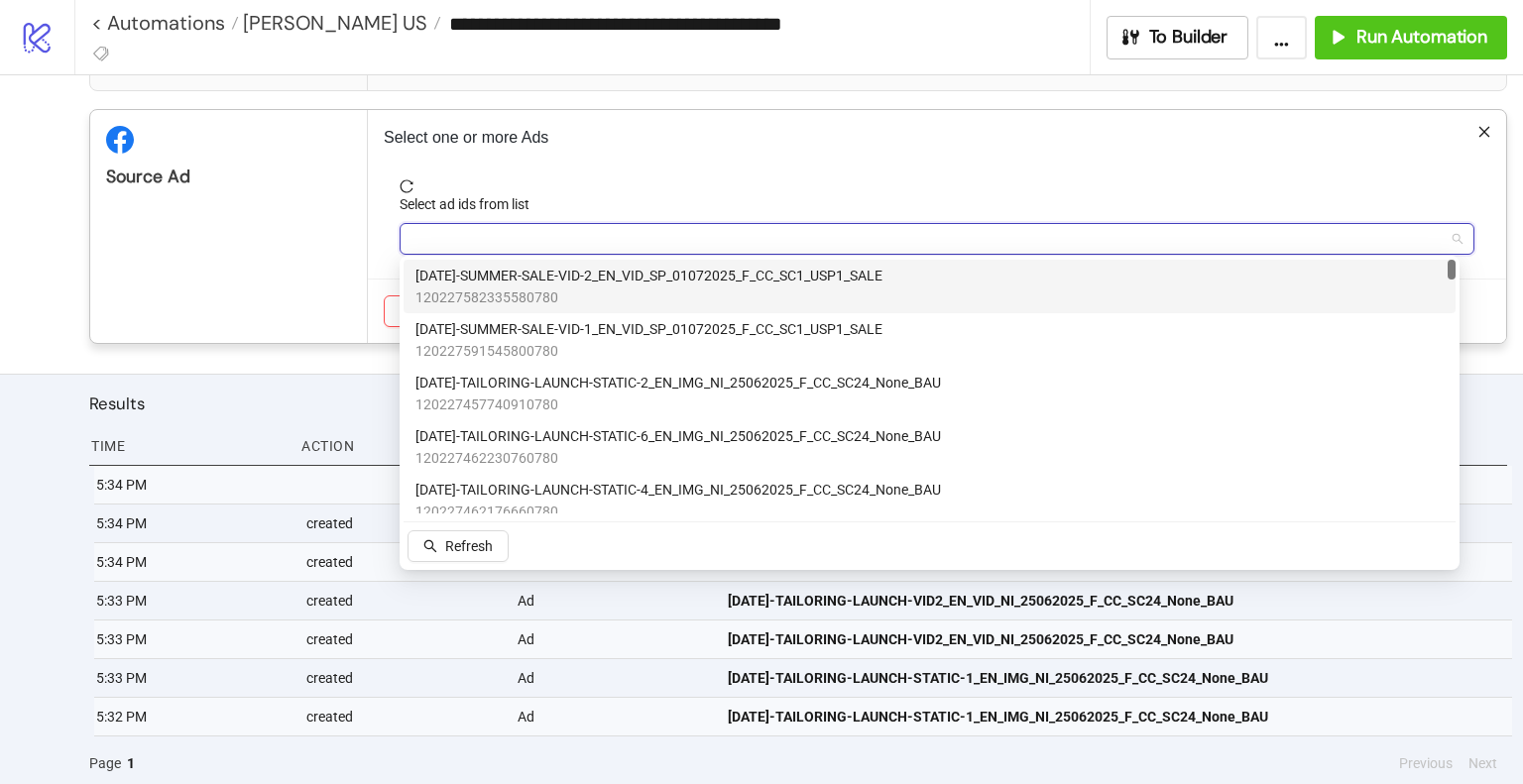 click on "[DATE]-SUMMER-SALE-VID-2_EN_VID_SP_01072025_F_CC_SC1_USP1_SALE" at bounding box center [648, 276] 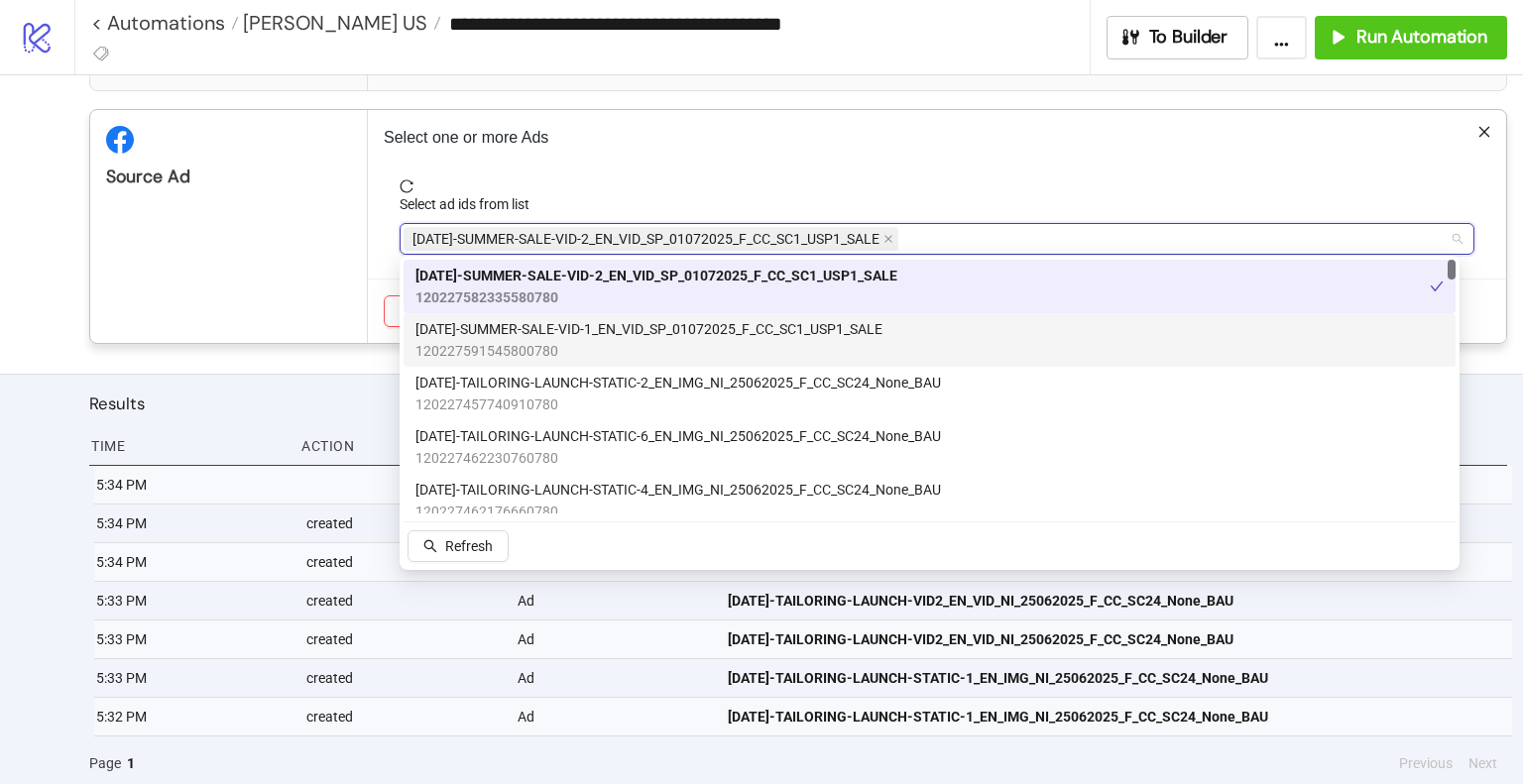 click on "[DATE]-SUMMER-SALE-VID-1_EN_VID_SP_01072025_F_CC_SC1_USP1_SALE" at bounding box center [648, 329] 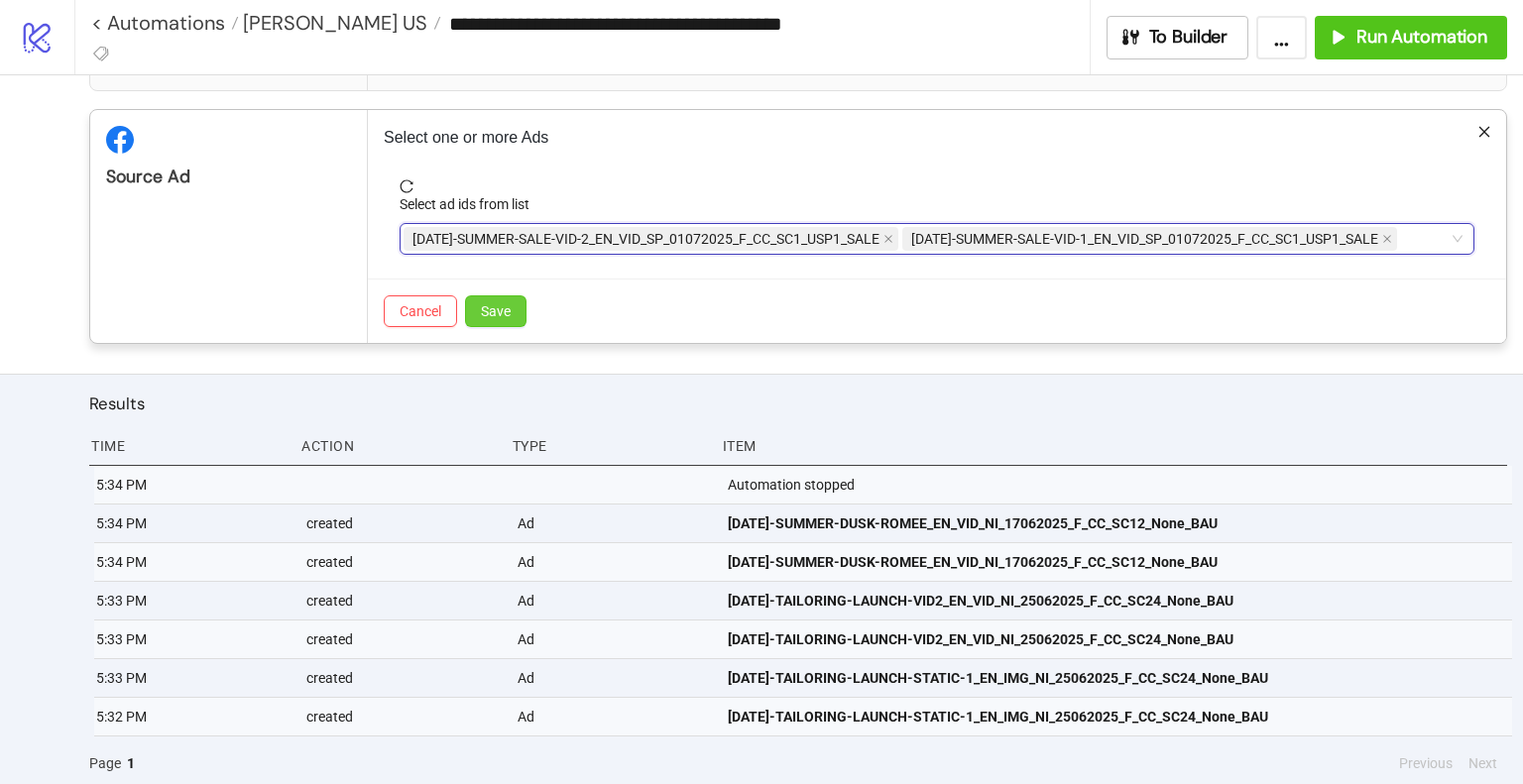 click on "Save" at bounding box center (496, 311) 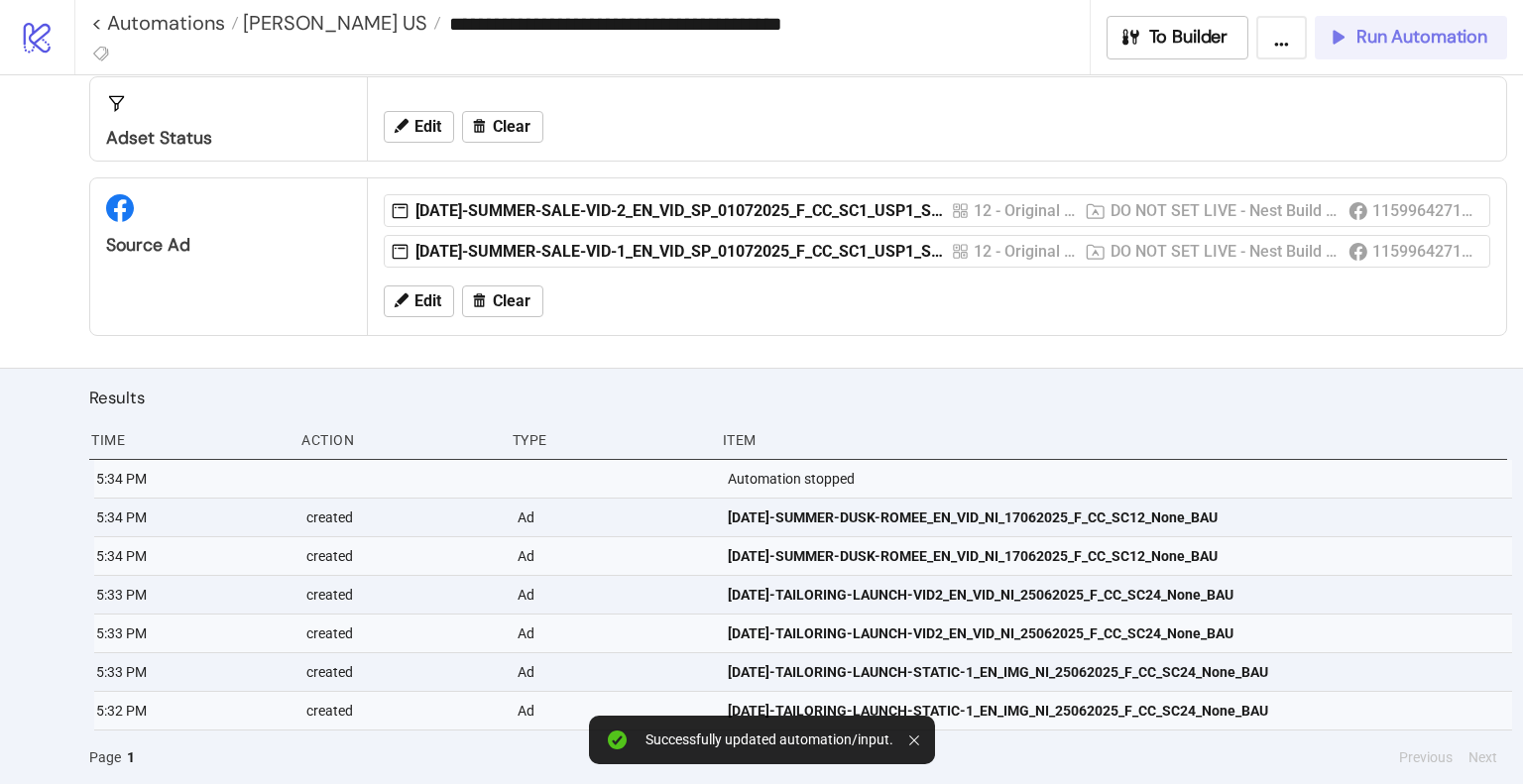 scroll, scrollTop: 509, scrollLeft: 0, axis: vertical 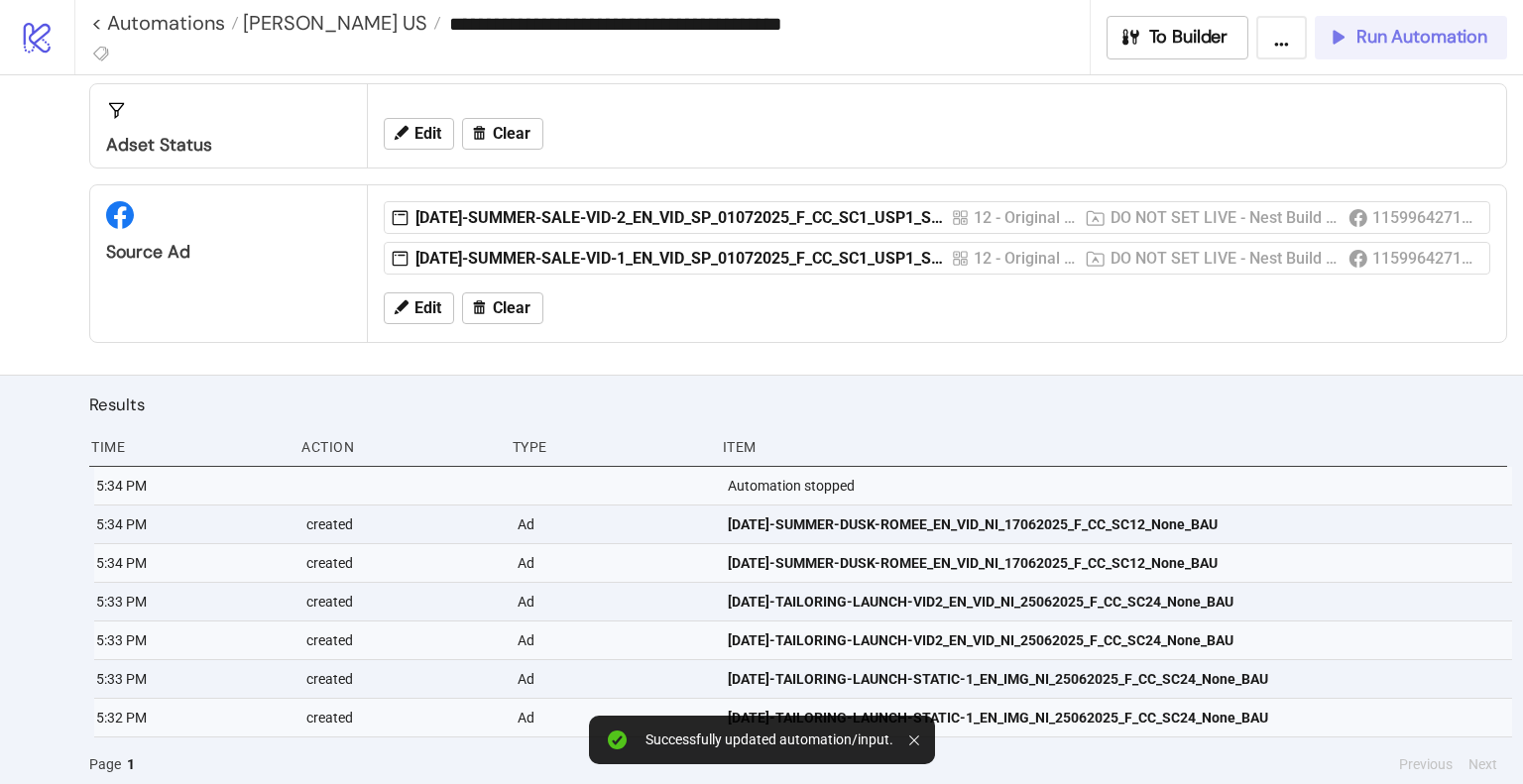 click on "Run Automation" at bounding box center [1407, 37] 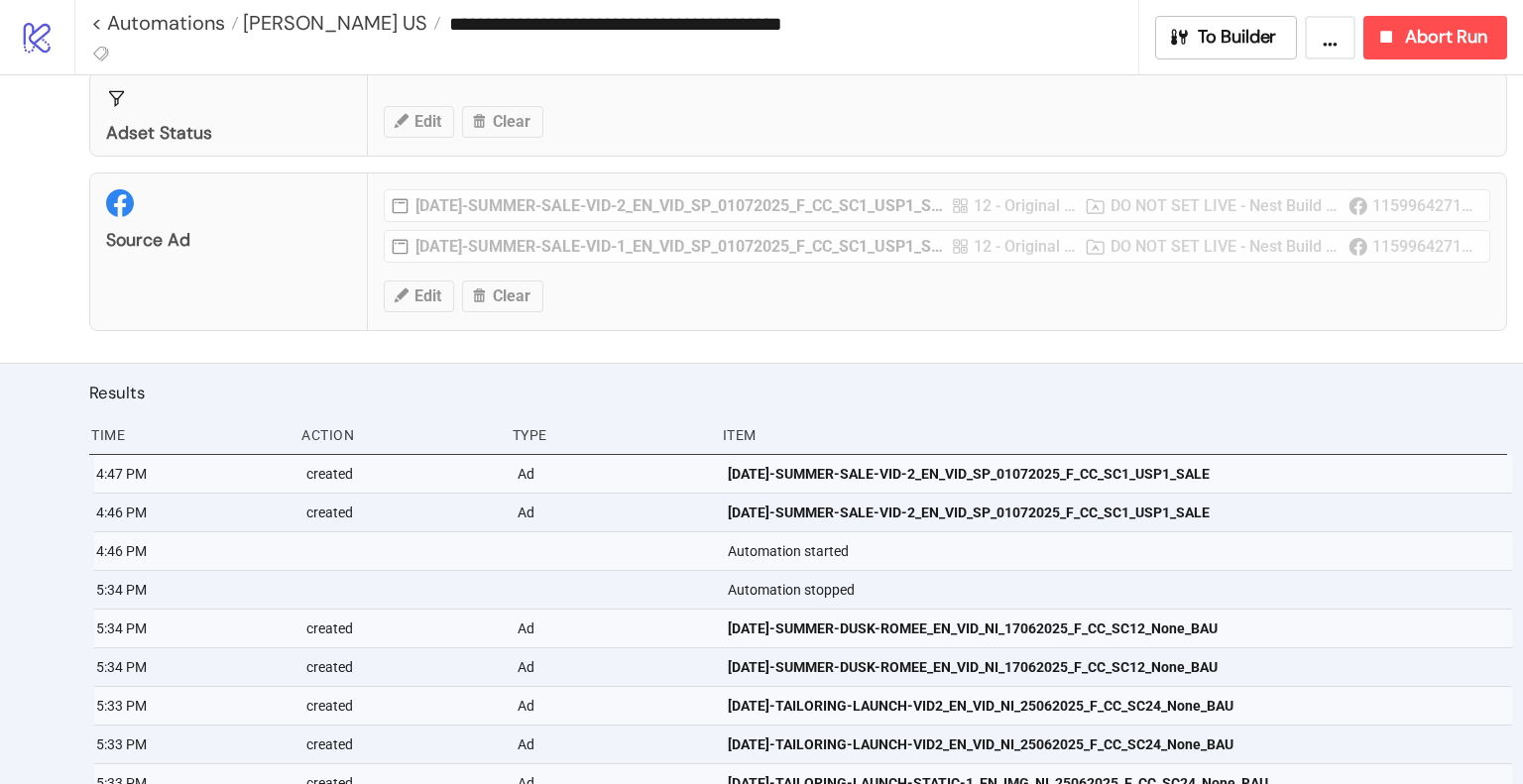 scroll, scrollTop: 488, scrollLeft: 0, axis: vertical 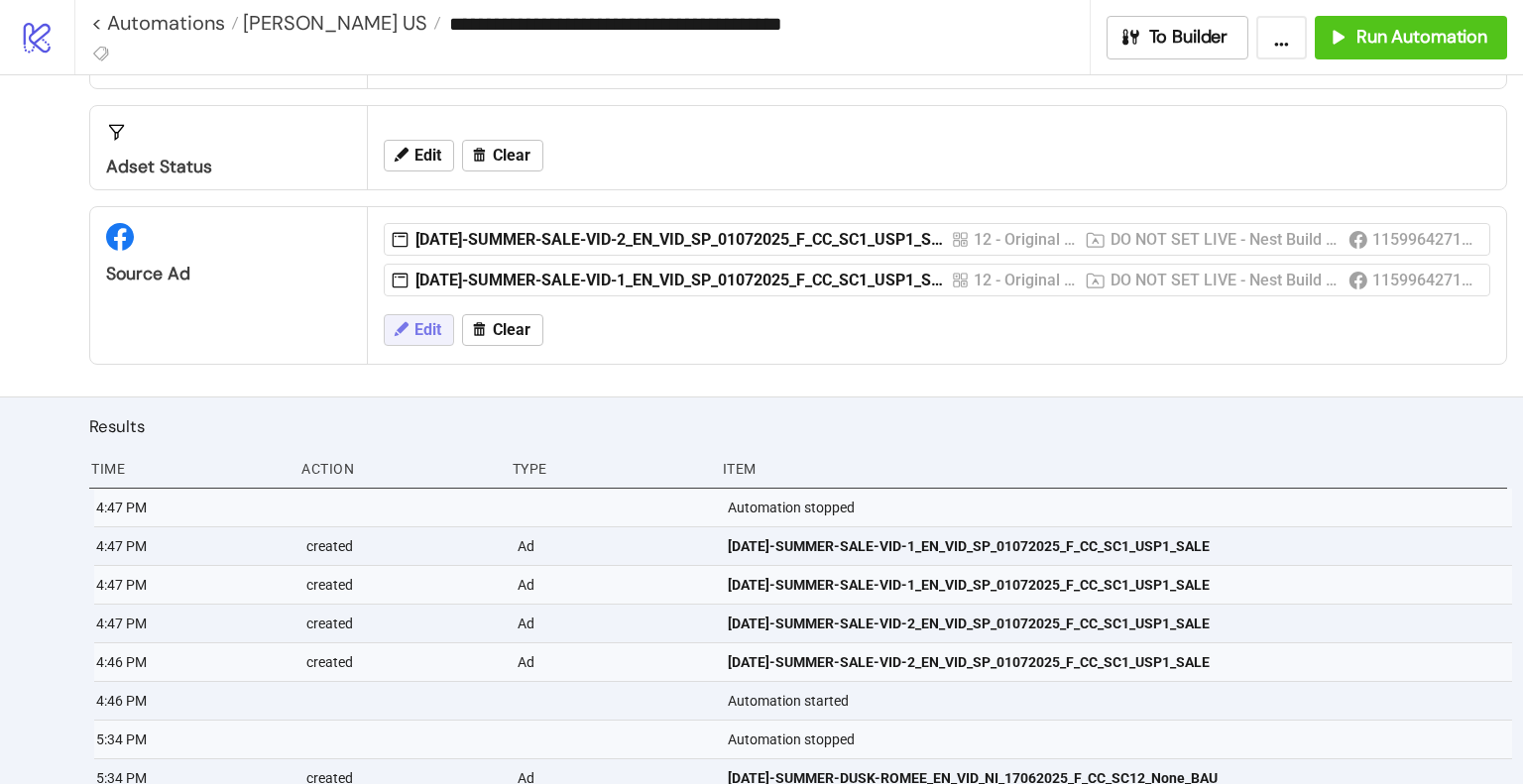 click on "Edit" at bounding box center (427, 330) 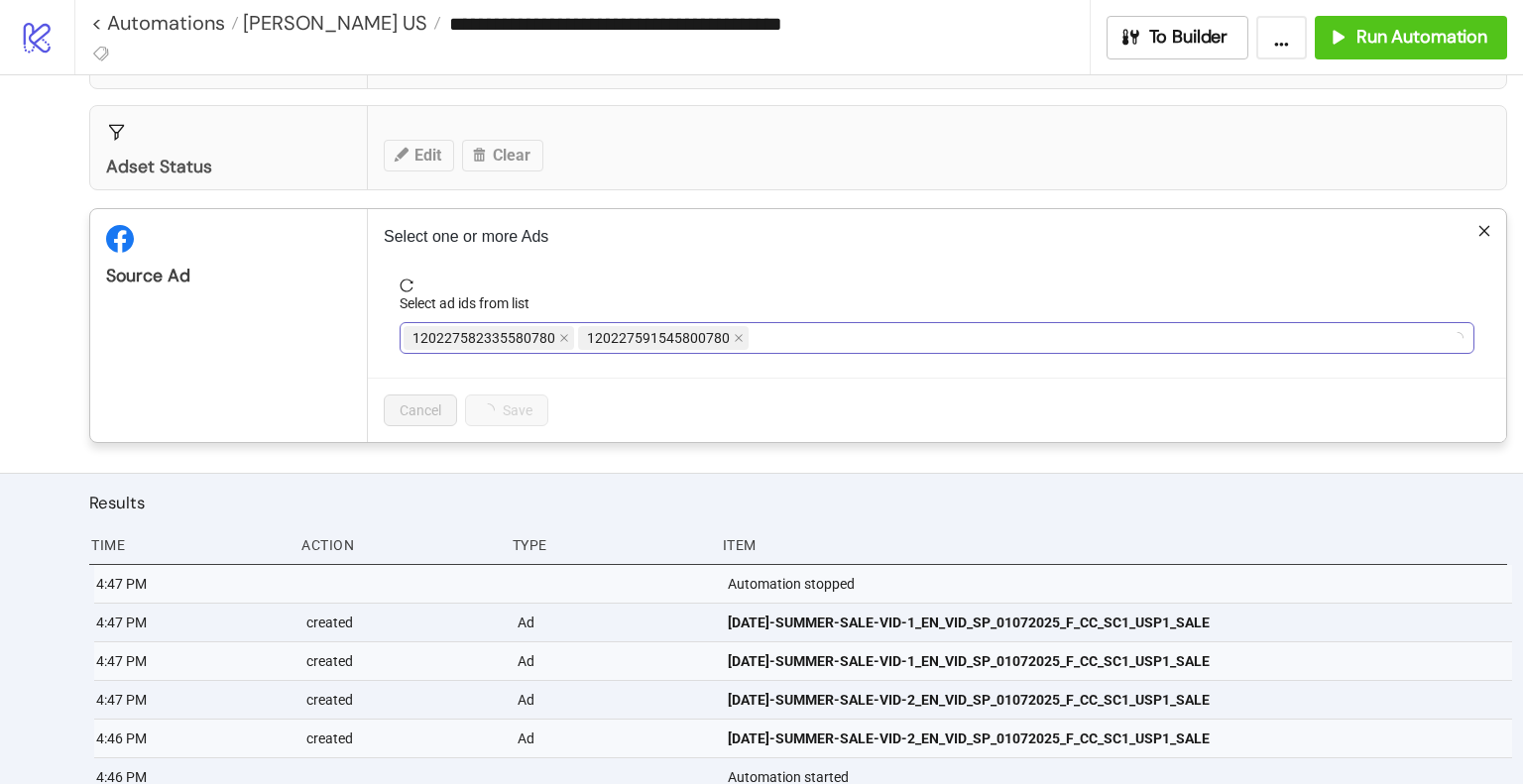 click on "120227582335580780 120227591545800780" at bounding box center [926, 338] 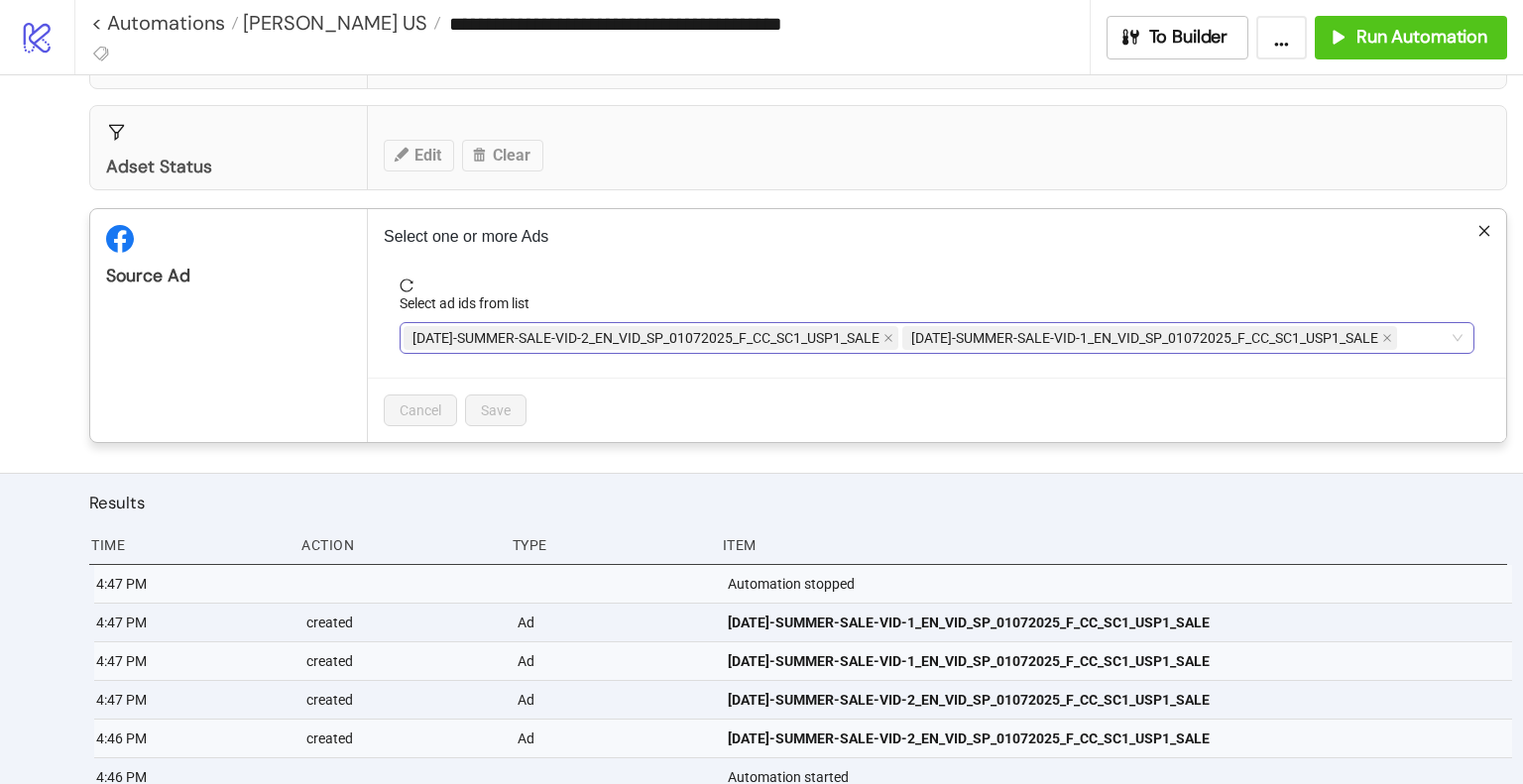 click on "[DATE]-SUMMER-SALE-VID-2_EN_VID_SP_01072025_F_CC_SC1_USP1_SALE [DATE]-SUMMER-SALE-VID-1_EN_VID_SP_01072025_F_CC_SC1_USP1_SALE" at bounding box center [926, 338] 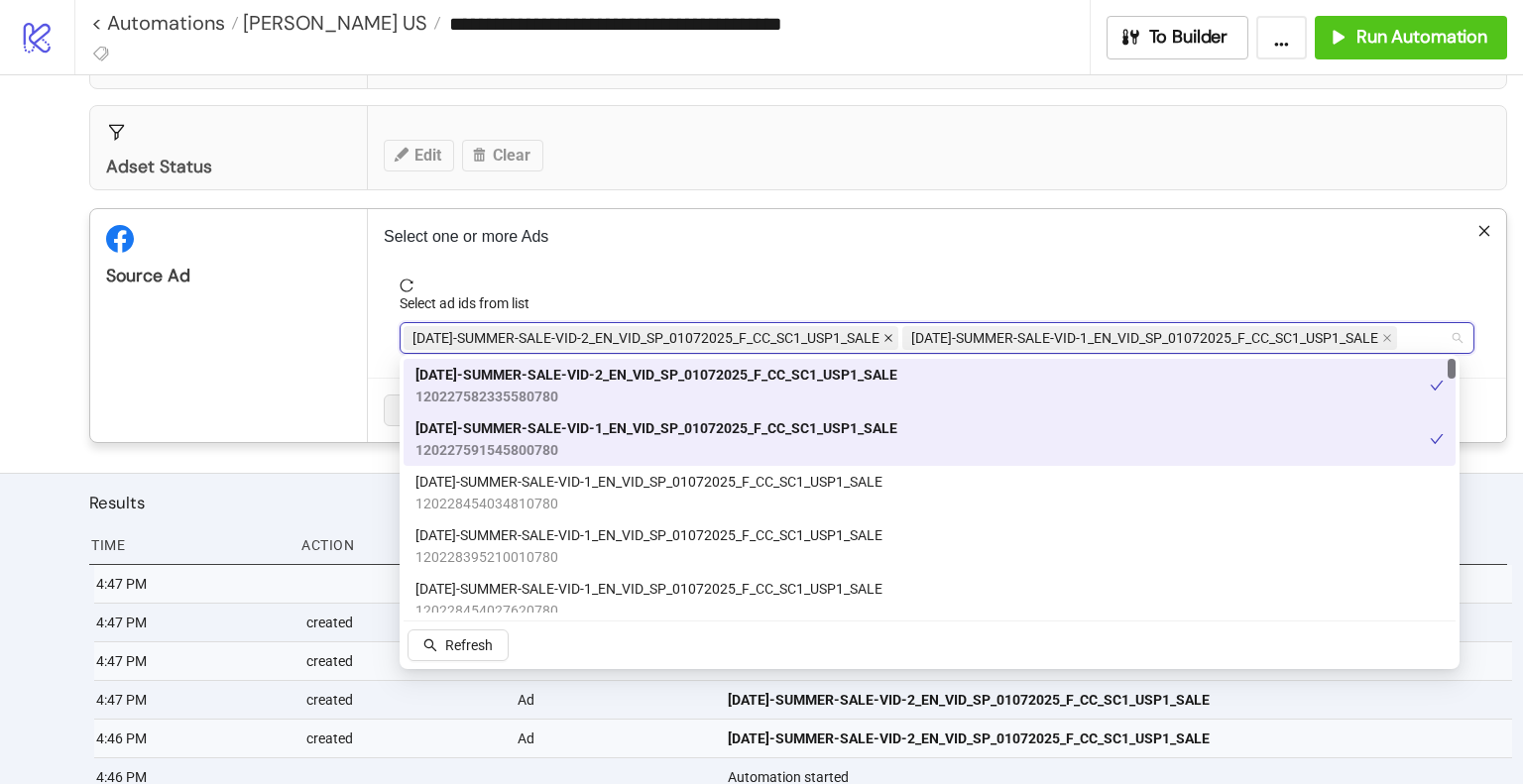 click 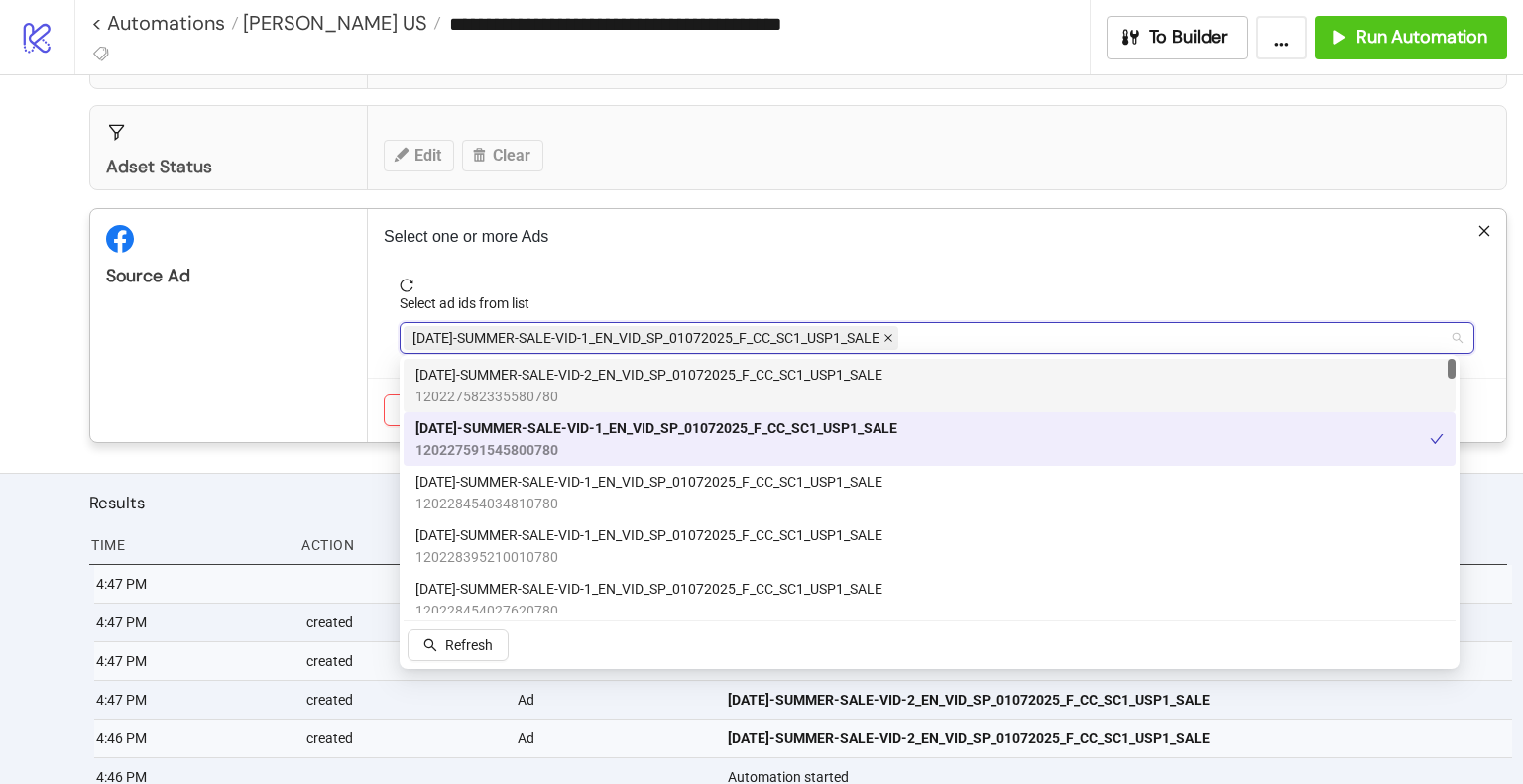 click 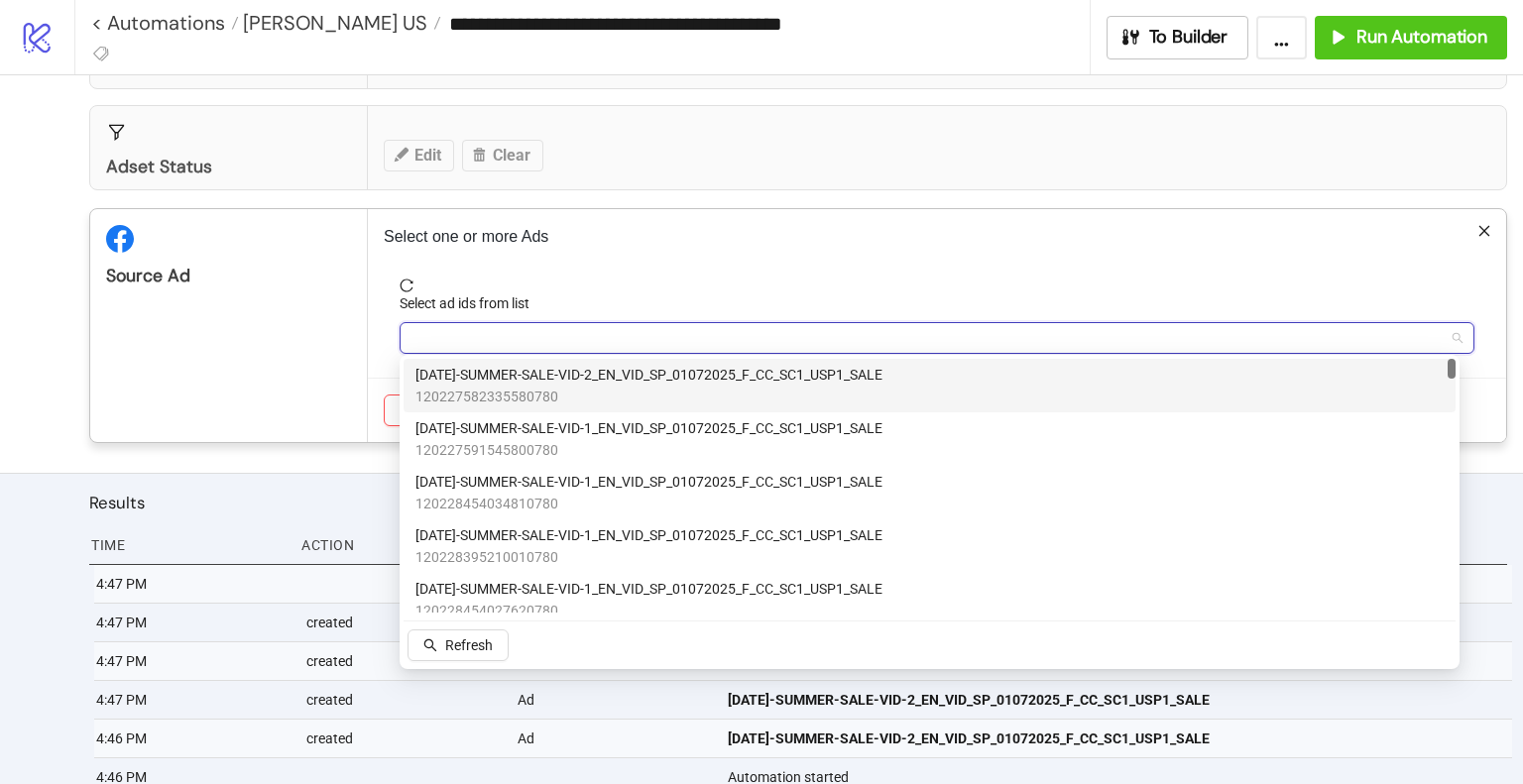 click at bounding box center (926, 338) 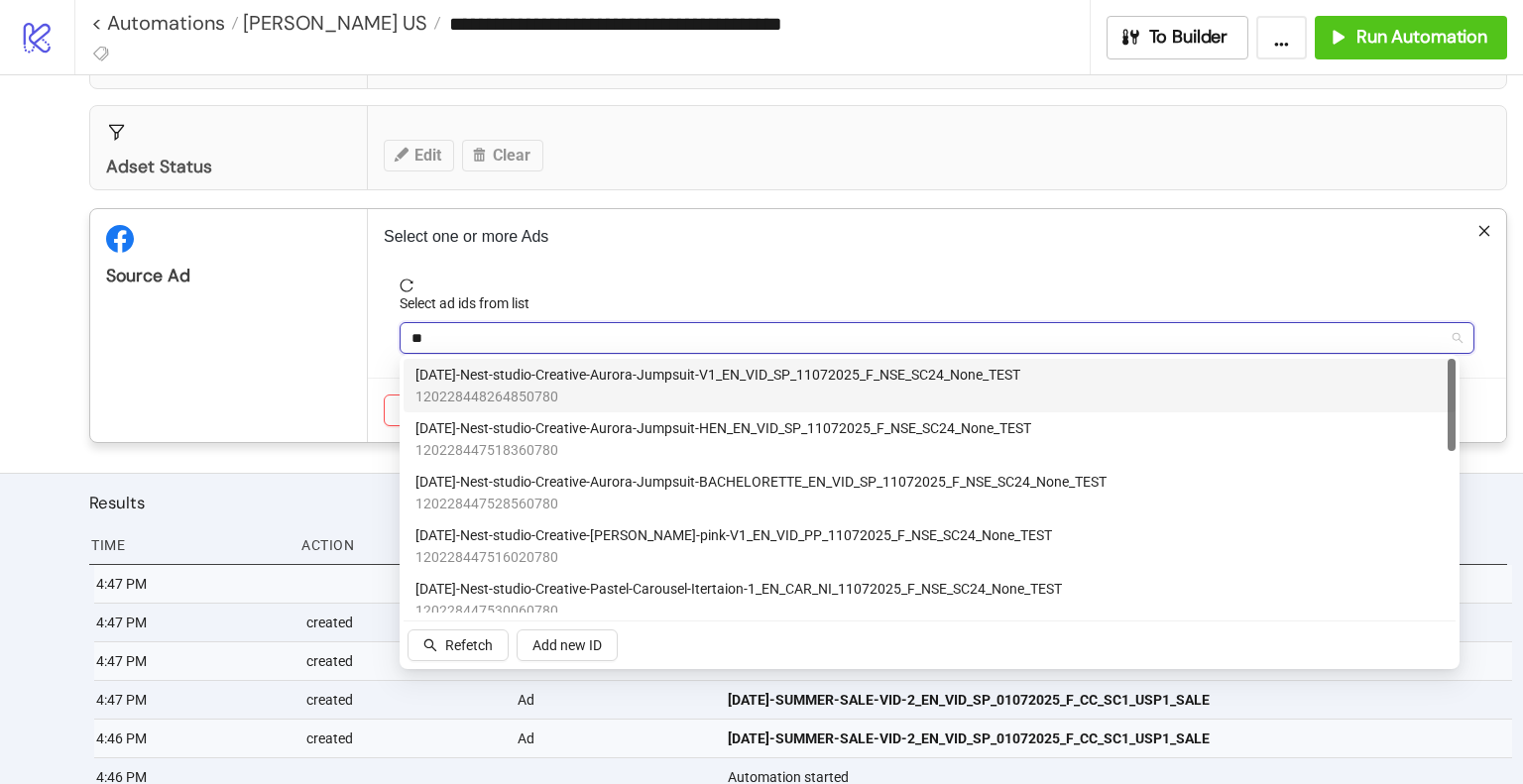 type on "***" 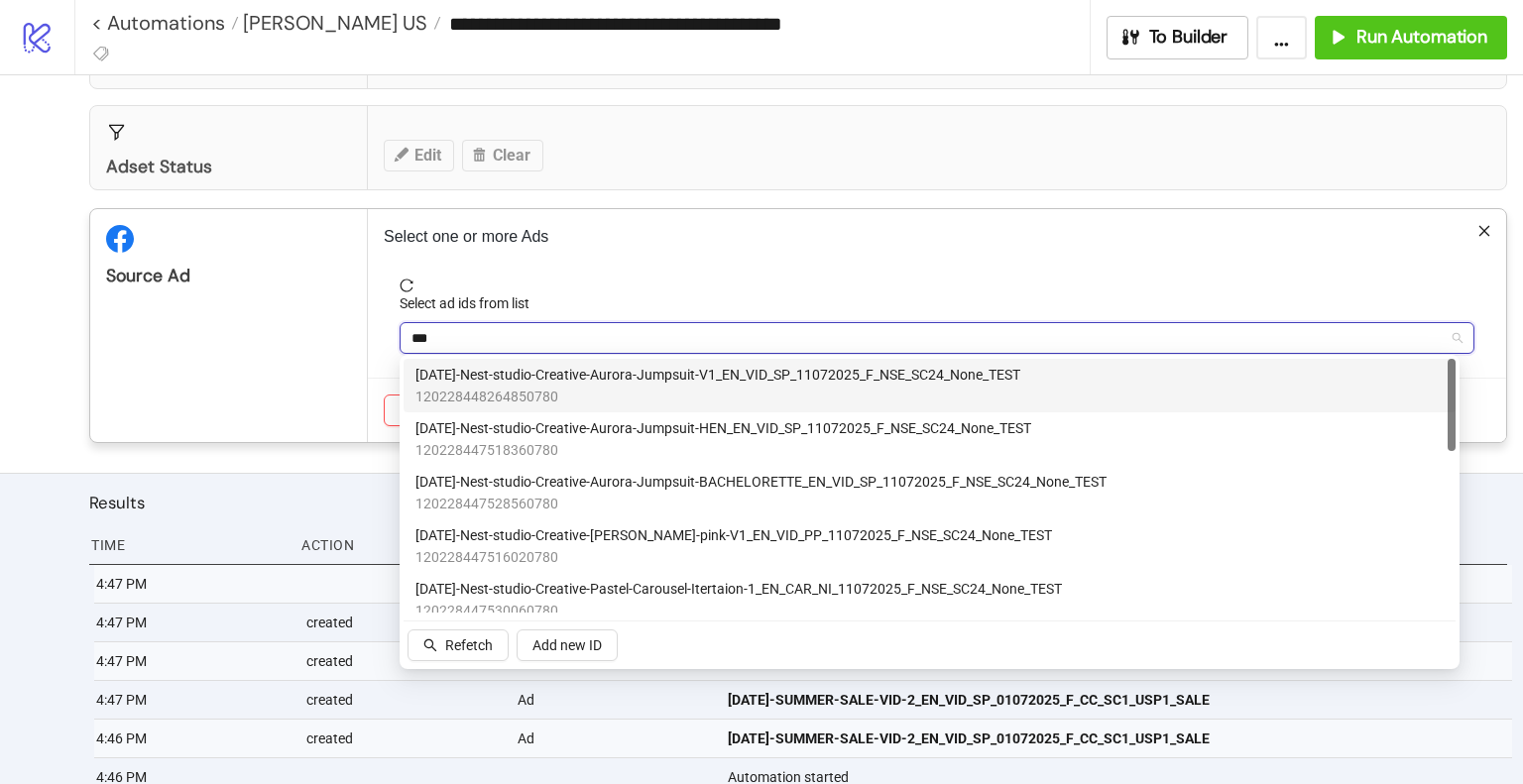click on "[DATE]-Nest-studio-Creative-Aurora-Jumpsuit-V1_EN_VID_SP_11072025_F_NSE_SC24_None_TEST" at bounding box center [718, 375] 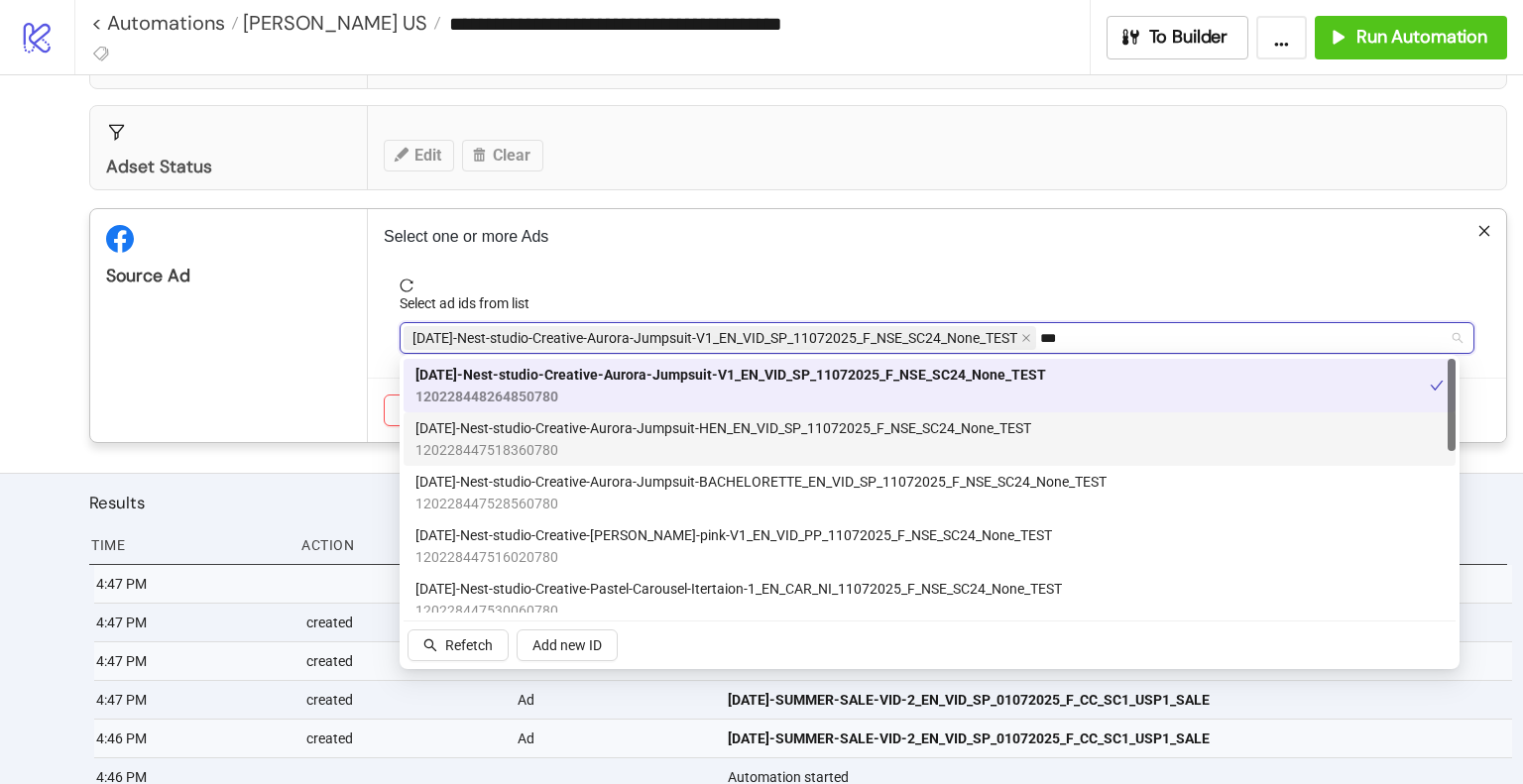 click on "[DATE]-Nest-studio-Creative-Aurora-Jumpsuit-HEN_EN_VID_SP_11072025_F_NSE_SC24_None_TEST" at bounding box center (723, 428) 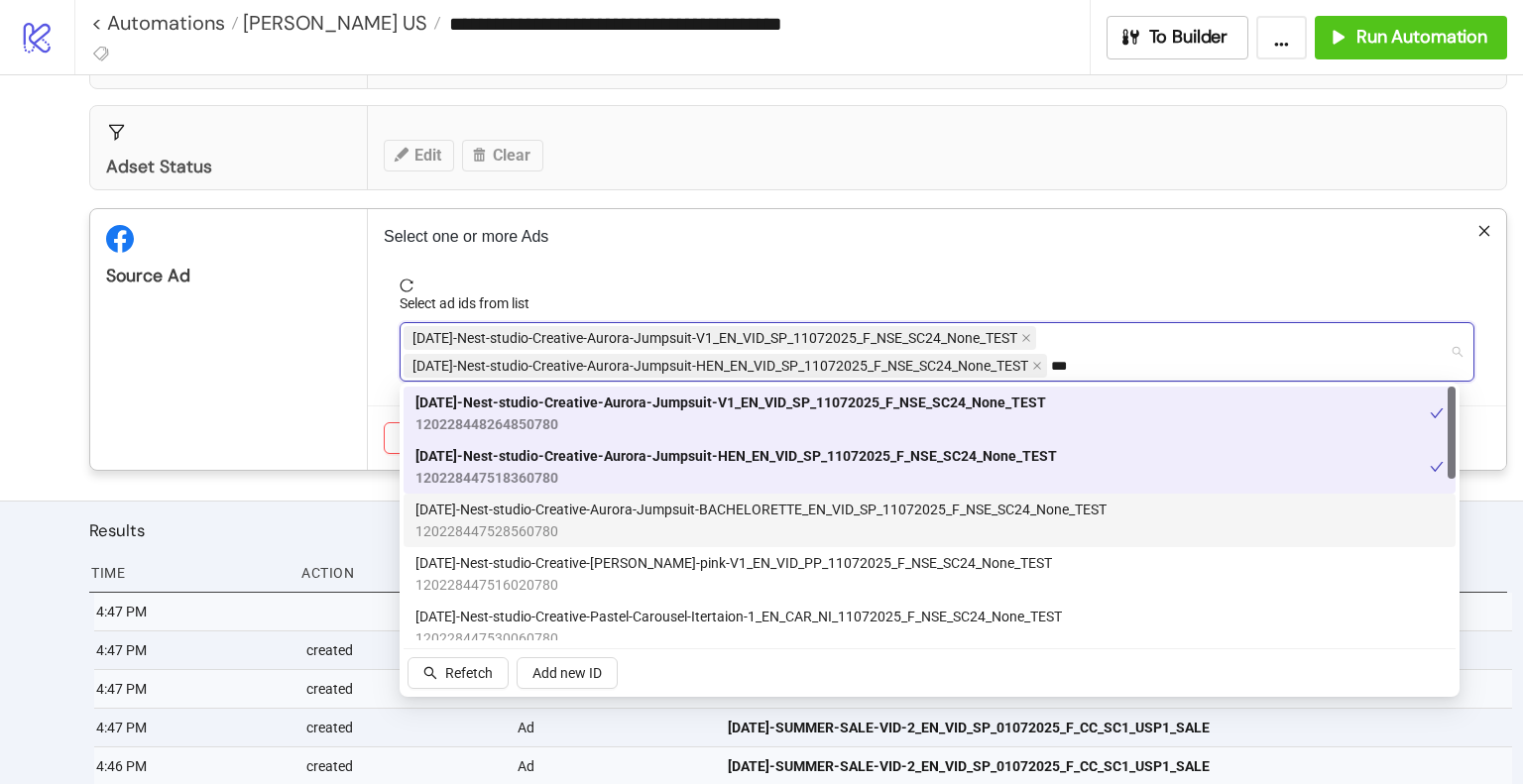 click on "[DATE]-Nest-studio-Creative-Aurora-Jumpsuit-BACHELORETTE_EN_VID_SP_11072025_F_NSE_SC24_None_TEST" at bounding box center (761, 509) 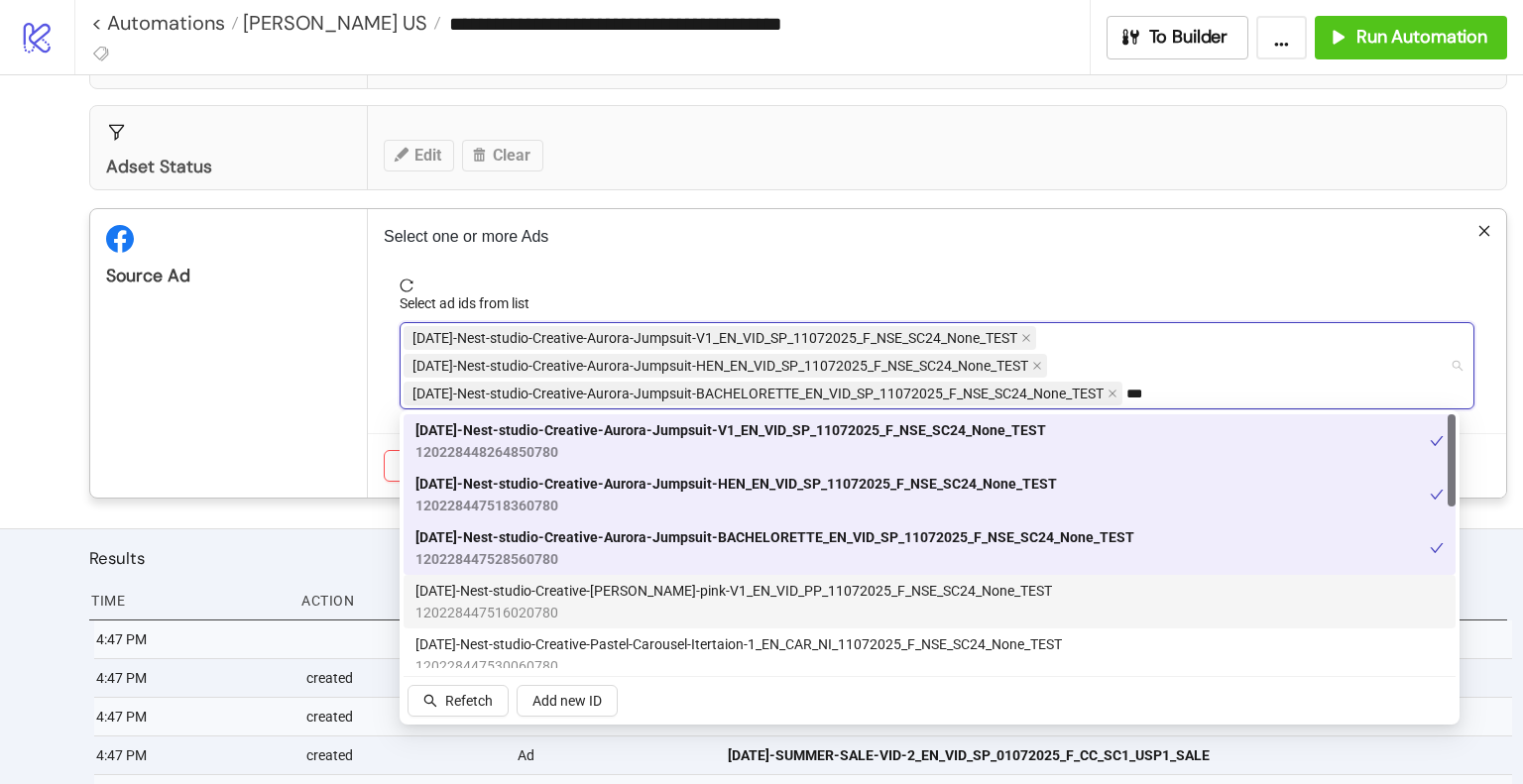 click on "120228447516020780" at bounding box center [734, 613] 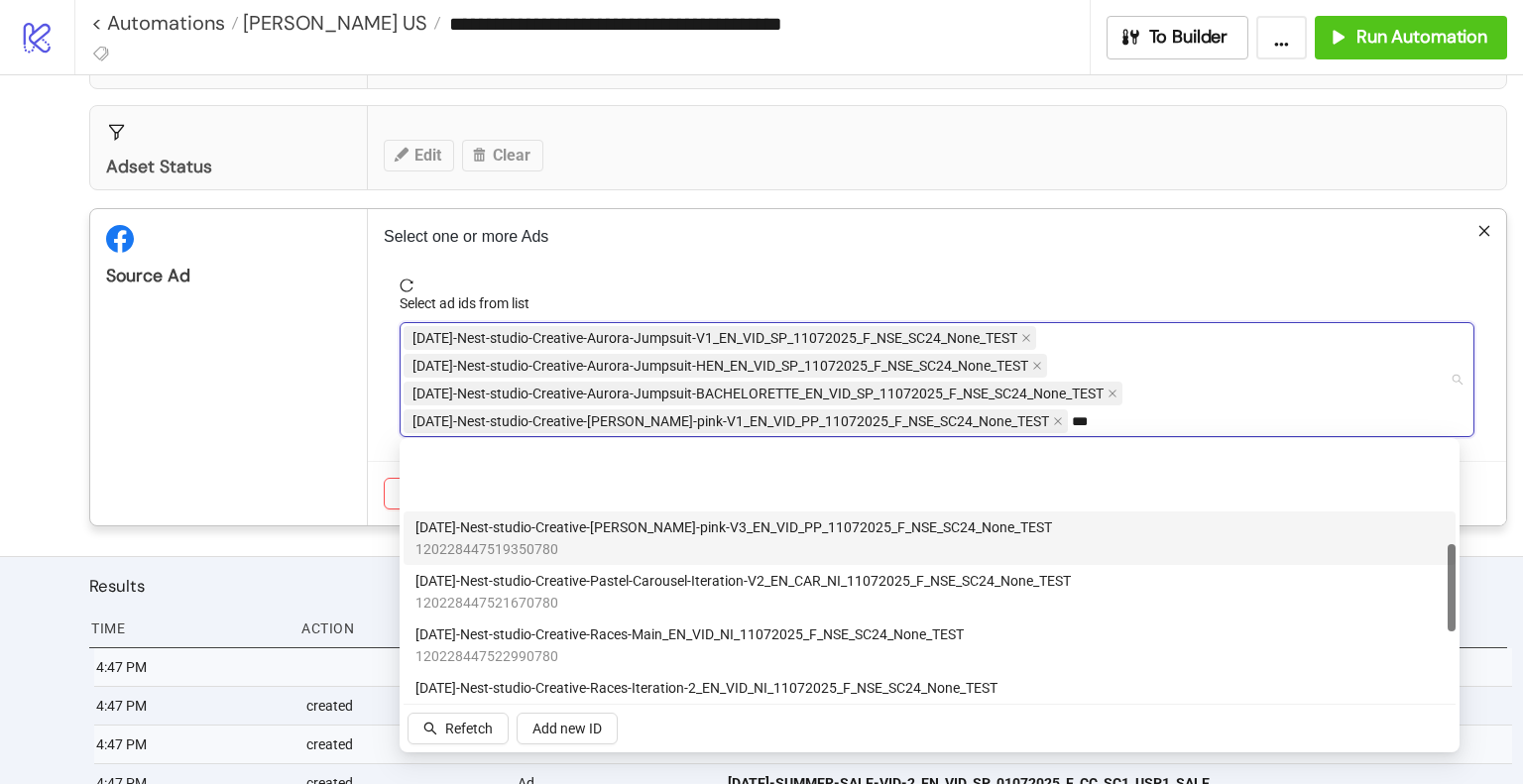scroll, scrollTop: 297, scrollLeft: 0, axis: vertical 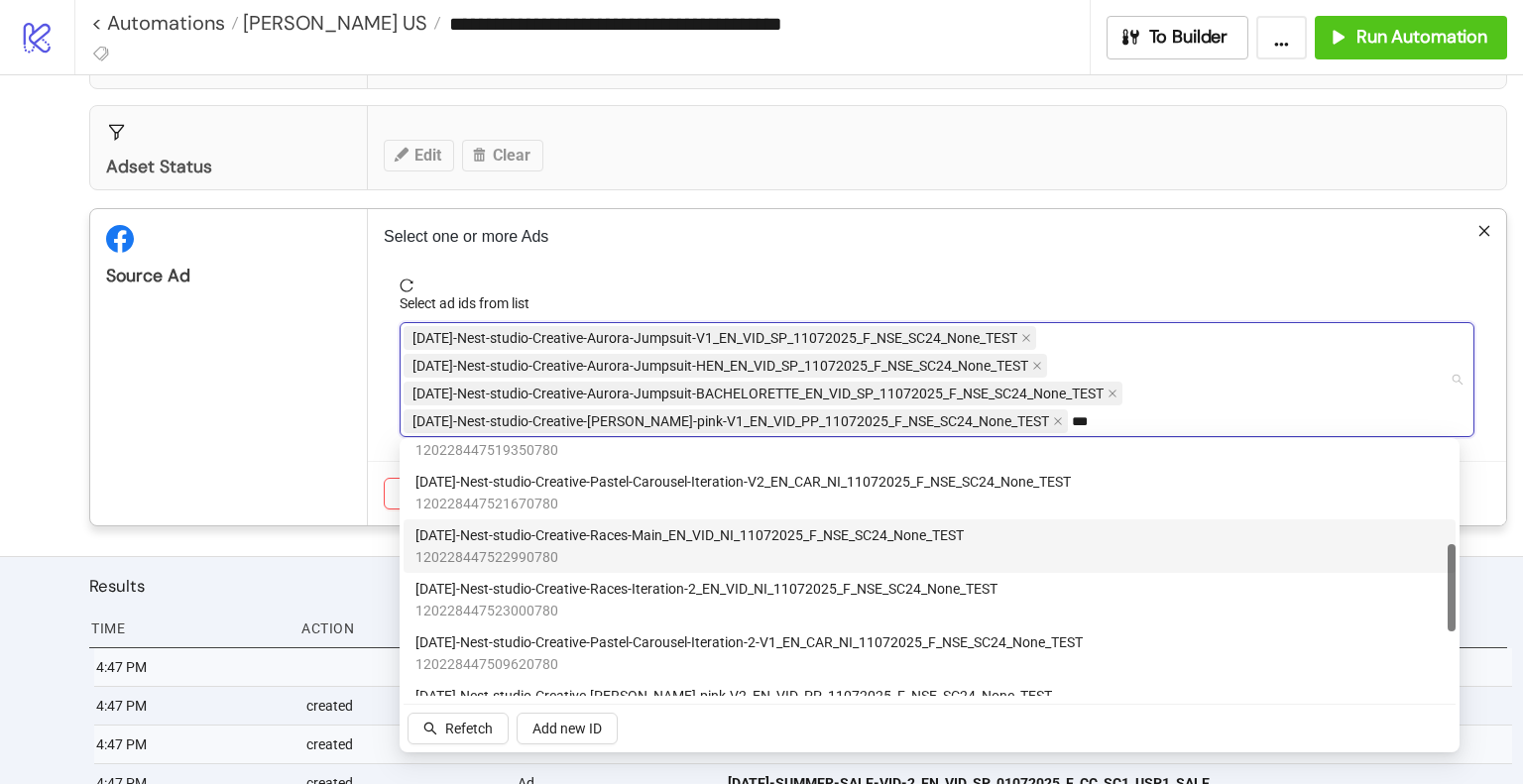 click on "[DATE]-Nest-studio-Creative-Races-Main_EN_VID_NI_11072025_F_NSE_SC24_None_TEST" at bounding box center [689, 535] 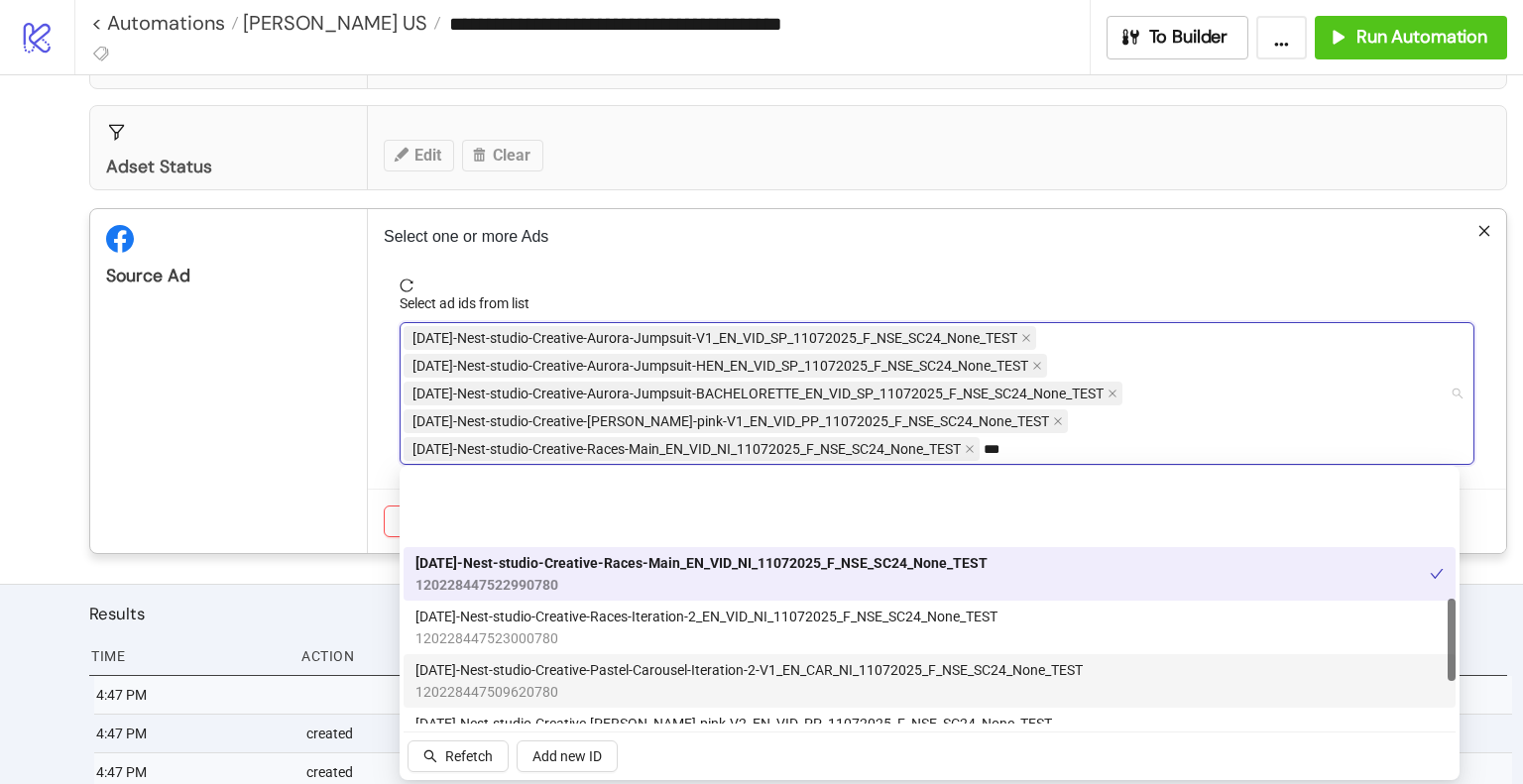 scroll, scrollTop: 396, scrollLeft: 0, axis: vertical 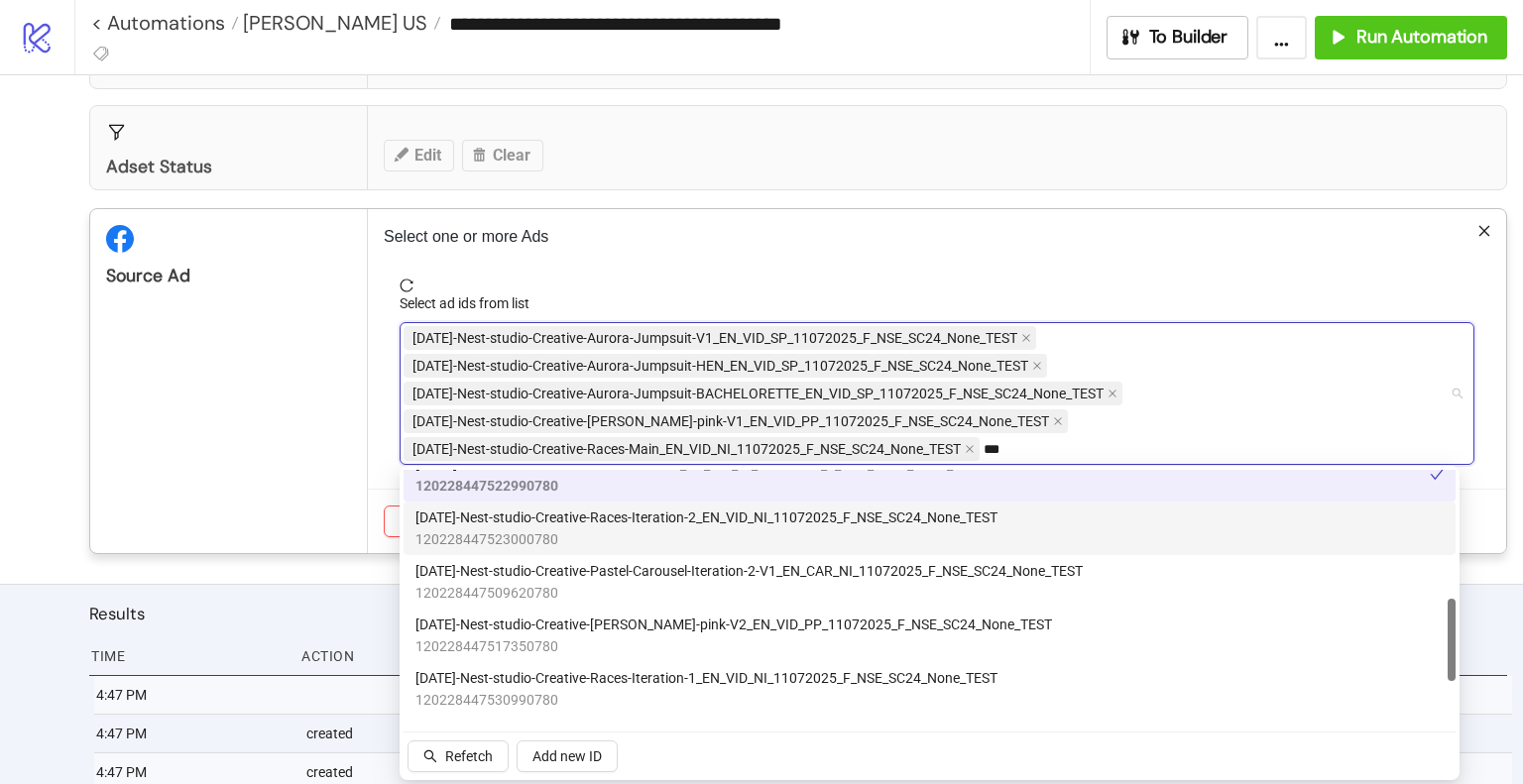 click on "[DATE]-Nest-studio-Creative-Races-Iteration-2_EN_VID_NI_11072025_F_NSE_SC24_None_TEST" at bounding box center [706, 517] 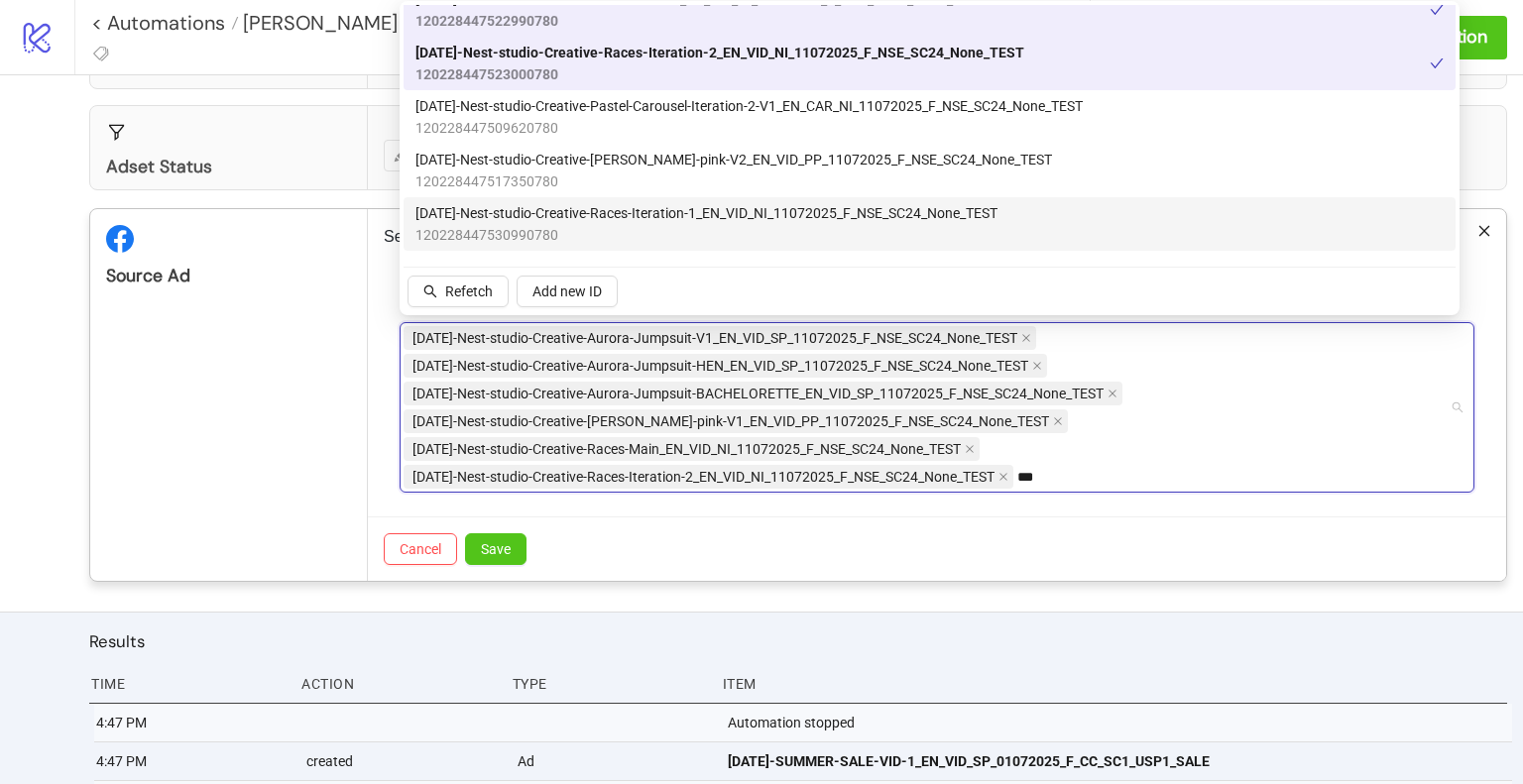 click on "[DATE]-Nest-studio-Creative-Races-Iteration-1_EN_VID_NI_11072025_F_NSE_SC24_None_TEST" at bounding box center (706, 213) 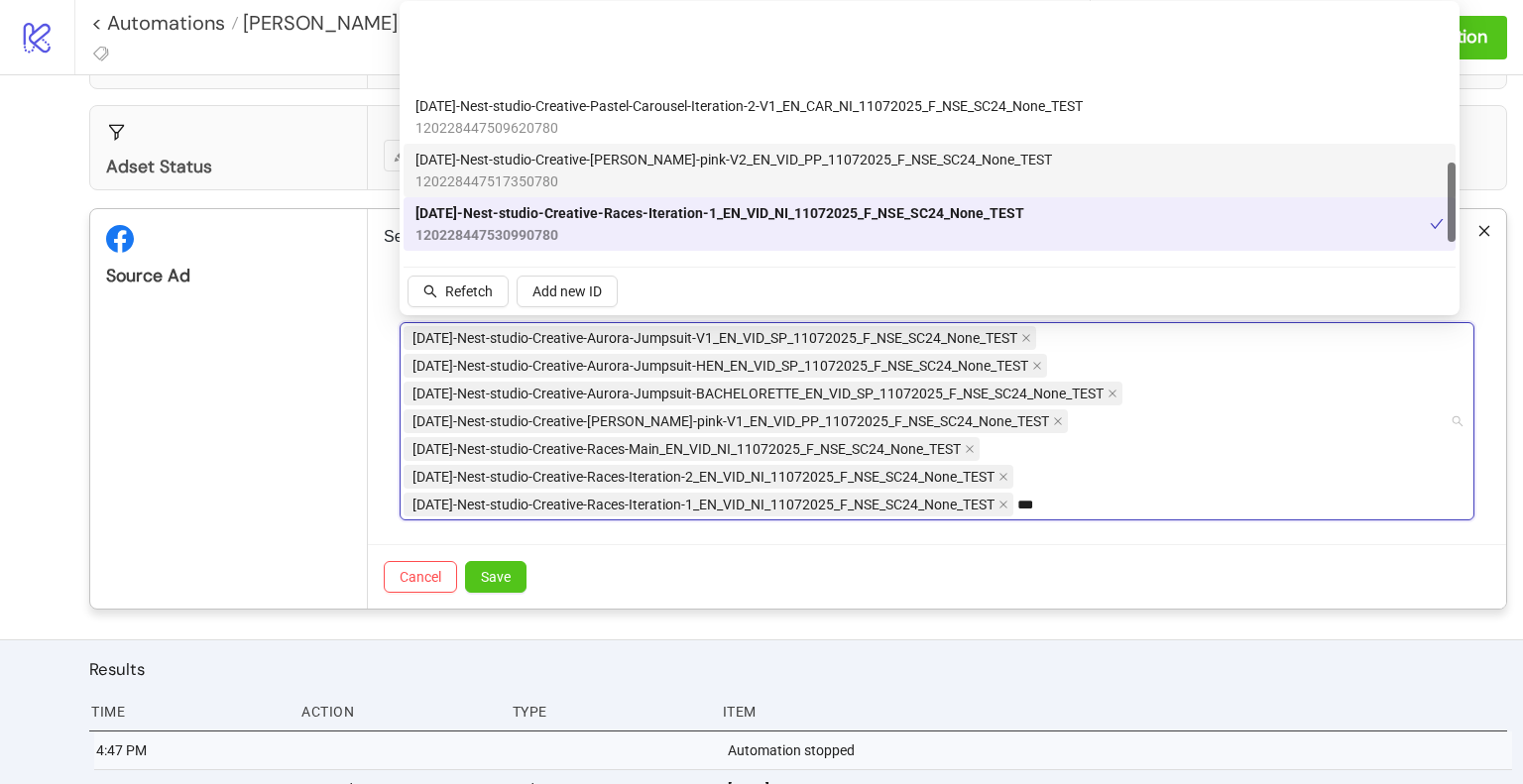 scroll, scrollTop: 496, scrollLeft: 0, axis: vertical 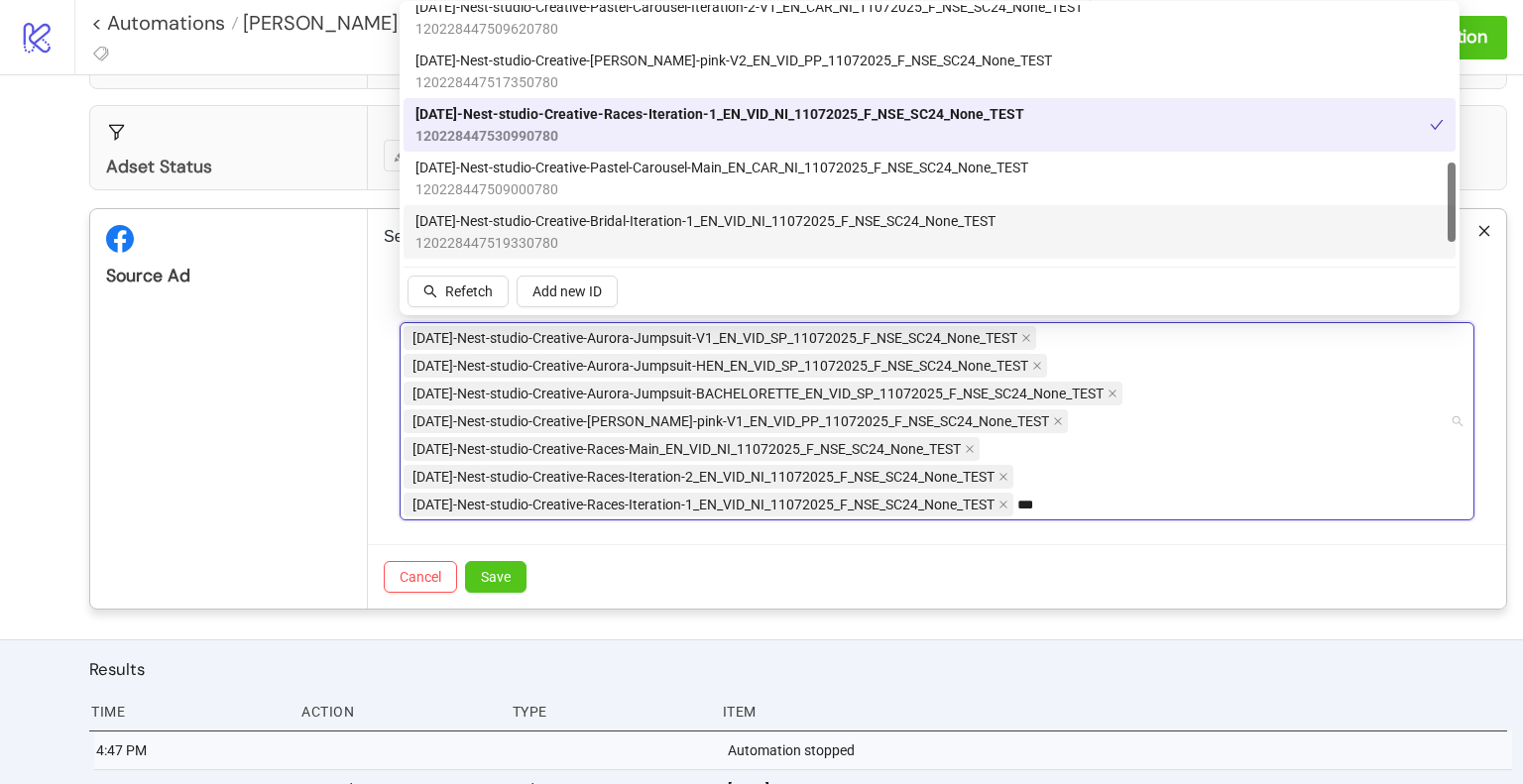 click on "[DATE]-Nest-studio-Creative-Bridal-Iteration-1_EN_VID_NI_11072025_F_NSE_SC24_None_TEST" at bounding box center [705, 221] 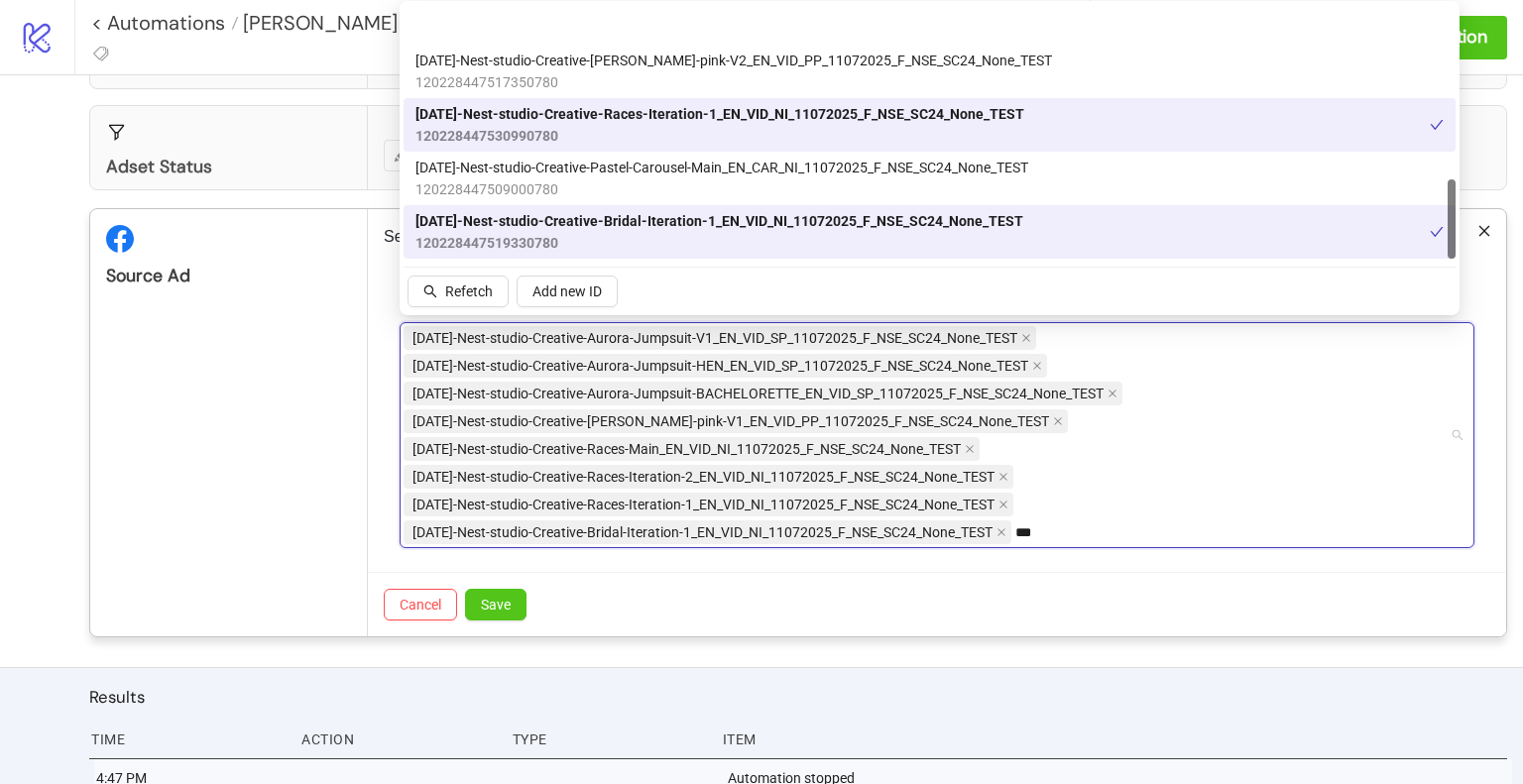 scroll, scrollTop: 549, scrollLeft: 0, axis: vertical 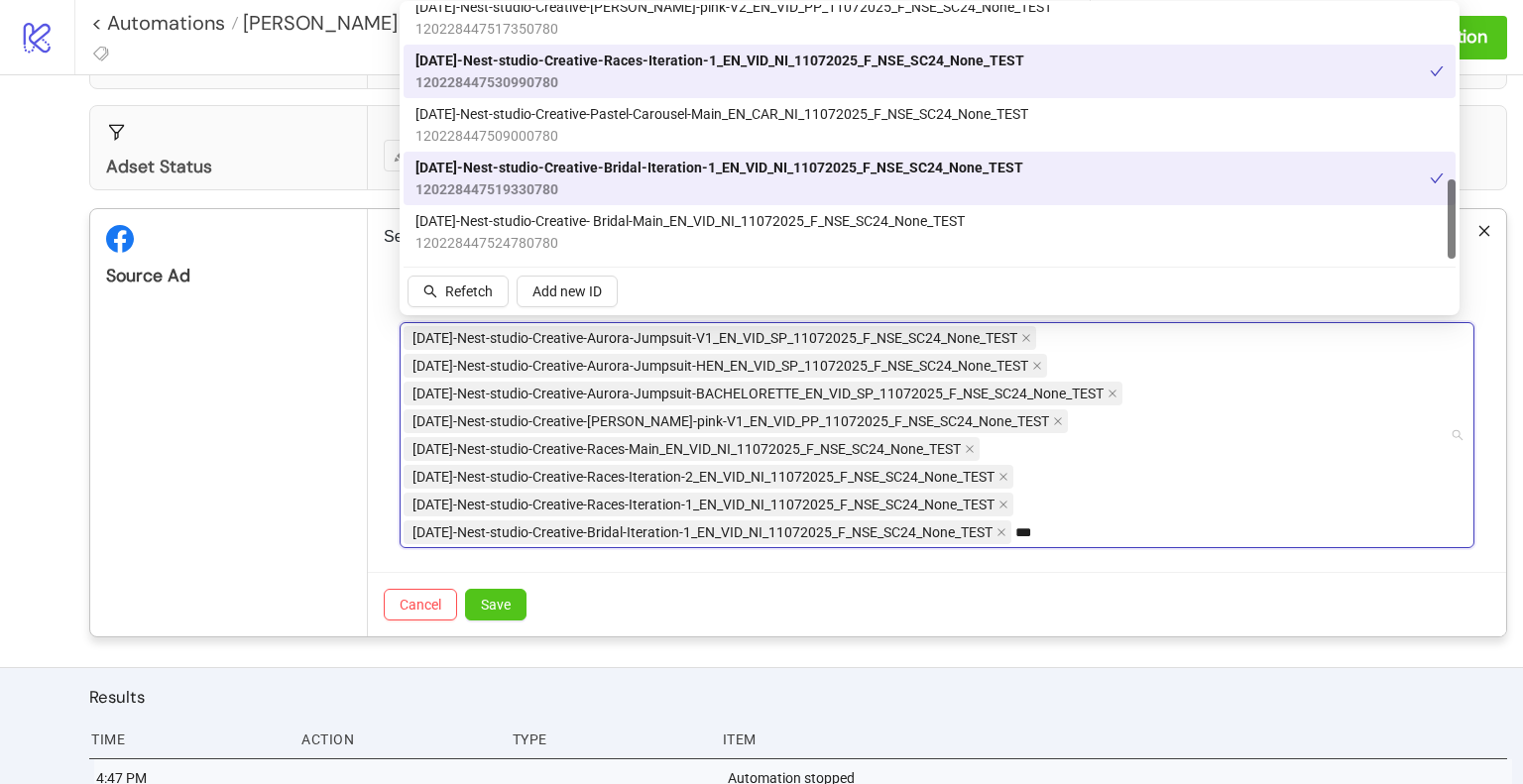 click on "[DATE]-Nest-studio-Creative- Bridal-Main_EN_VID_NI_11072025_F_NSE_SC24_None_TEST" at bounding box center (690, 221) 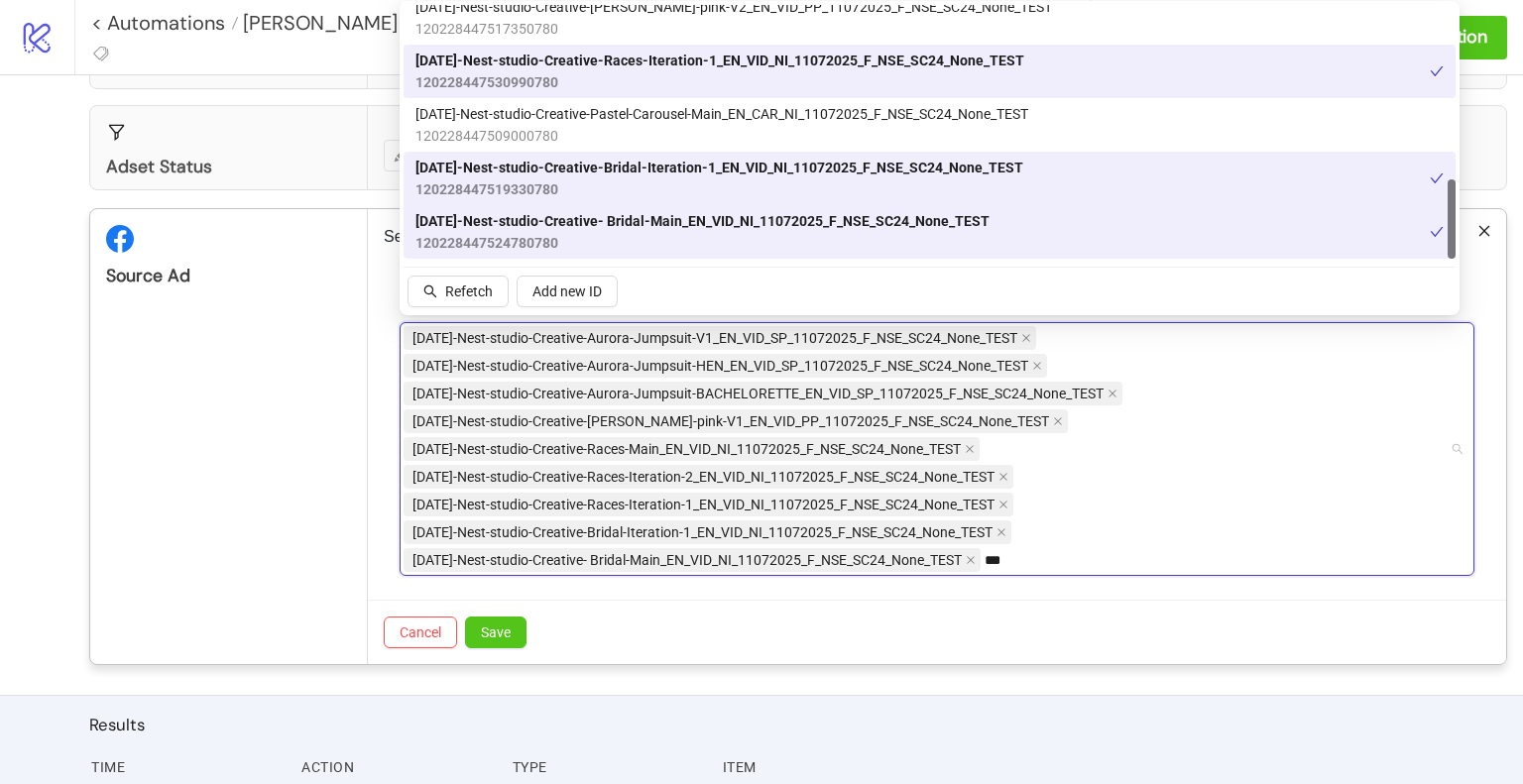 type 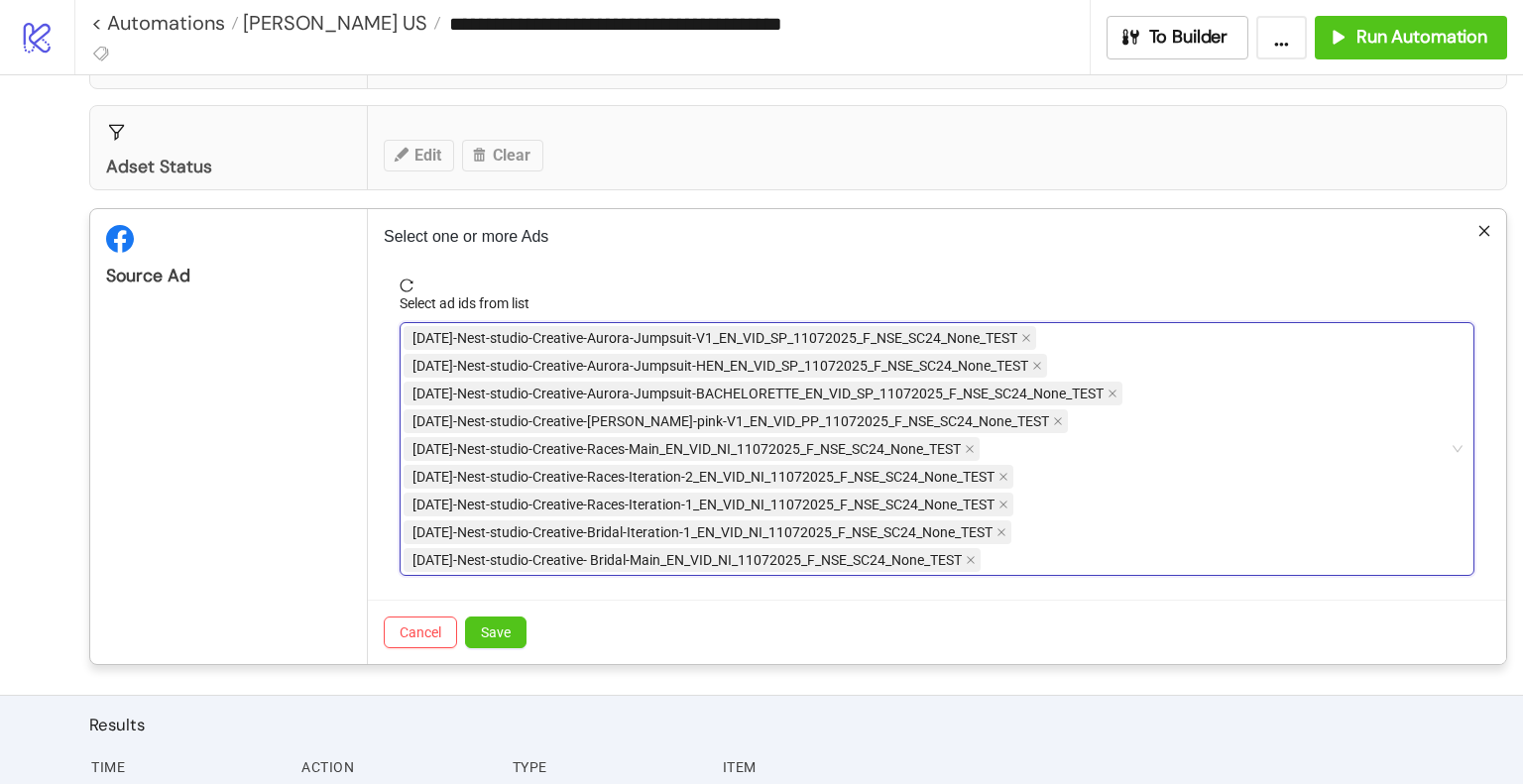 click on "Select ad ids from list [DATE]-Nest-studio-Creative-Aurora-Jumpsuit-V1_EN_VID_SP_11072025_F_NSE_SC24_None_TEST, [DATE]-Nest-studio-Creative-Aurora-Jumpsuit-HEN_EN_VID_SP_11072025_F_NSE_SC24_None_TEST, [DATE]-Nest-studio-Creative-Aurora-Jumpsuit-BACHELORETTE_EN_VID_SP_11072025_F_NSE_SC24_None_TEST, [DATE]-Nest-studio-Creative-[PERSON_NAME]-pink-V1_EN_VID_PP_11072025_F_NSE_SC24_None_TEST, [DATE]-Nest-studio-Creative-Races-Main_EN_VID_NI_11072025_F_NSE_SC24_None_TEST, [DATE]-Nest-studio-Creative-Races-Iteration-2_EN_VID_NI_11072025_F_NSE_SC24_None_TEST, [DATE]-Nest-studio-Creative-Races-Iteration-1_EN_VID_NI_11072025_F_NSE_SC24_None_TEST, [DATE]-Nest-studio-Creative-Bridal-Iteration-1_EN_VID_NI_11072025_F_NSE_SC24_None_TEST, [DATE]-Nest-studio-Creative- Bridal-Main_EN_VID_NI_11072025_F_NSE_SC24_None_TEST [DATE]-Nest-studio-Creative-Aurora-Jumpsuit-V1_EN_VID_SP_11072025_F_NSE_SC24_None_TEST [DATE]-Nest-studio-Creative-Aurora-Jumpsuit-HEN_EN_VID_SP_11072025_F_NSE_SC24_None_TEST" at bounding box center (937, 439) 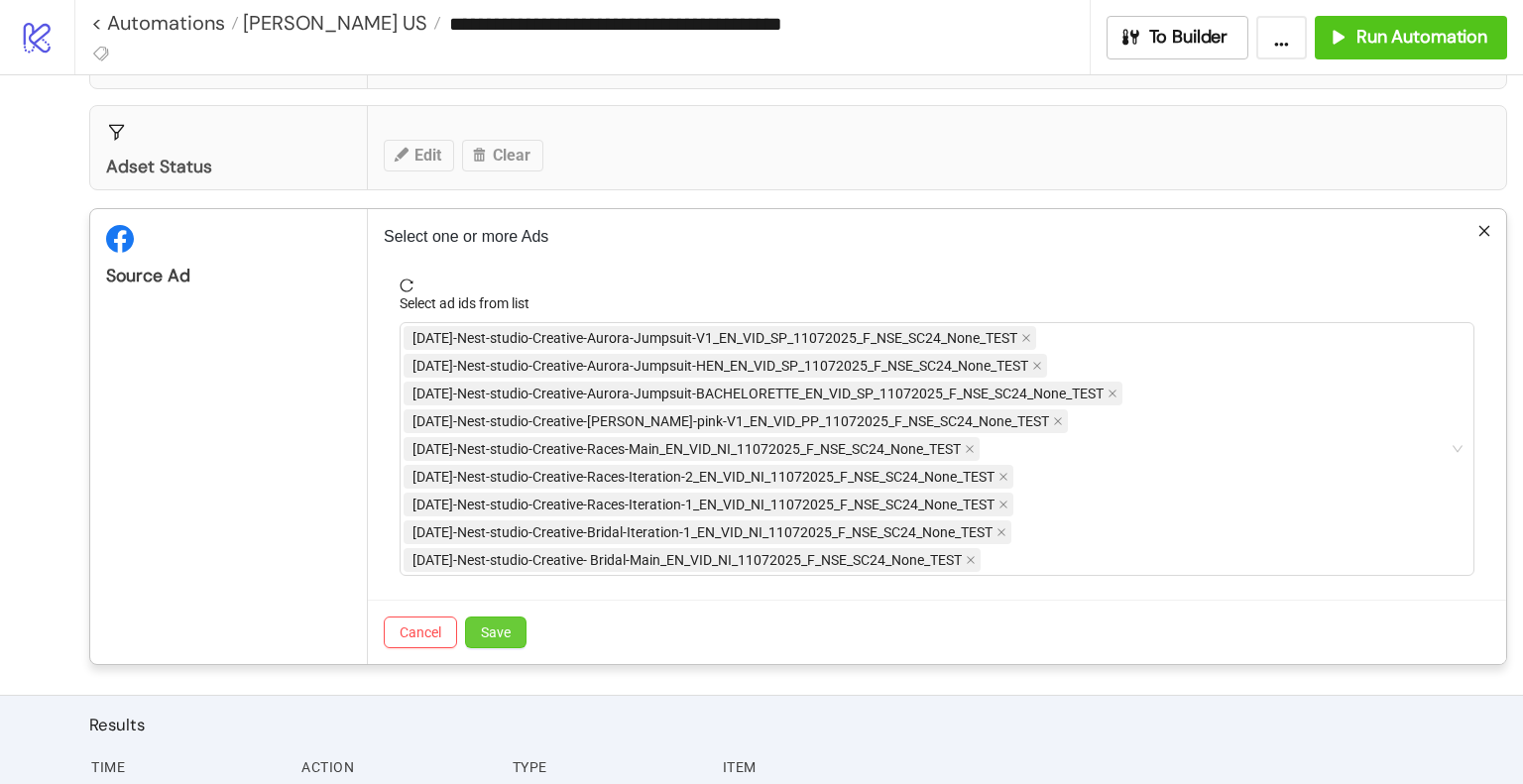 click on "Save" at bounding box center (496, 632) 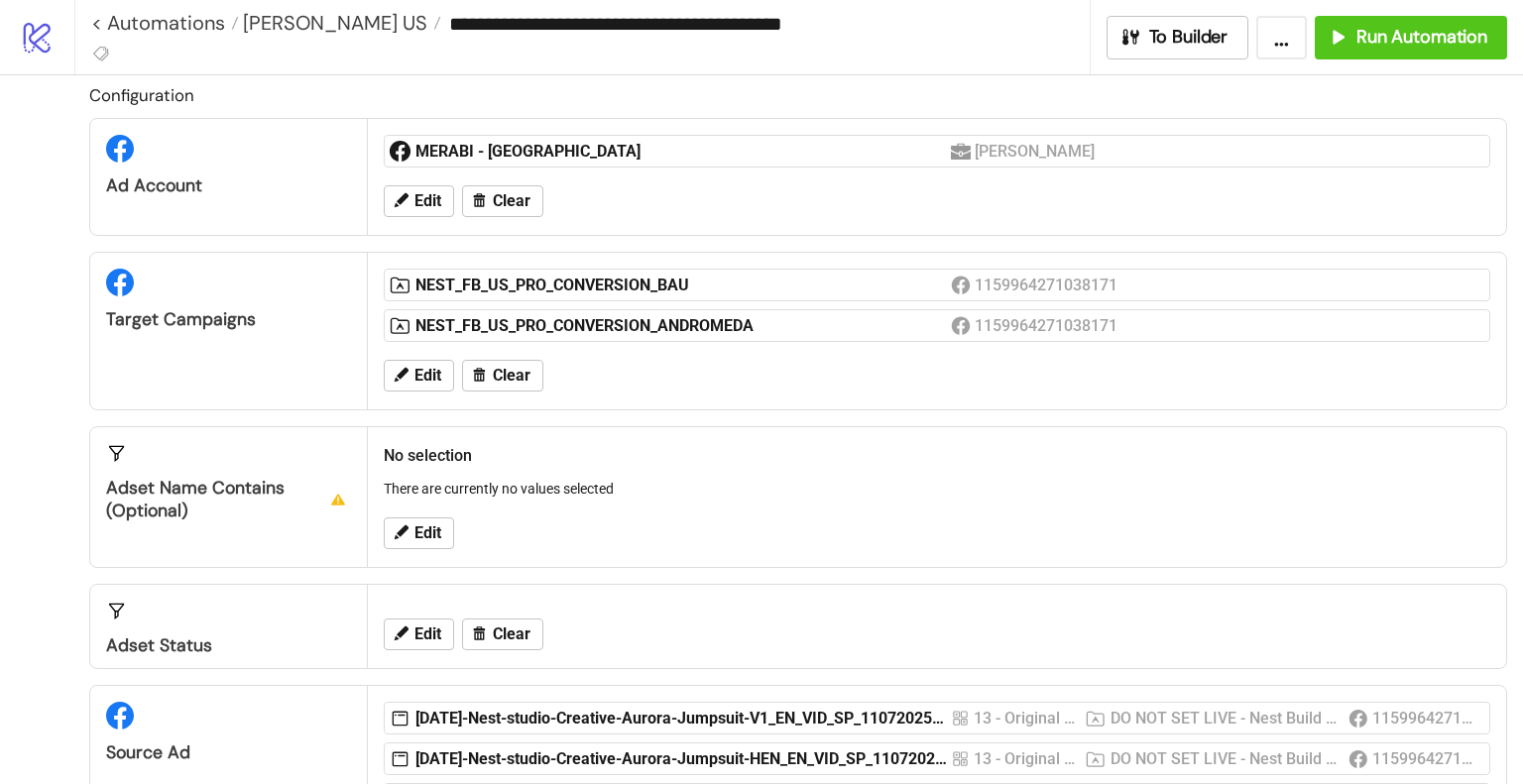 scroll, scrollTop: 0, scrollLeft: 0, axis: both 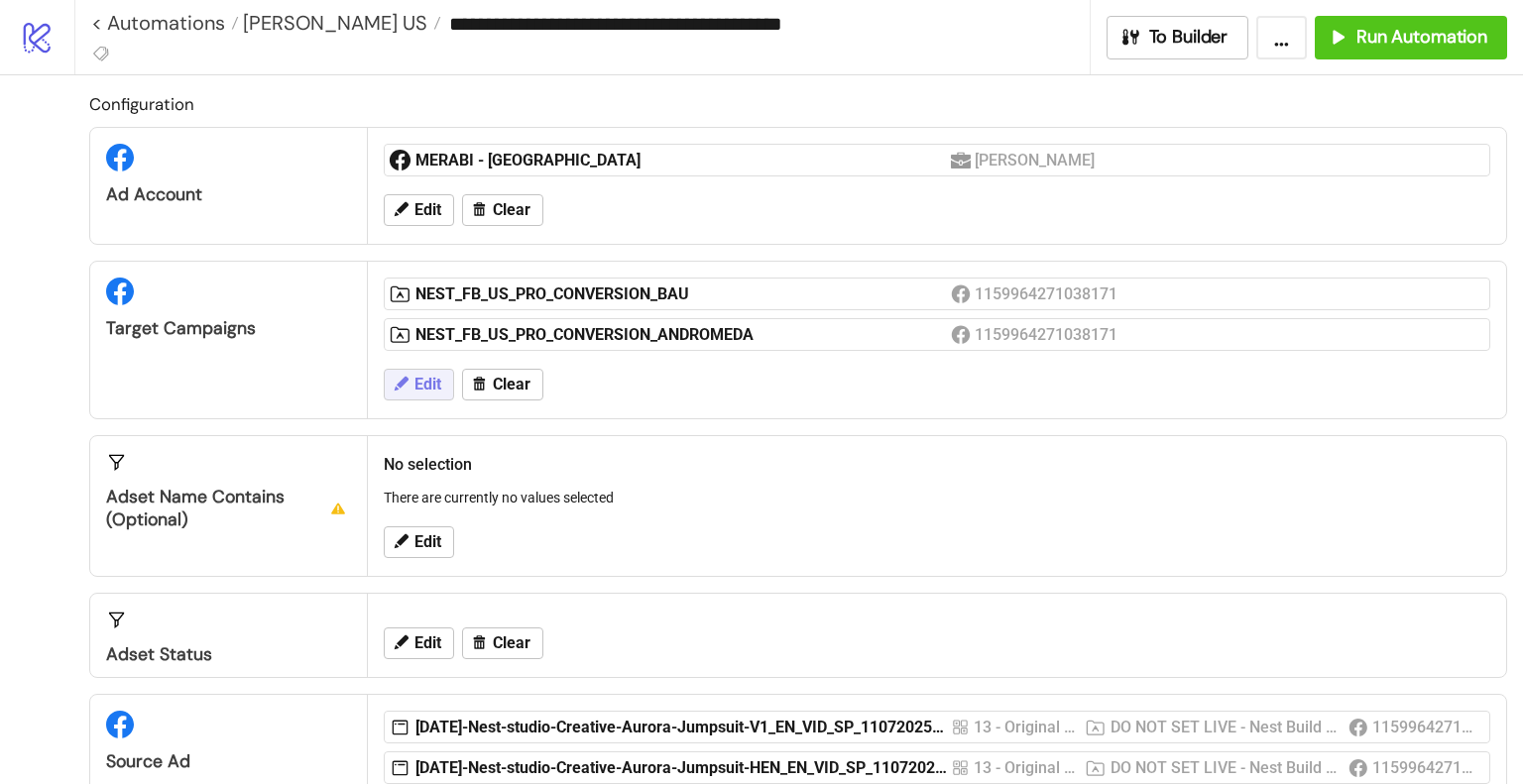 click on "Edit" at bounding box center (418, 385) 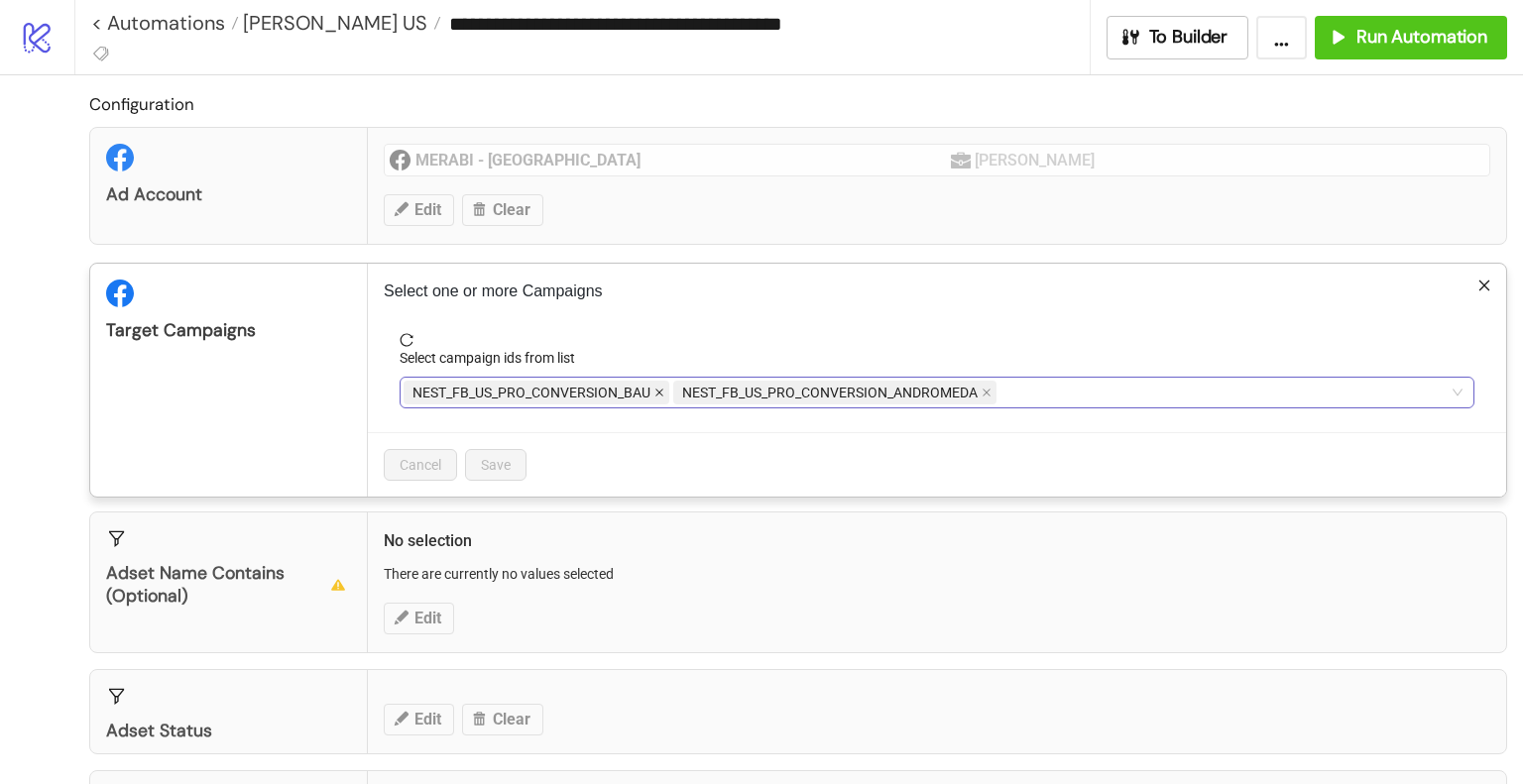 click 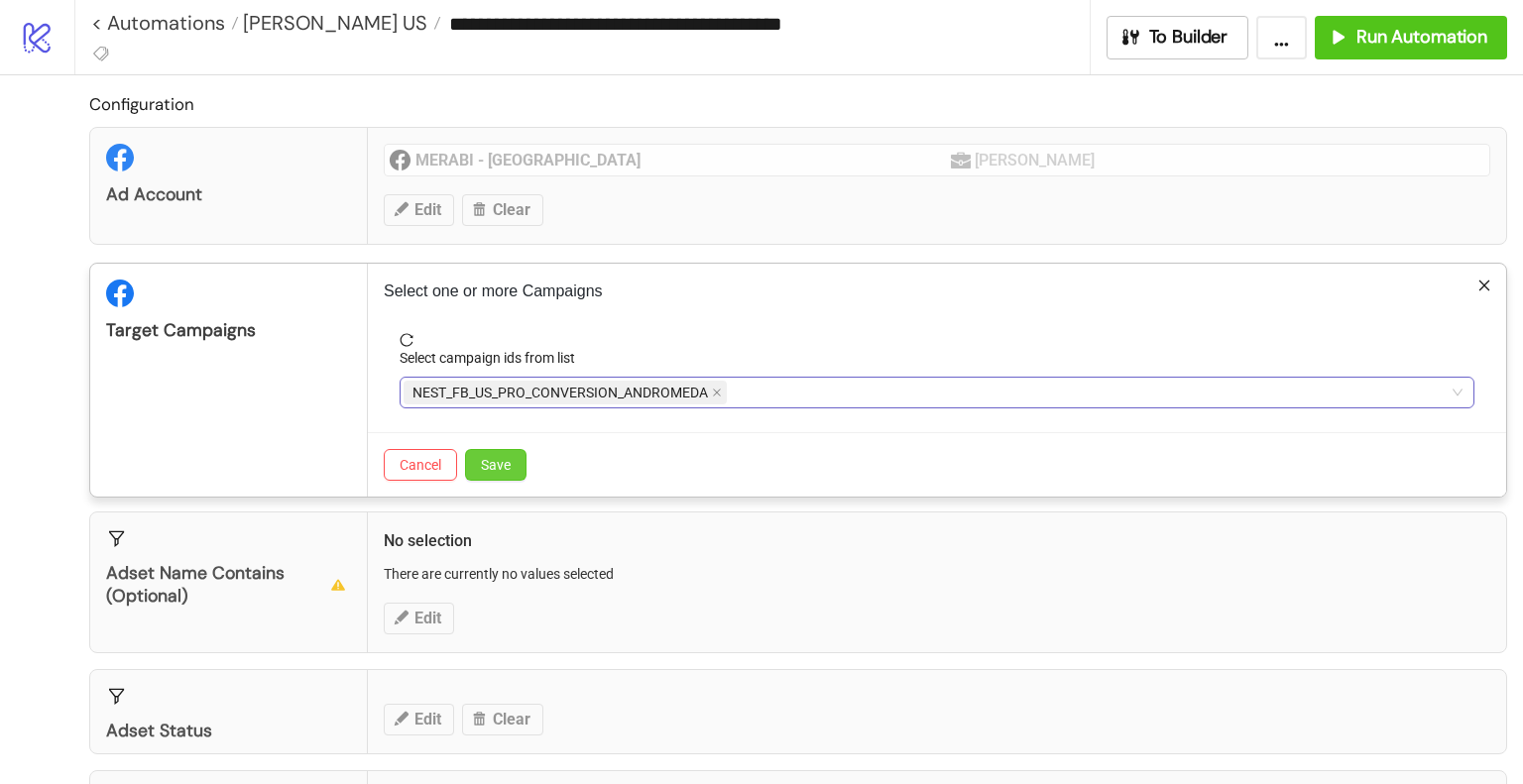 click on "Save" at bounding box center [496, 465] 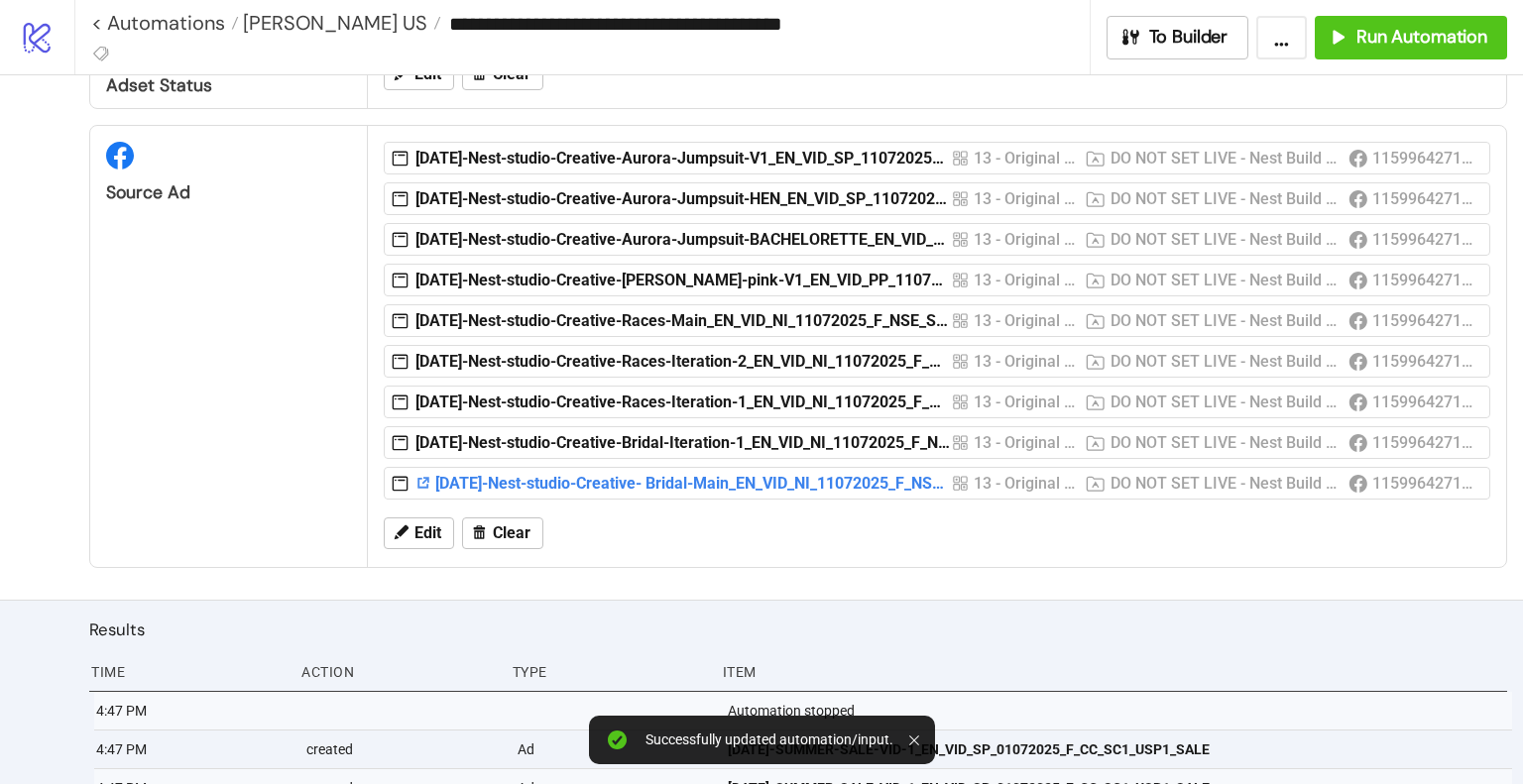 scroll, scrollTop: 496, scrollLeft: 0, axis: vertical 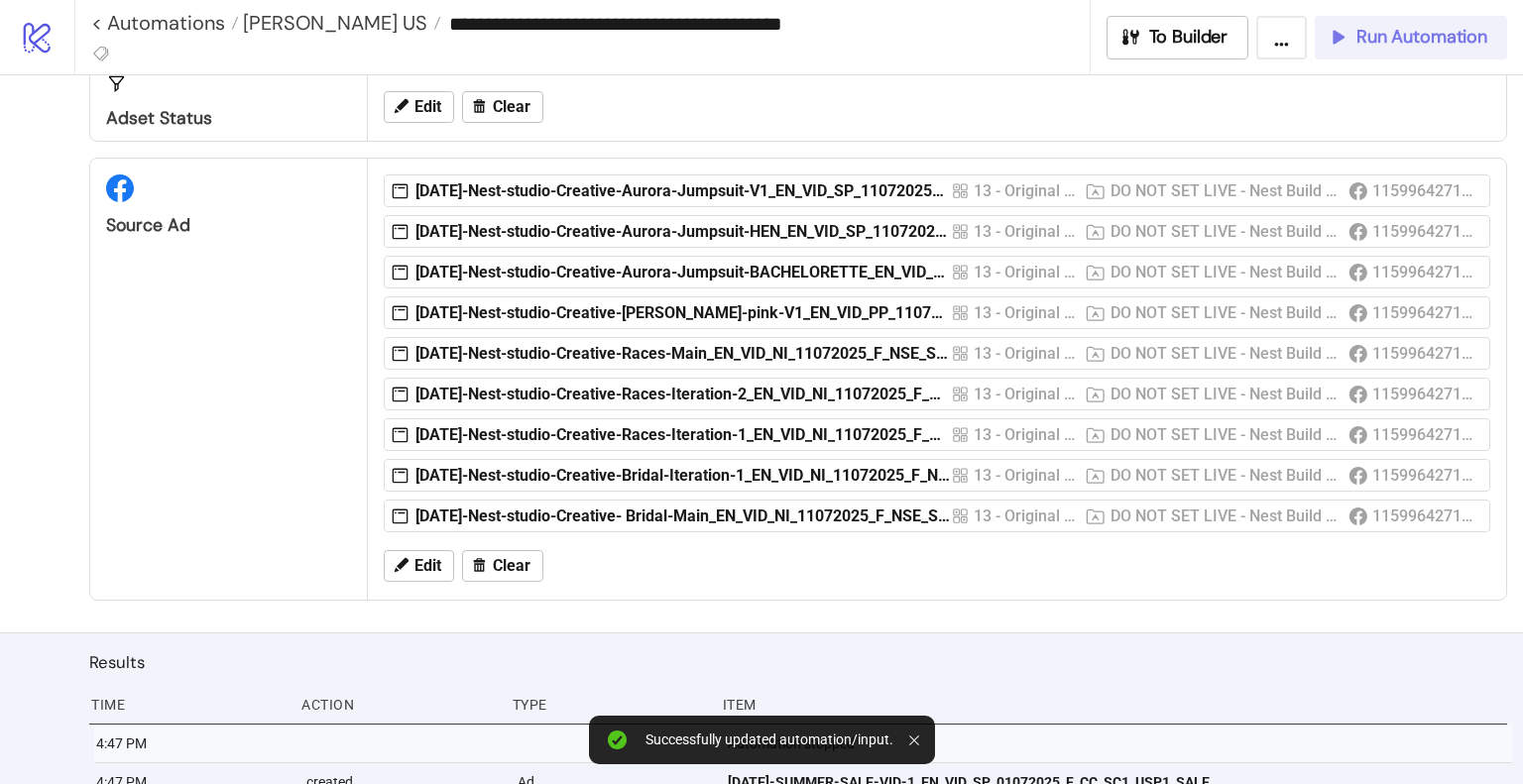 click on "Run Automation" at bounding box center [1422, 37] 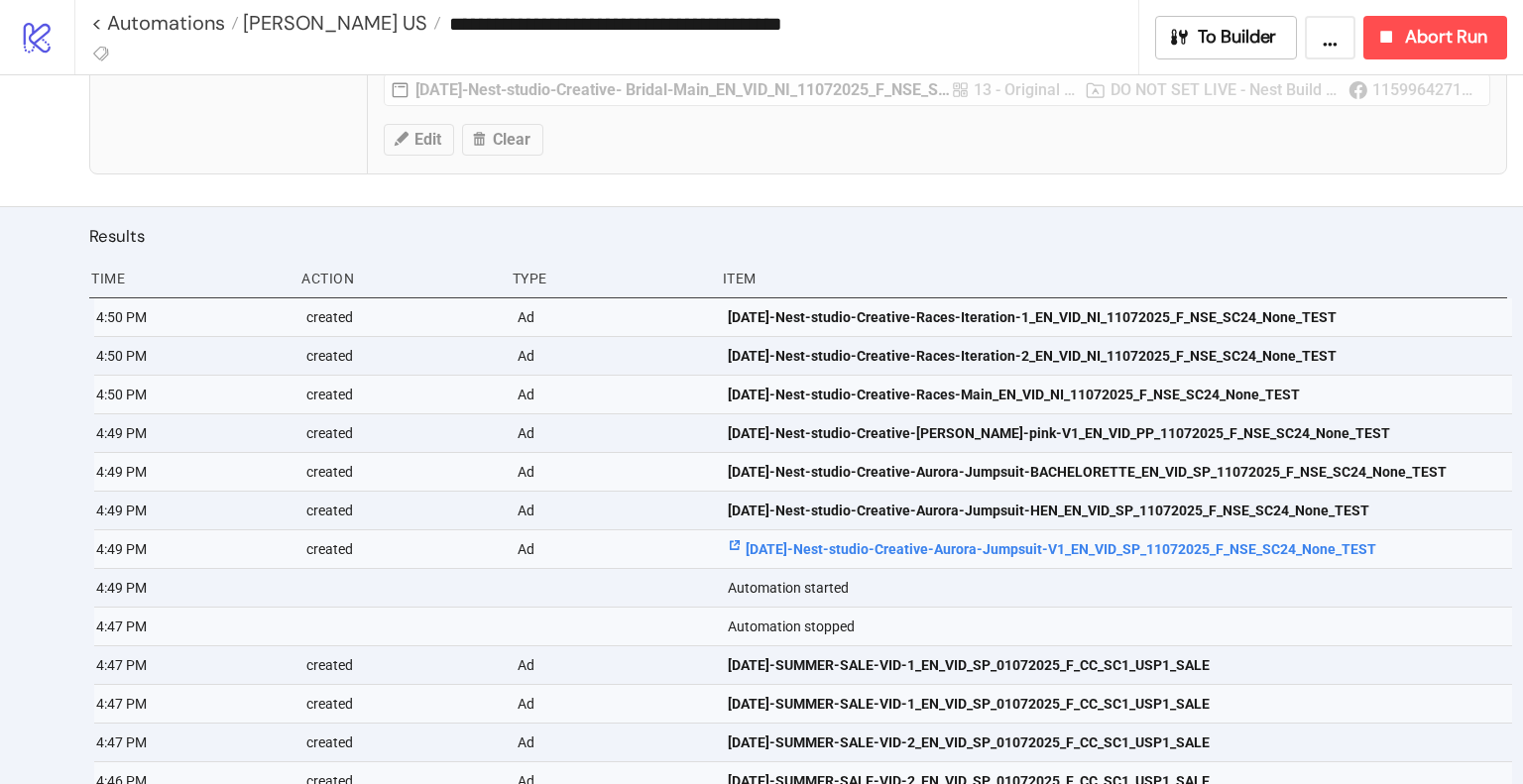 scroll, scrollTop: 991, scrollLeft: 0, axis: vertical 